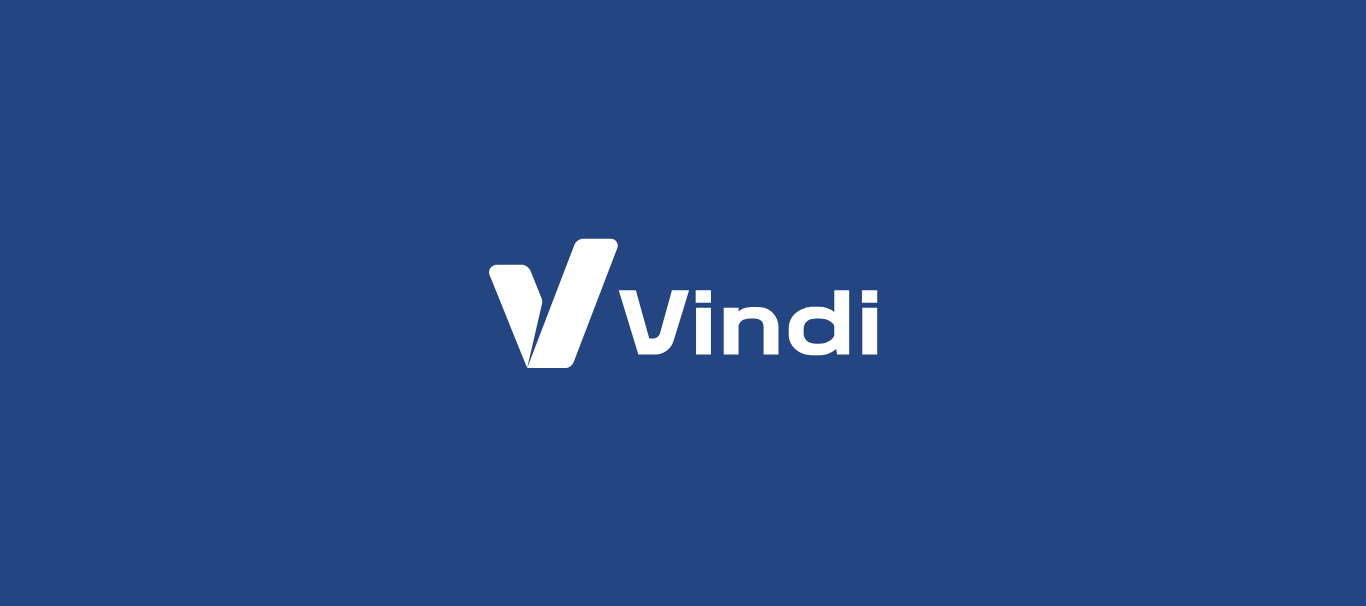 scroll, scrollTop: 0, scrollLeft: 0, axis: both 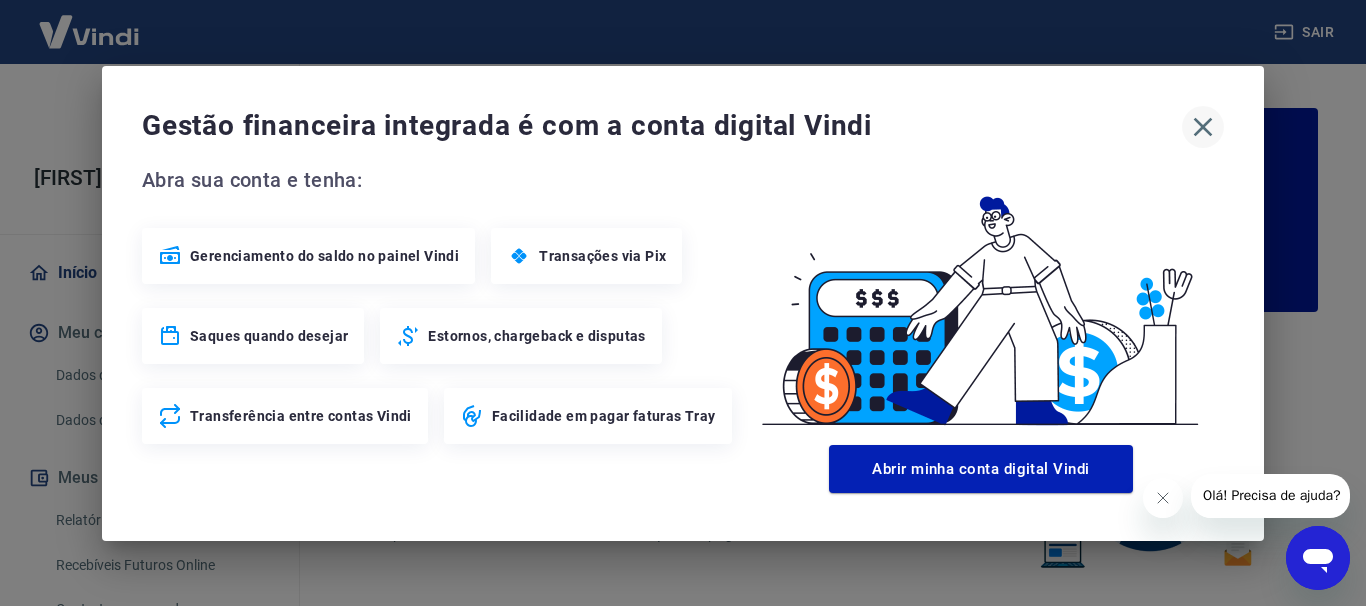 click 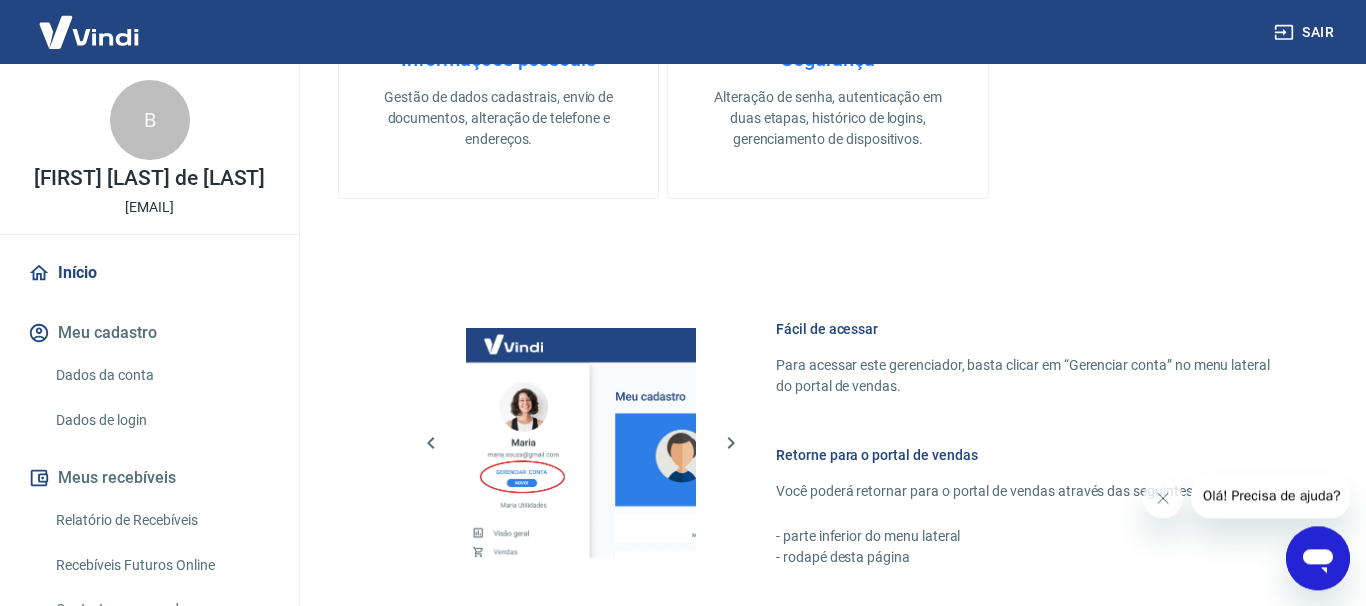 scroll, scrollTop: 1221, scrollLeft: 0, axis: vertical 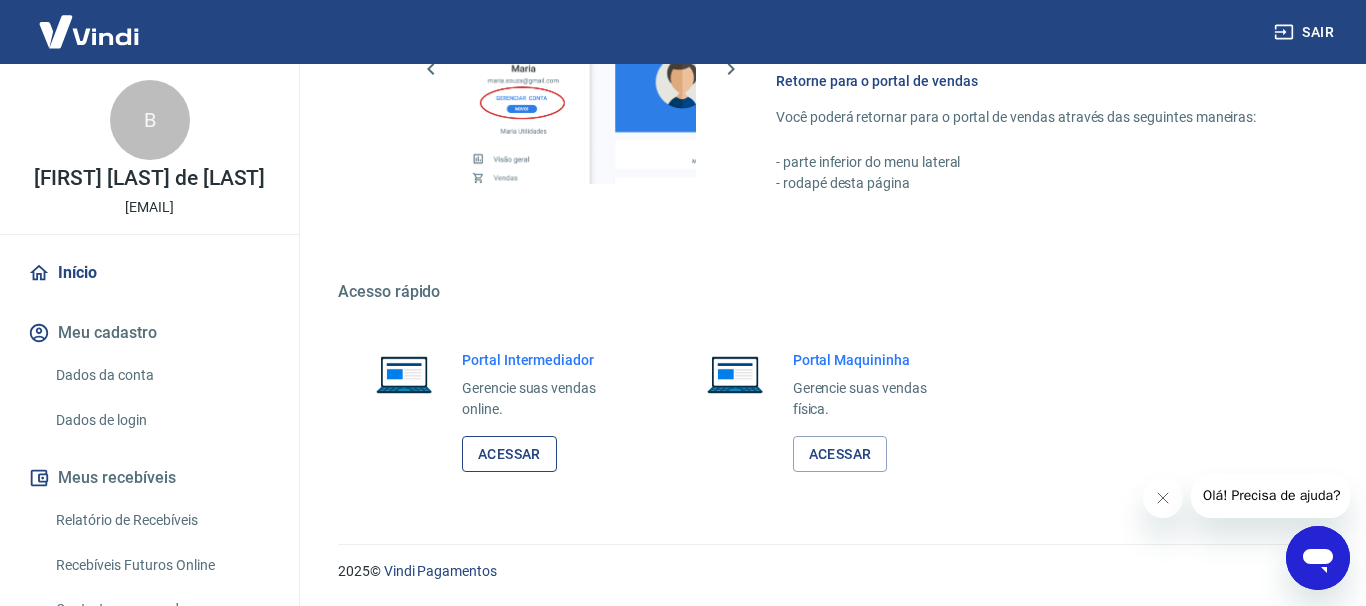 click on "Acessar" at bounding box center (509, 454) 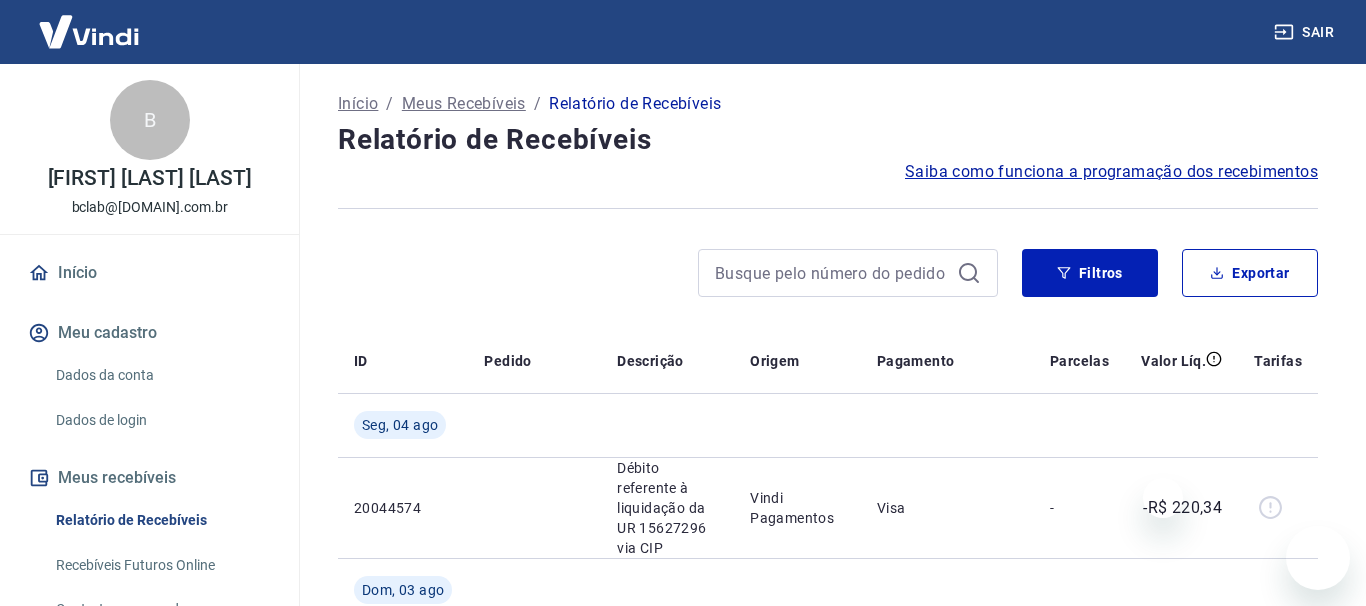 scroll, scrollTop: 0, scrollLeft: 0, axis: both 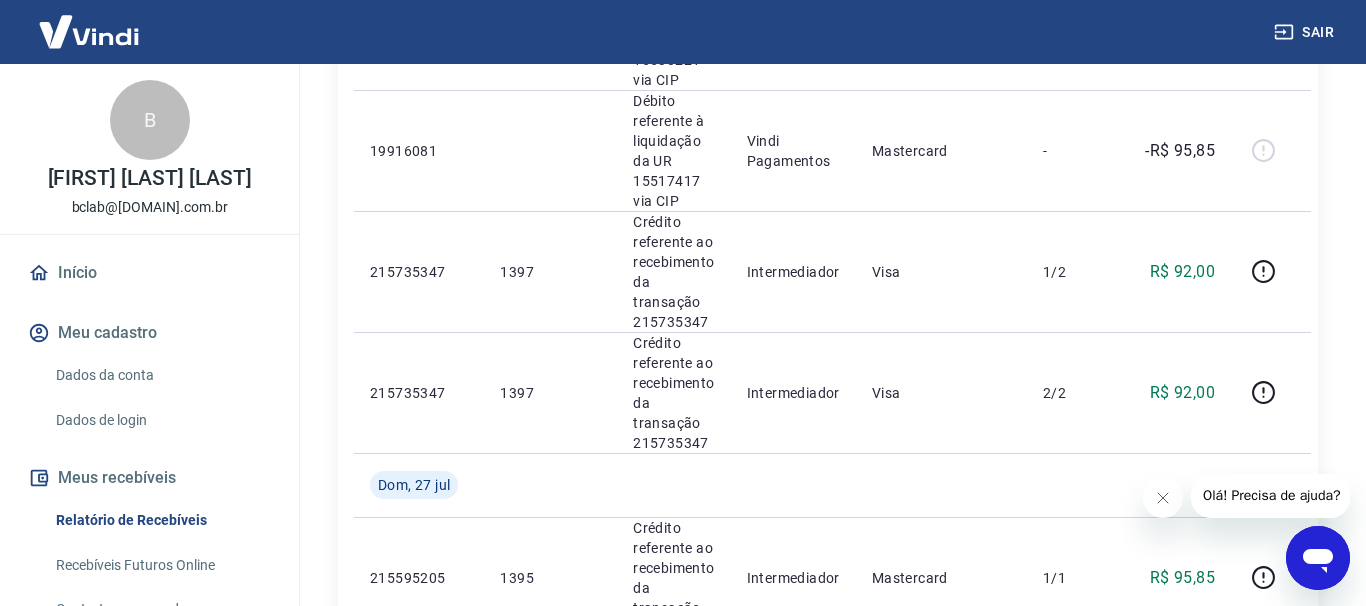 click on "3" at bounding box center (1132, 1065) 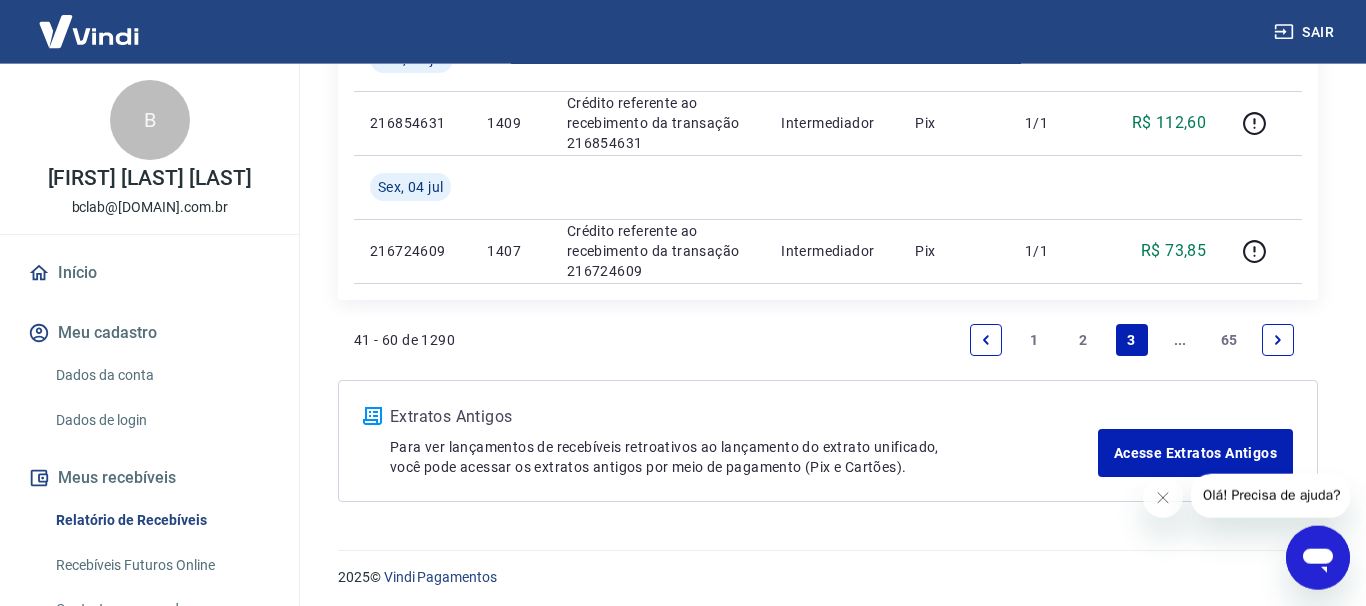 scroll, scrollTop: 1988, scrollLeft: 0, axis: vertical 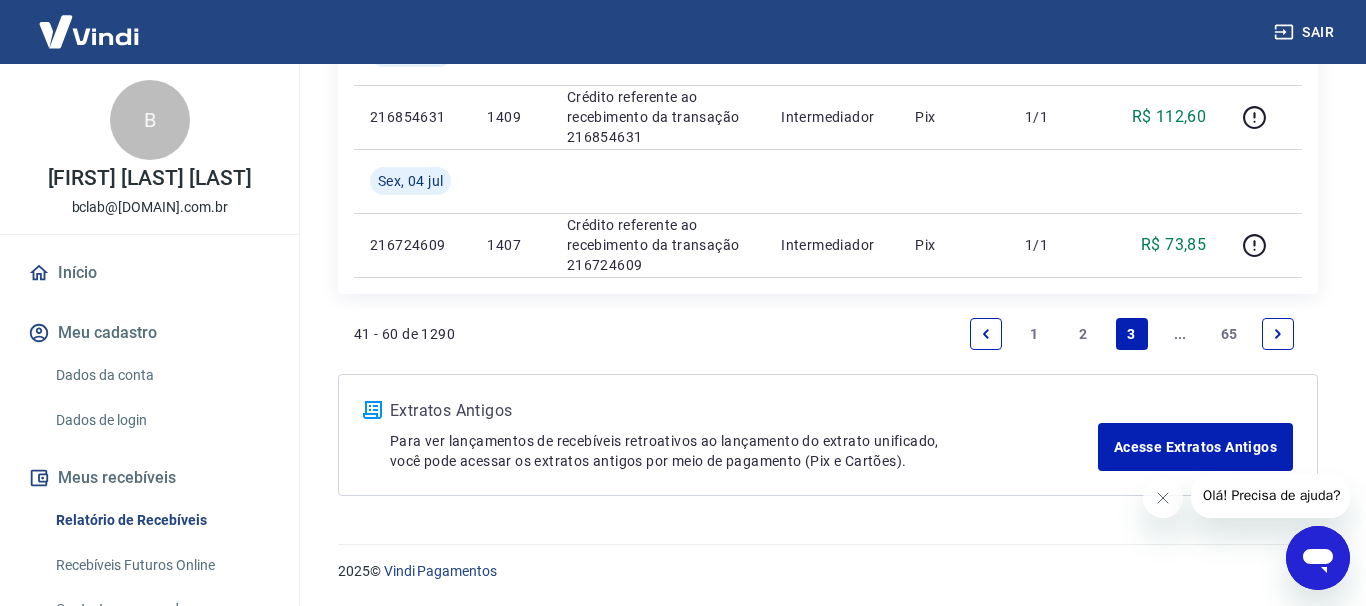 click on "..." at bounding box center (1180, 334) 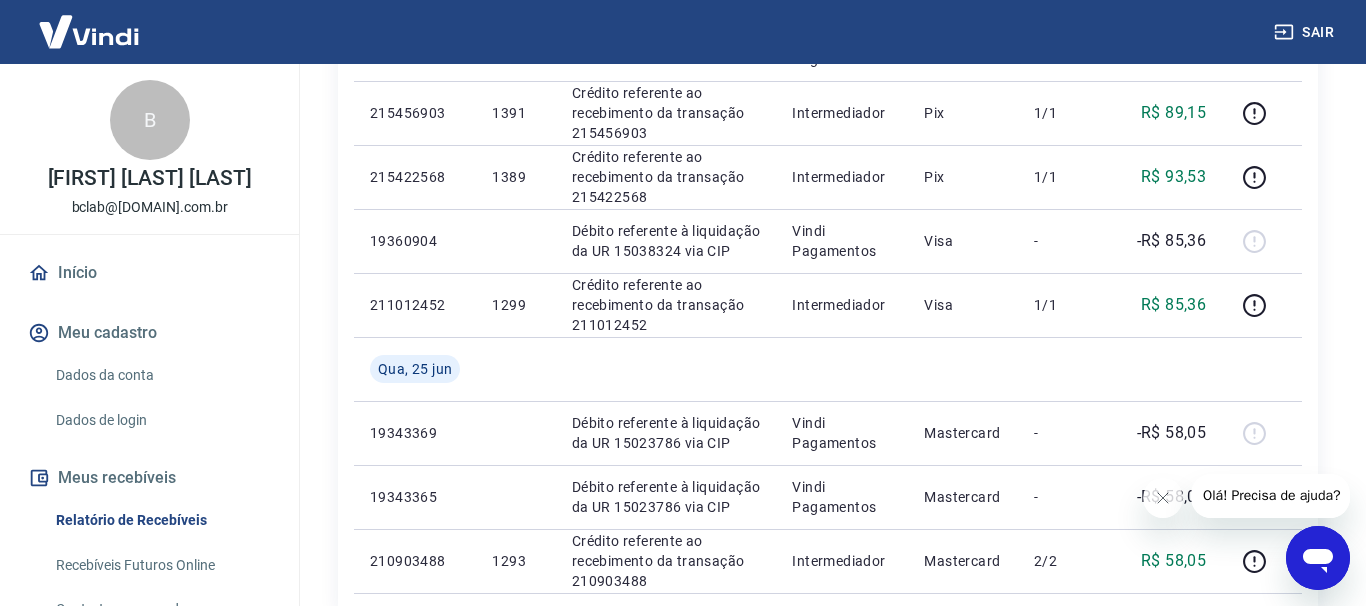 scroll, scrollTop: 1732, scrollLeft: 0, axis: vertical 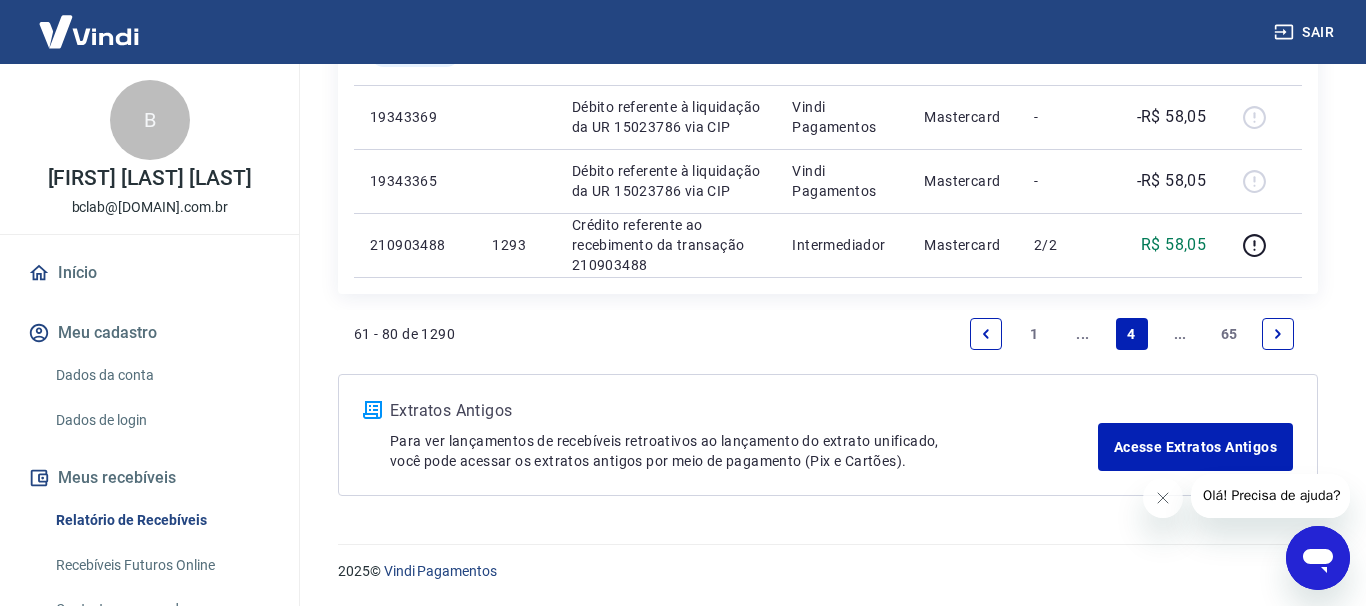 click on "..." at bounding box center [1180, 334] 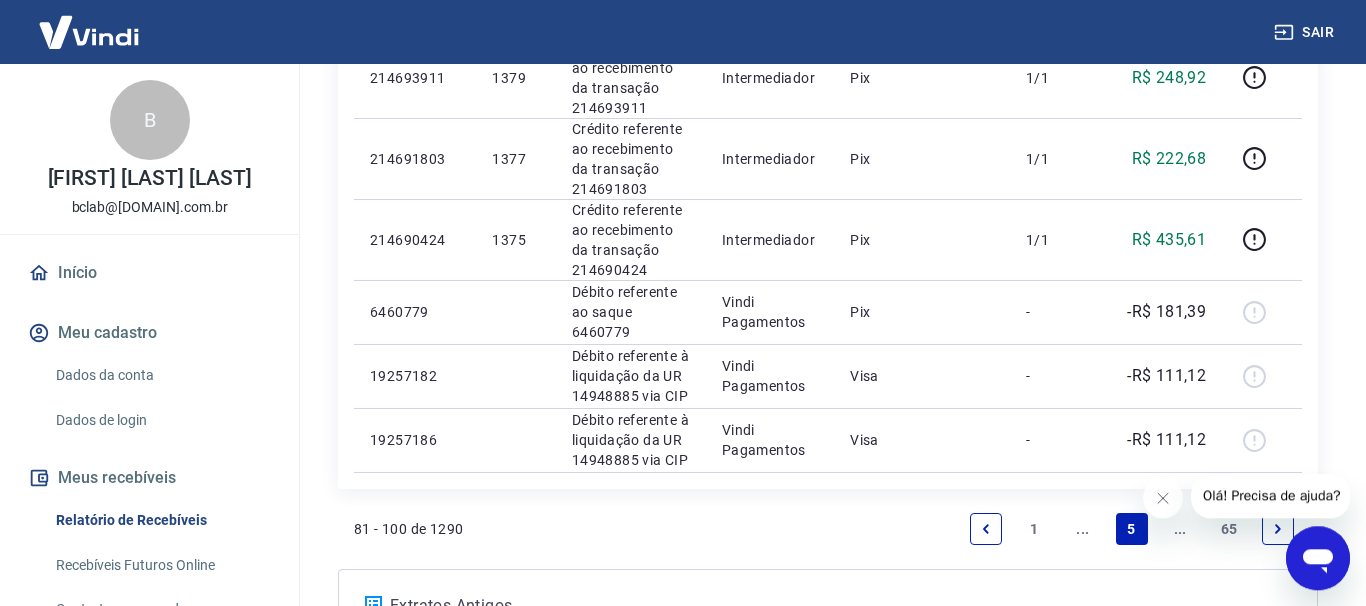 scroll, scrollTop: 1668, scrollLeft: 0, axis: vertical 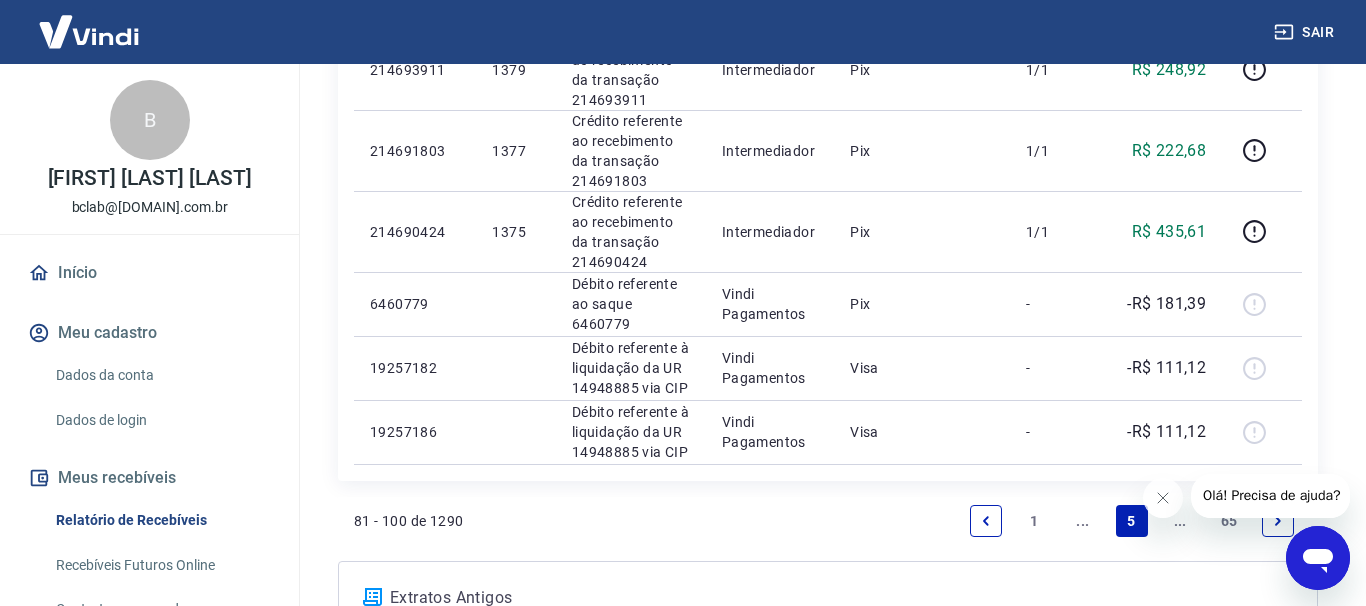 click on "..." at bounding box center (1180, 521) 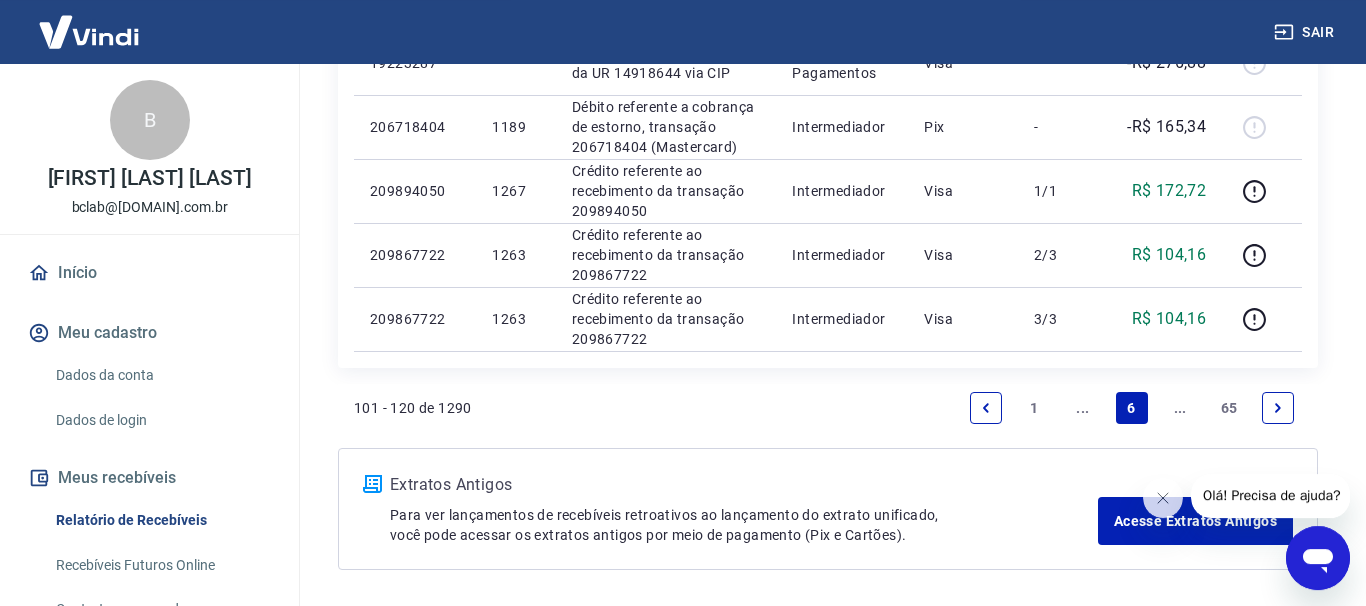 scroll, scrollTop: 1604, scrollLeft: 0, axis: vertical 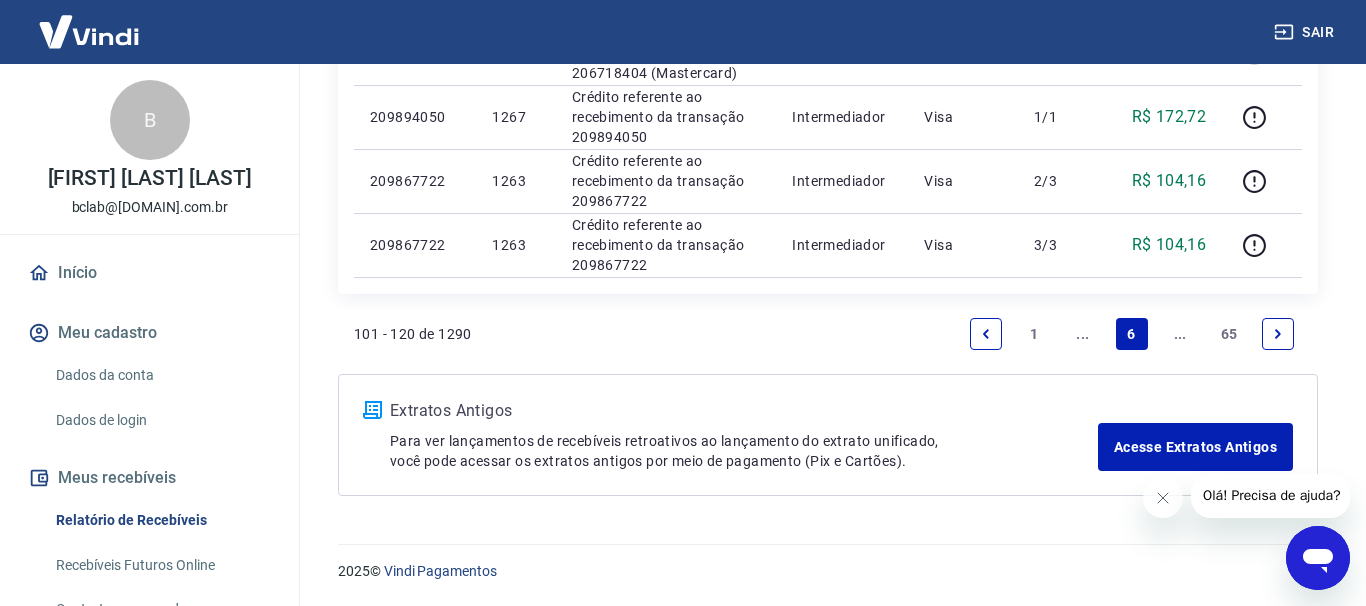 click on "..." at bounding box center [1180, 334] 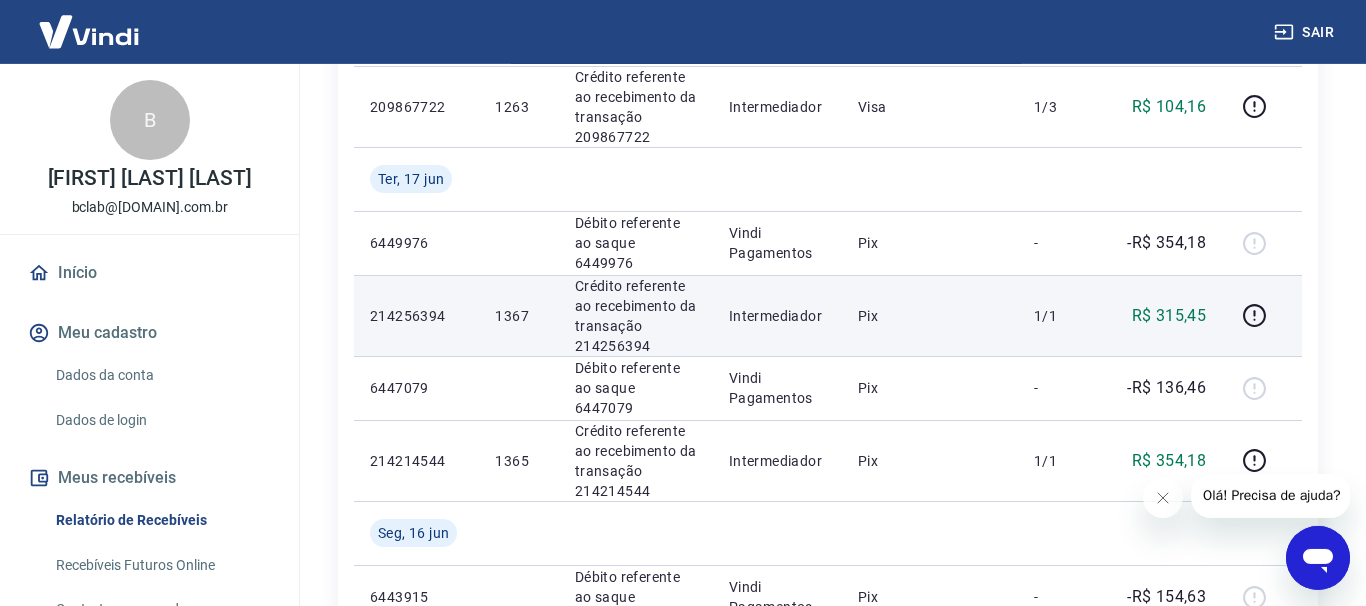 scroll, scrollTop: 408, scrollLeft: 0, axis: vertical 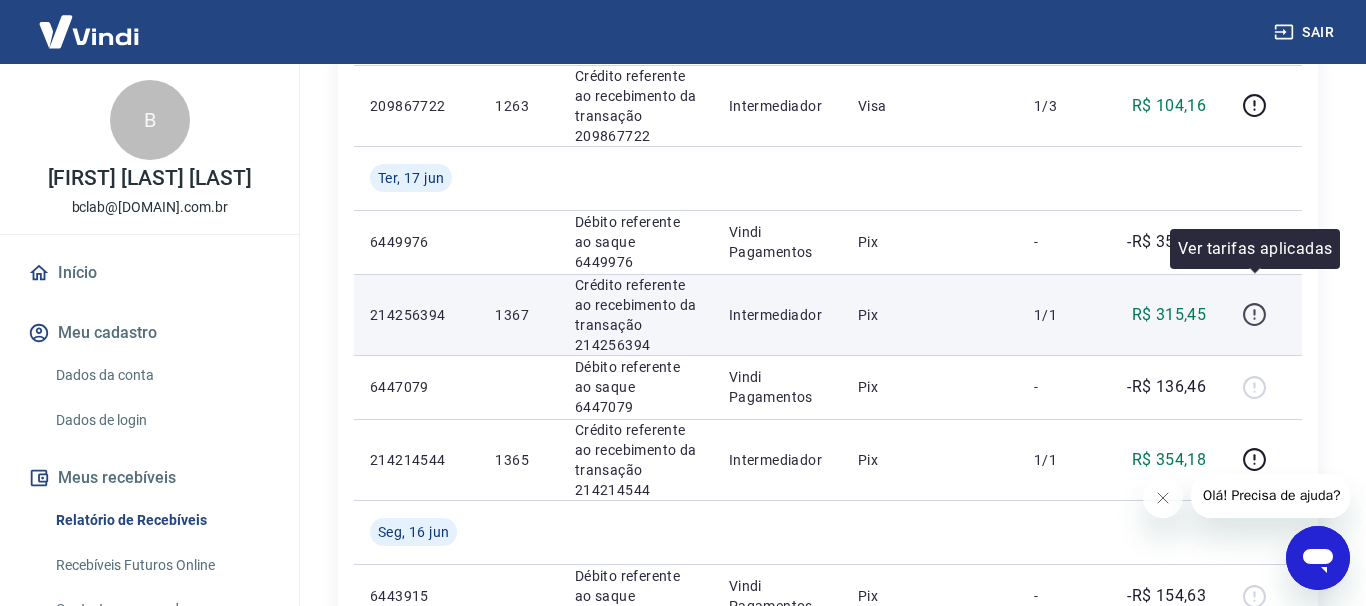 click 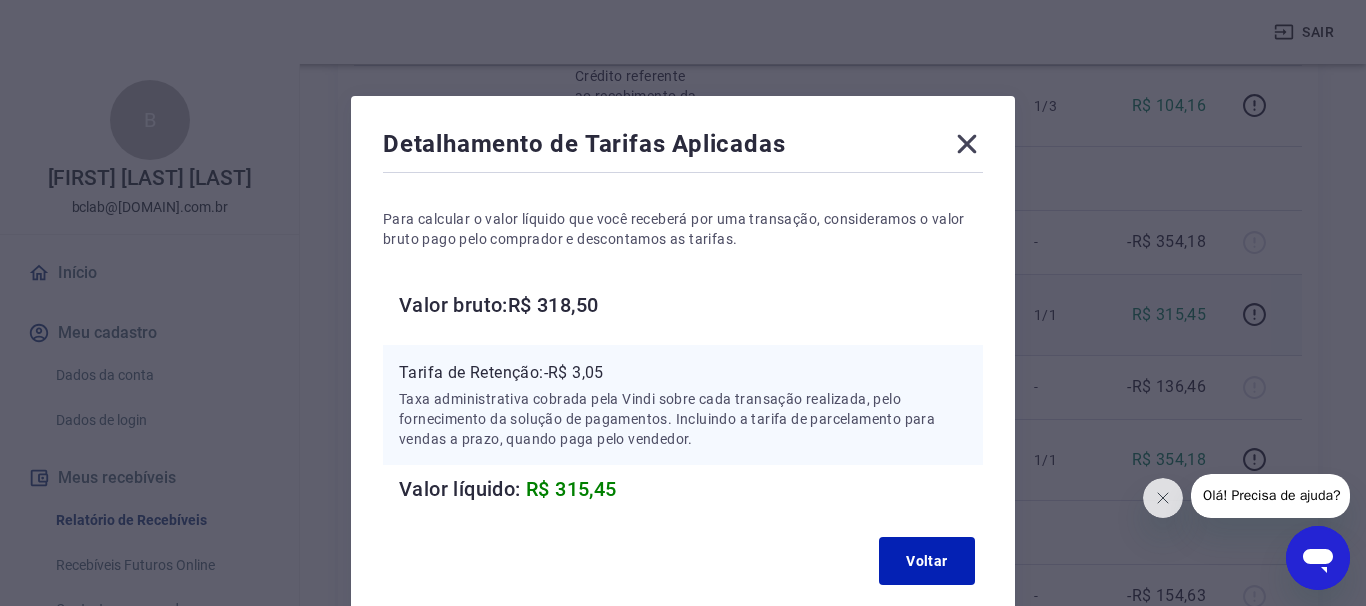 click 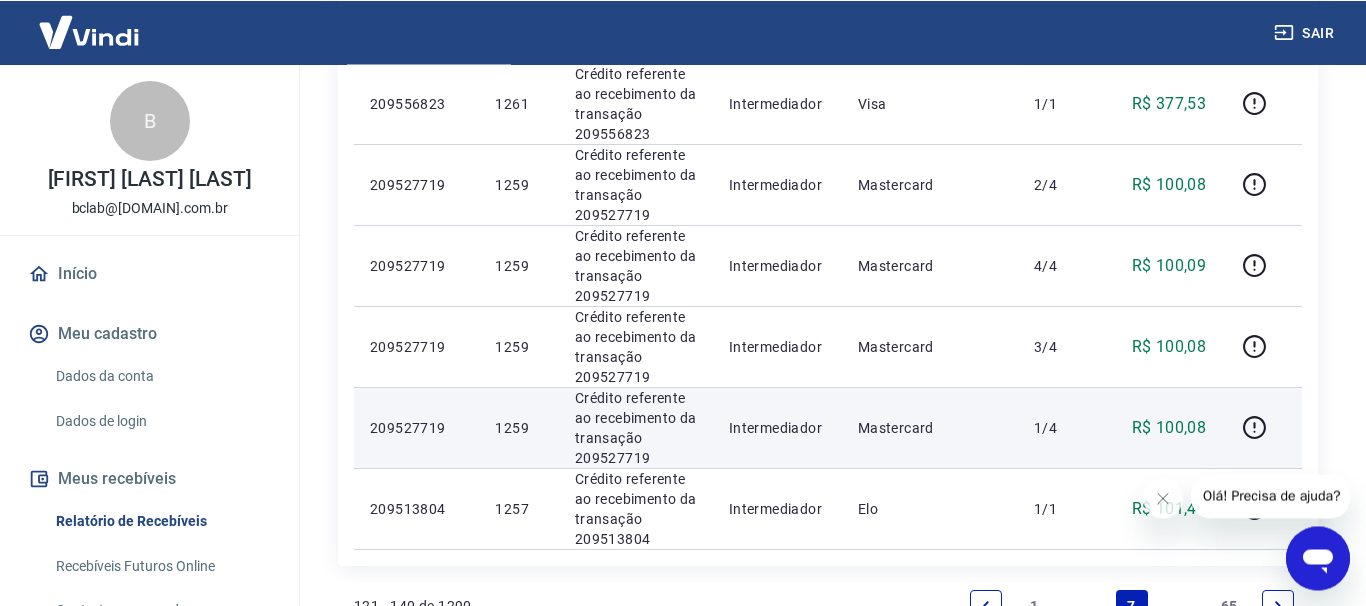 scroll, scrollTop: 1632, scrollLeft: 0, axis: vertical 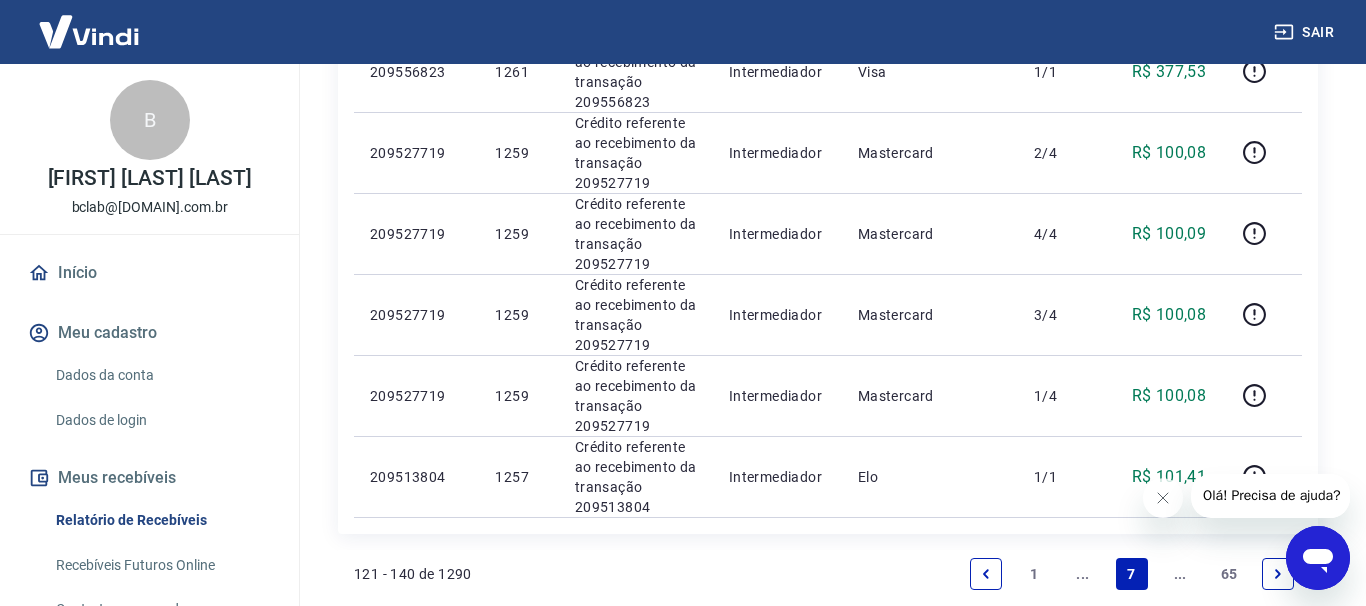 click on "..." at bounding box center (1180, 574) 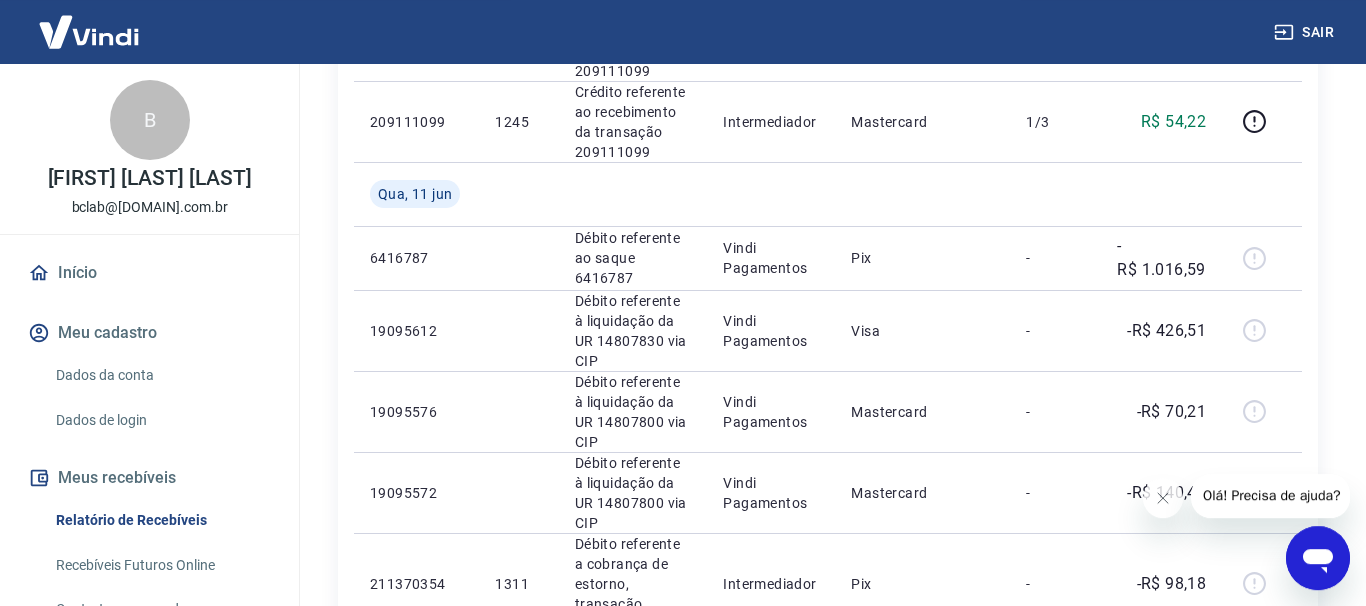 scroll, scrollTop: 1749, scrollLeft: 0, axis: vertical 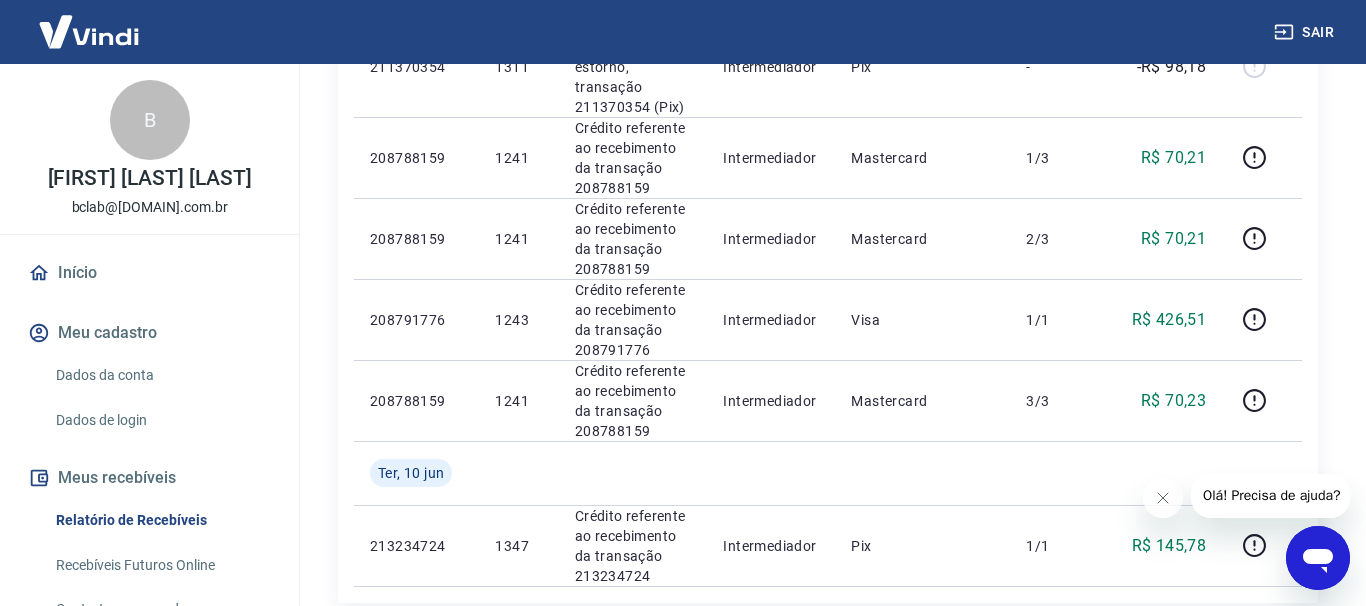 click on "..." at bounding box center (1180, 643) 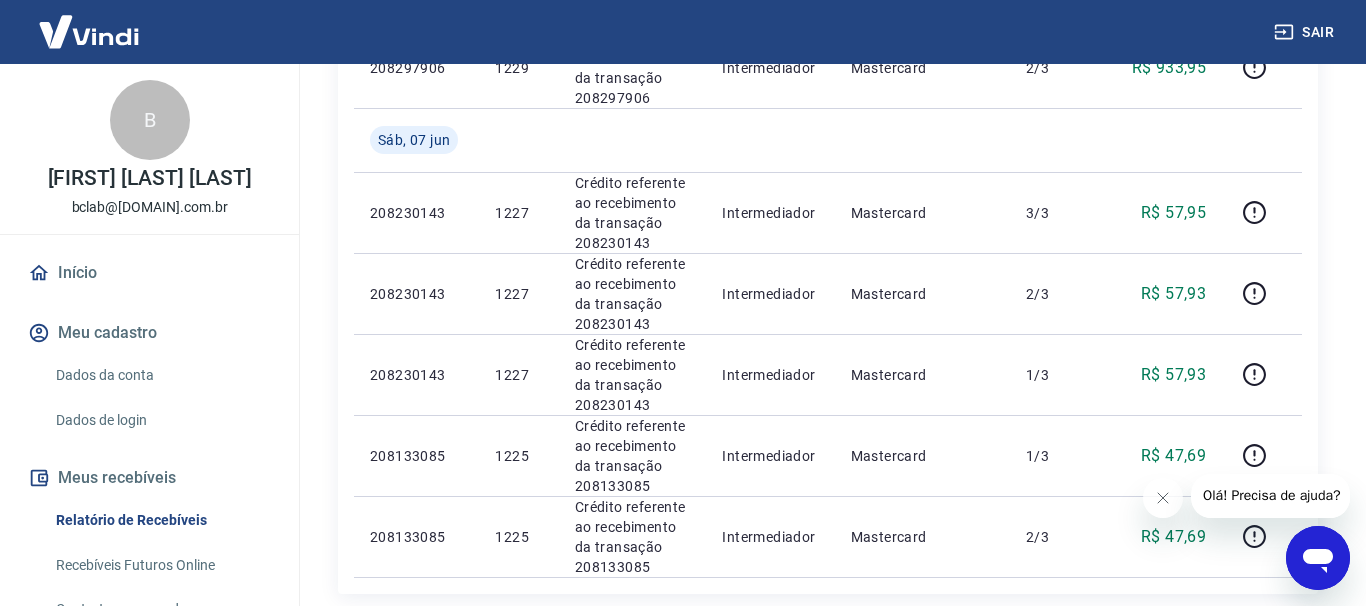scroll, scrollTop: 1668, scrollLeft: 0, axis: vertical 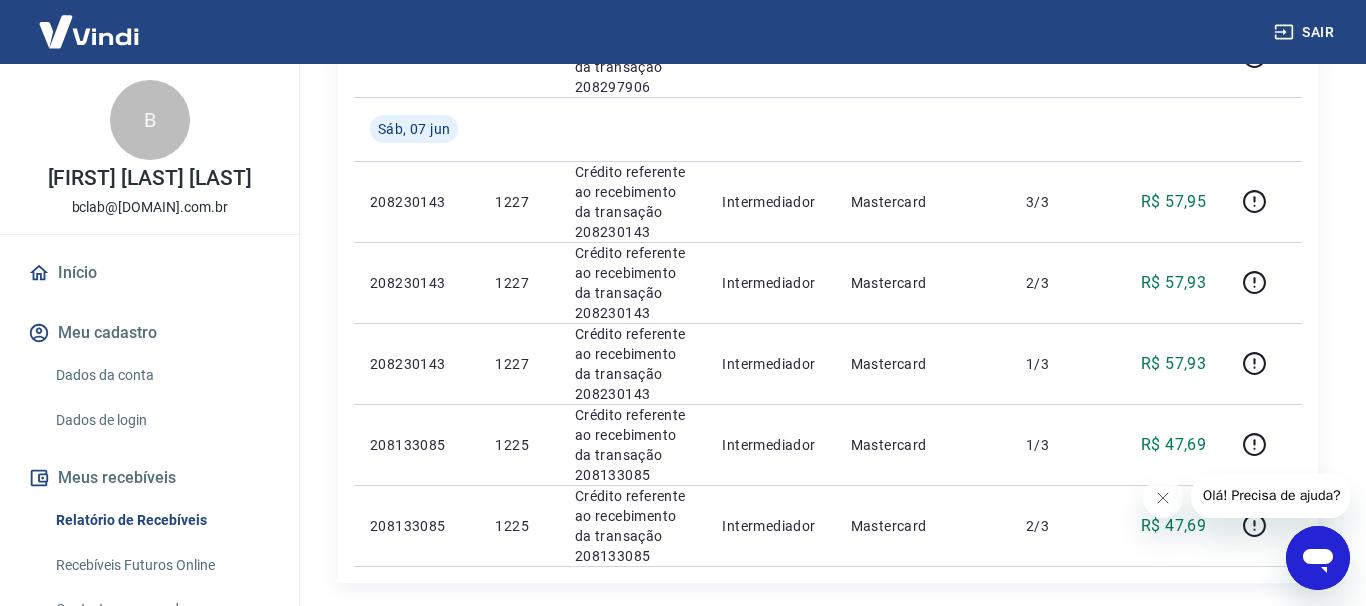click on "..." at bounding box center (1180, 623) 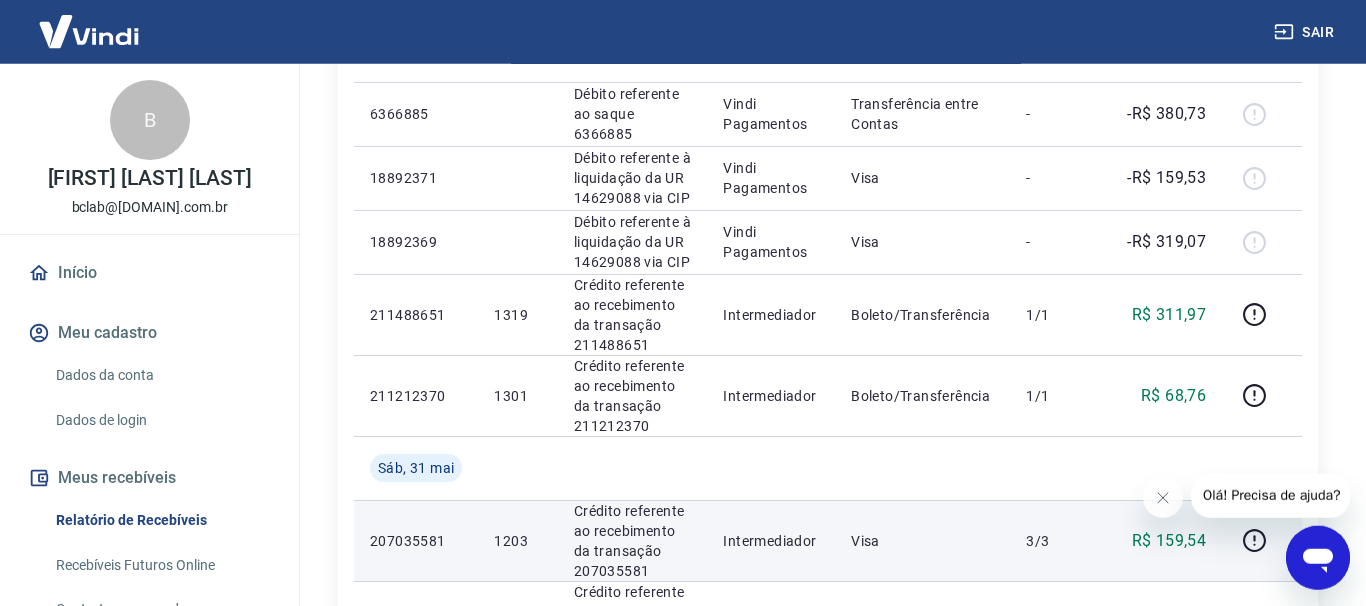 scroll, scrollTop: 1749, scrollLeft: 0, axis: vertical 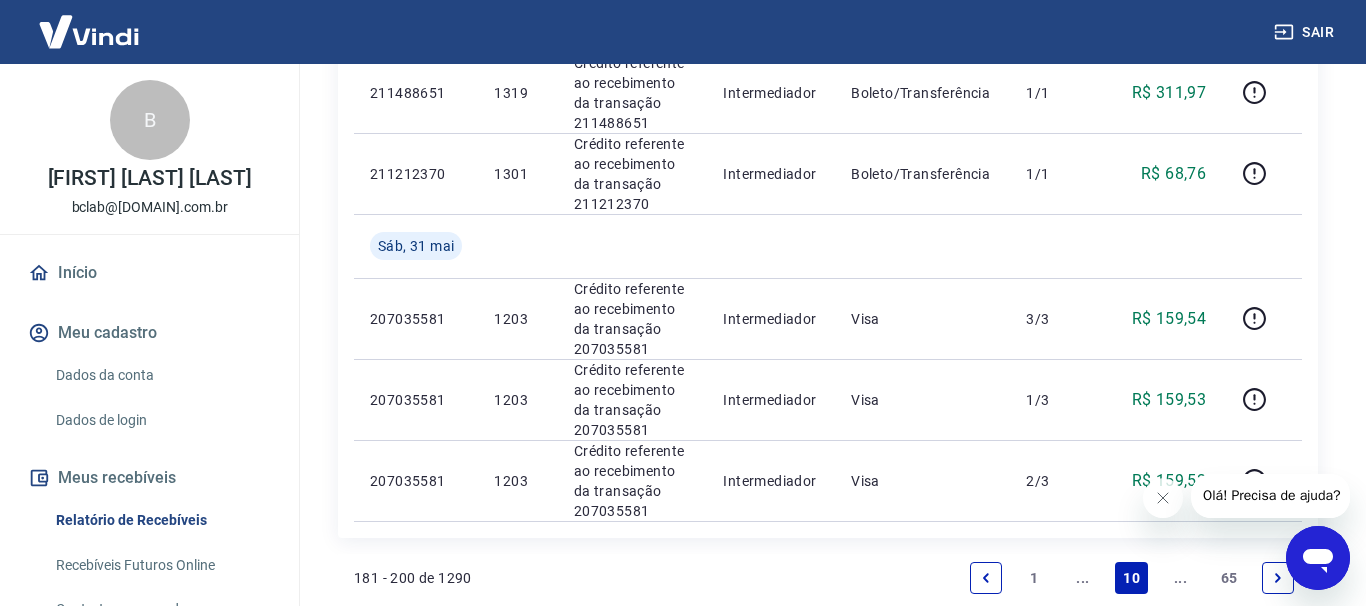 click on "..." at bounding box center [1180, 578] 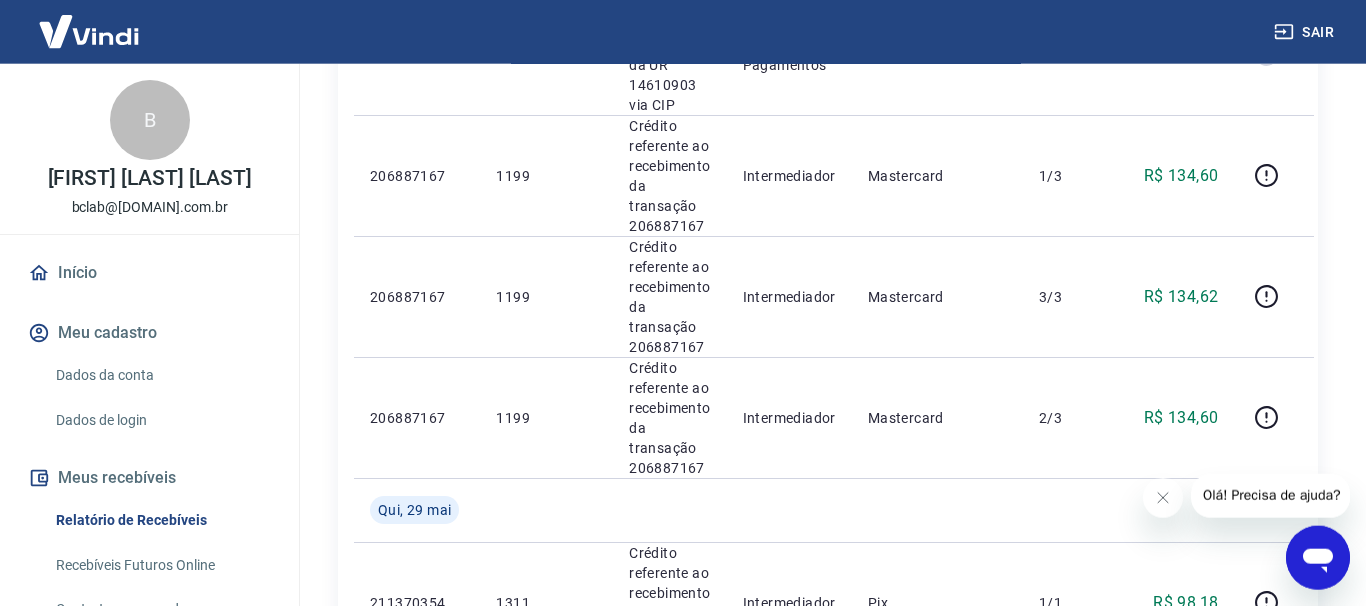 scroll, scrollTop: 918, scrollLeft: 0, axis: vertical 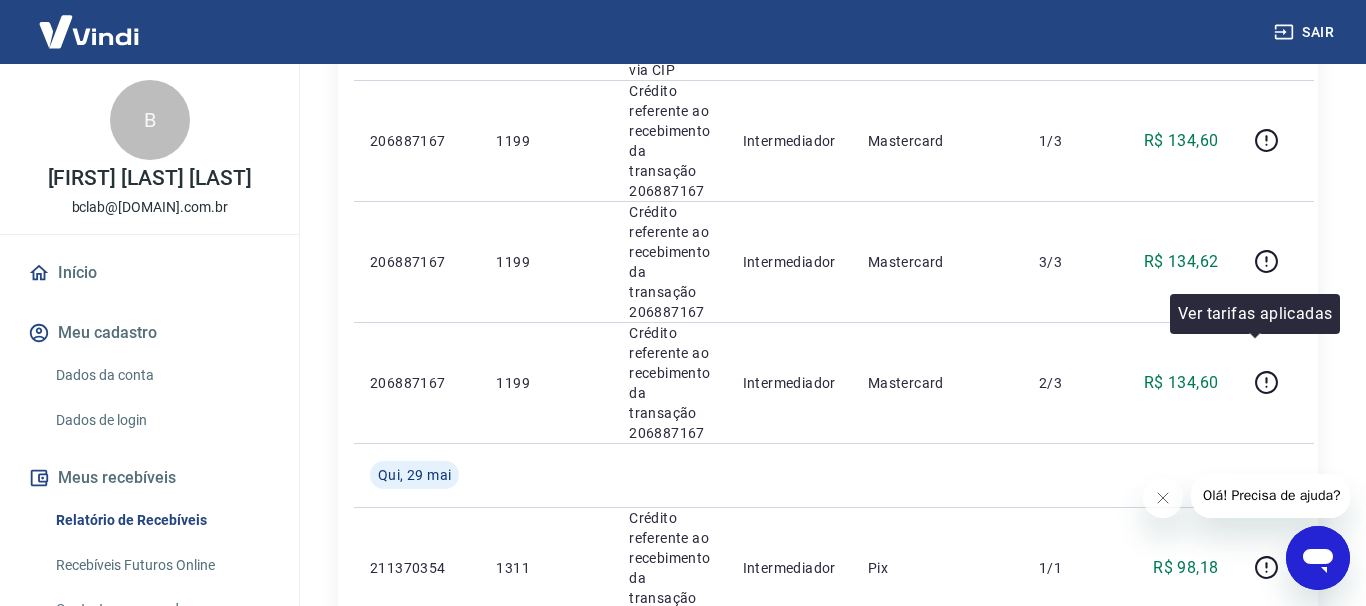 click 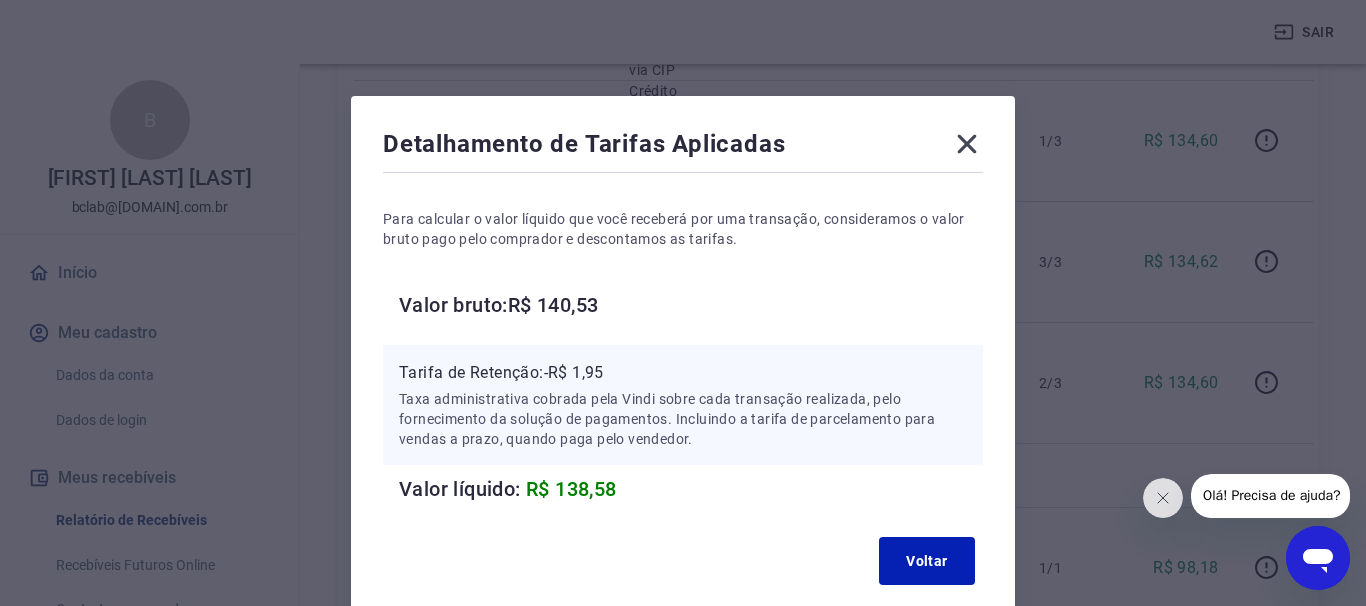 click 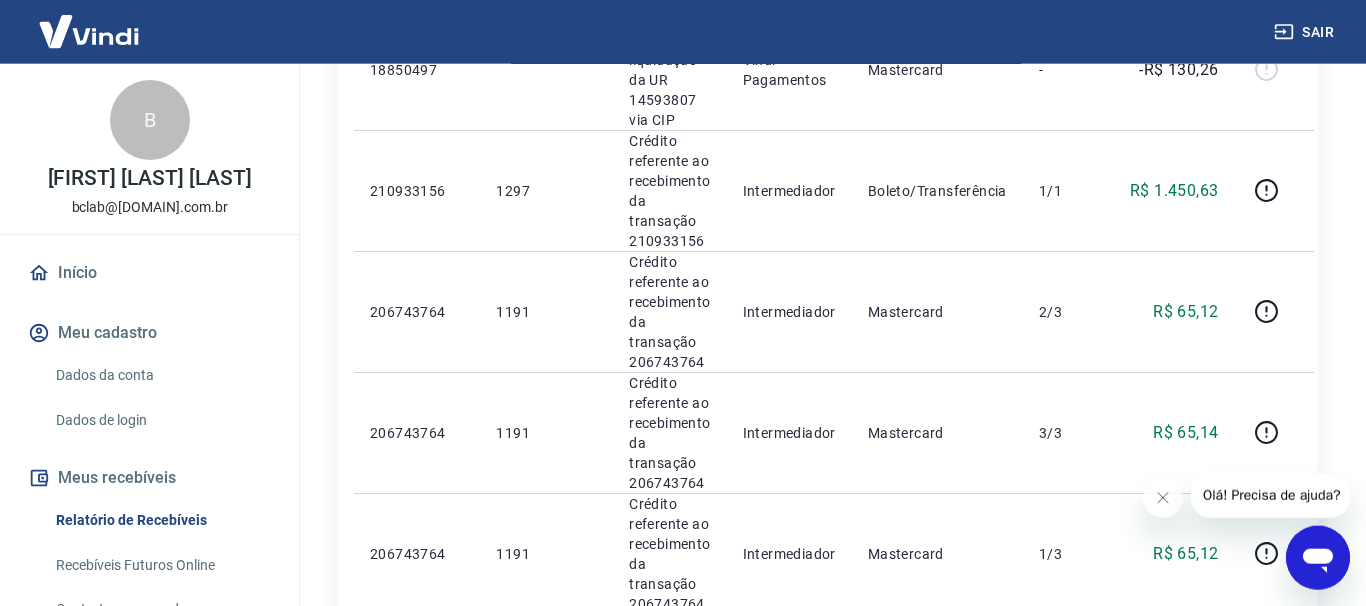 scroll, scrollTop: 1893, scrollLeft: 0, axis: vertical 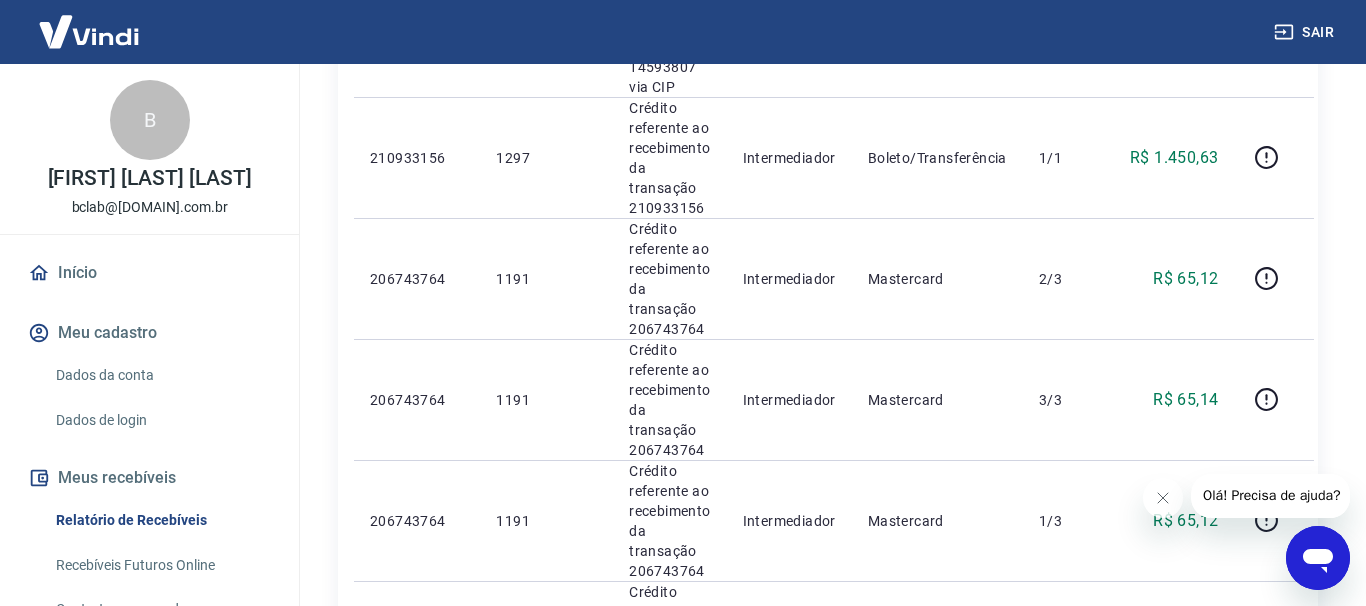 click on "..." at bounding box center (1180, 1065) 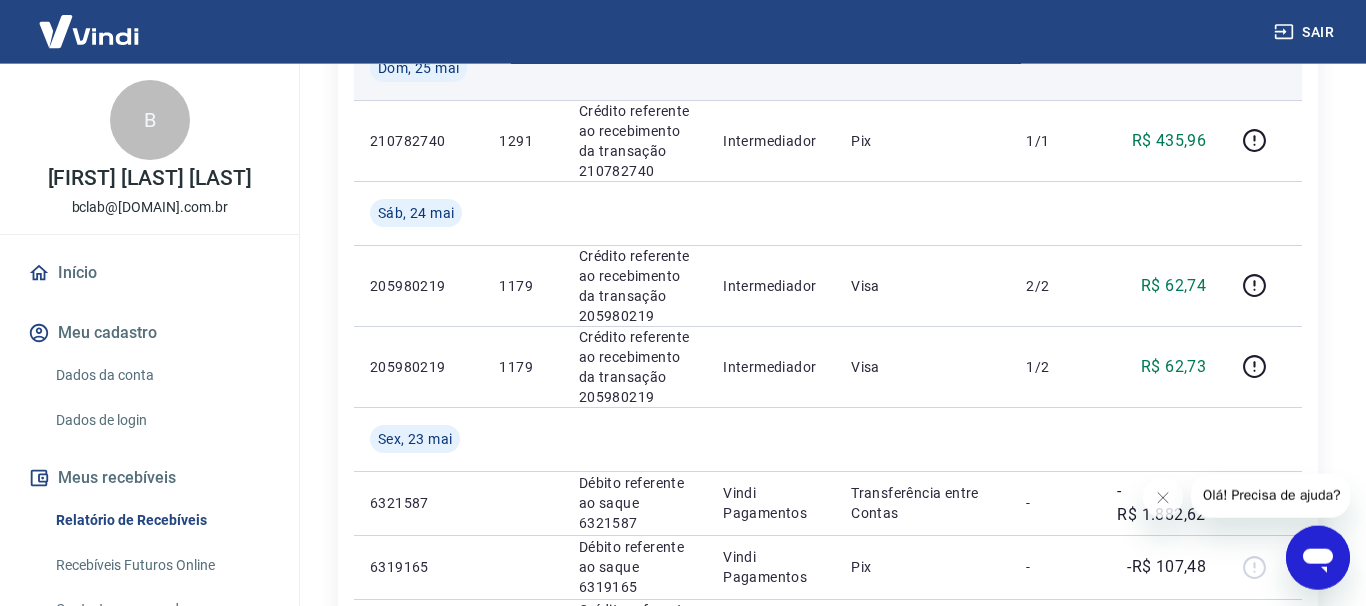 scroll, scrollTop: 1122, scrollLeft: 0, axis: vertical 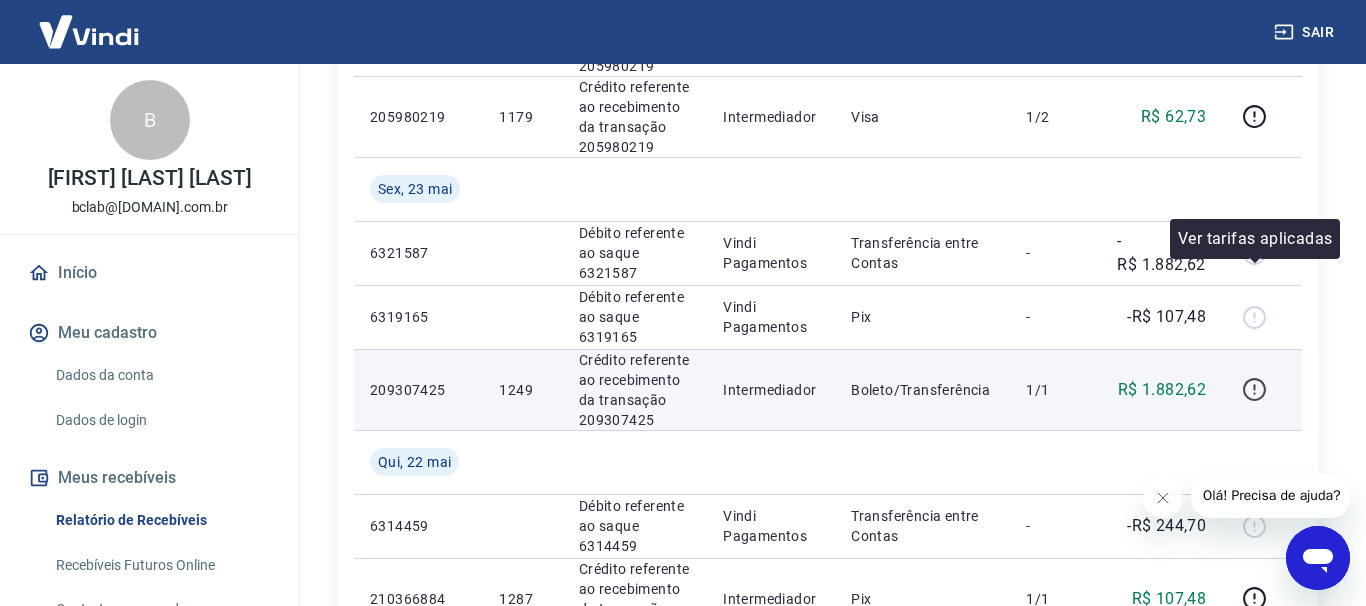 click 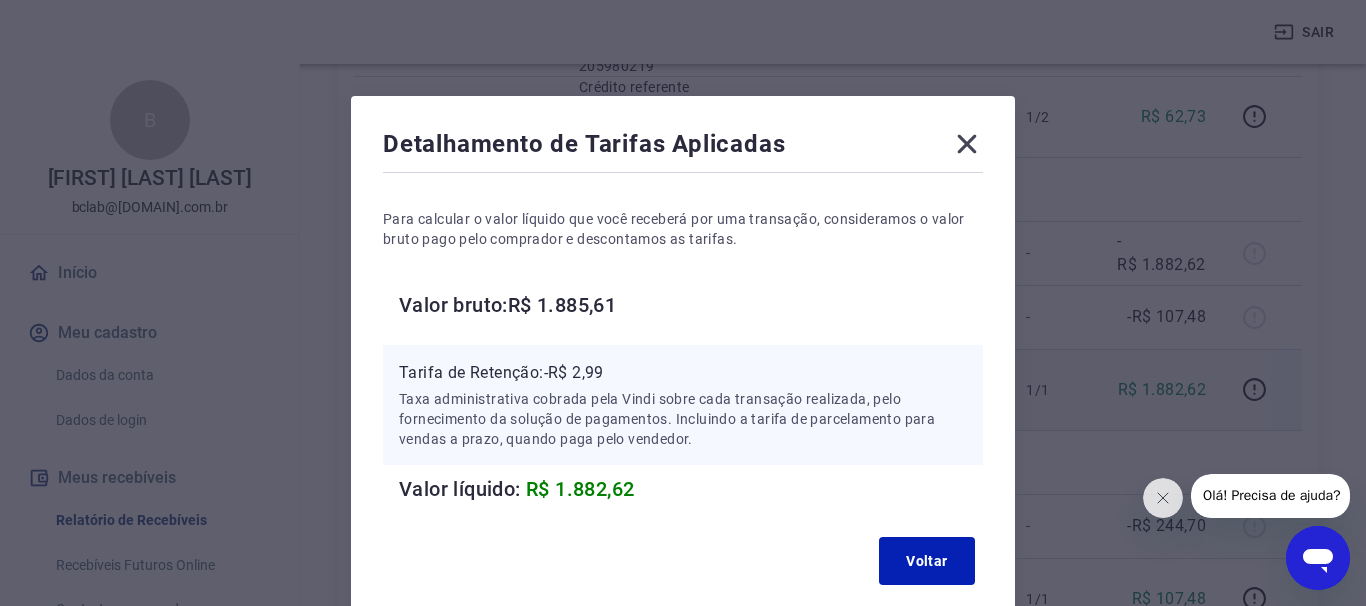 click on "Tarifa de Retenção:  -R$ 2,99" at bounding box center (683, 373) 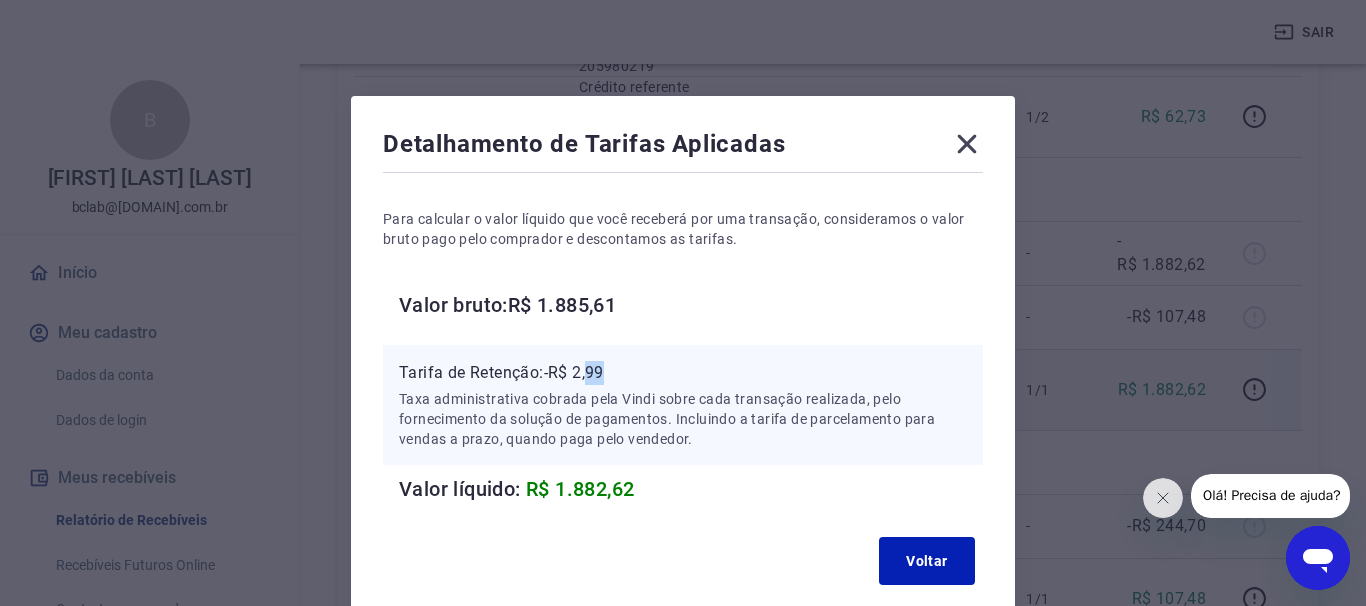 click on "Tarifa de Retenção:  -R$ 2,99" at bounding box center [683, 373] 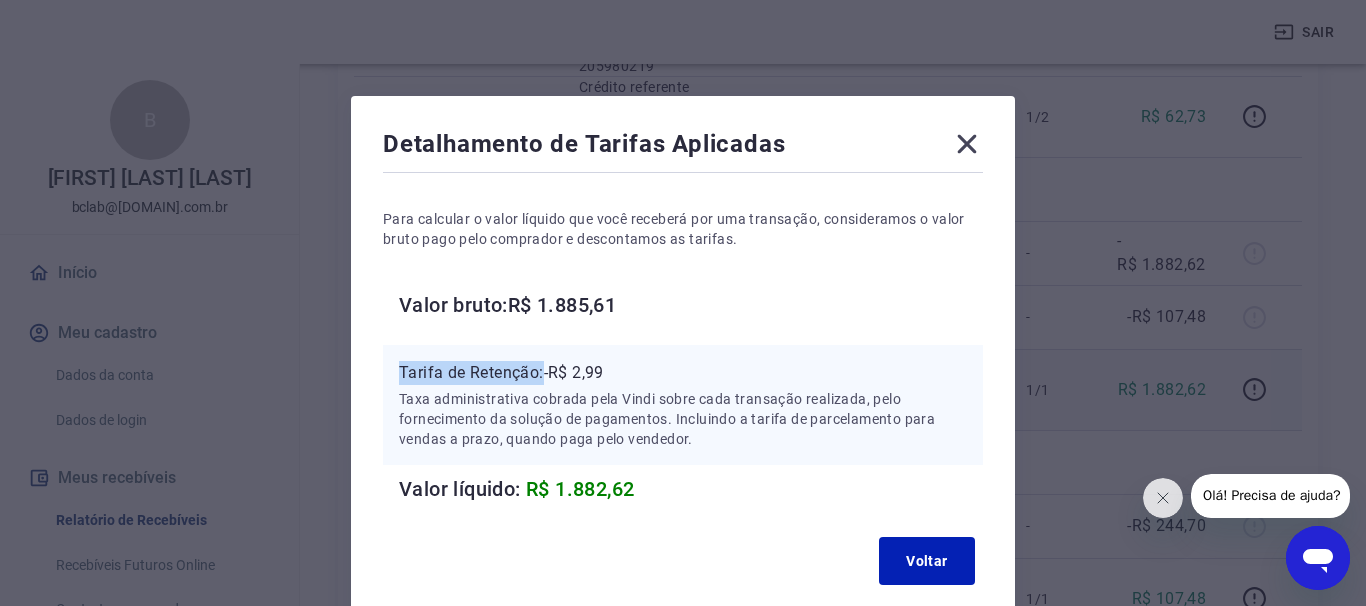 click on "Tarifa de Retenção:  -R$ 2,99" at bounding box center (683, 373) 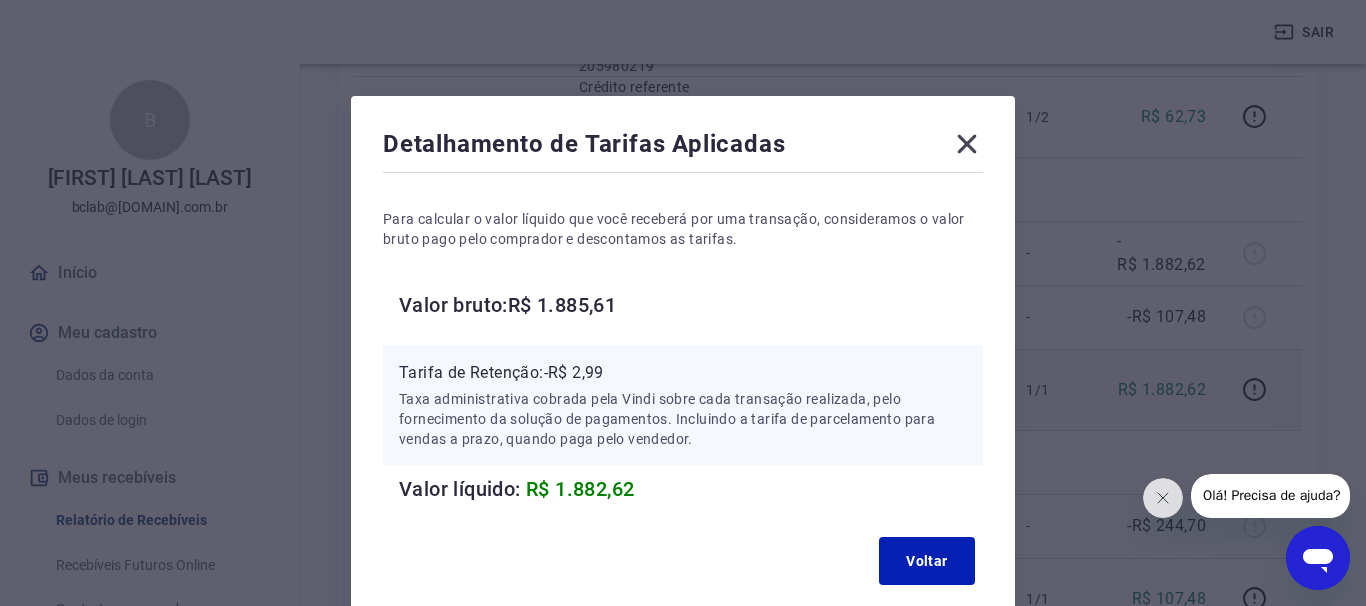click 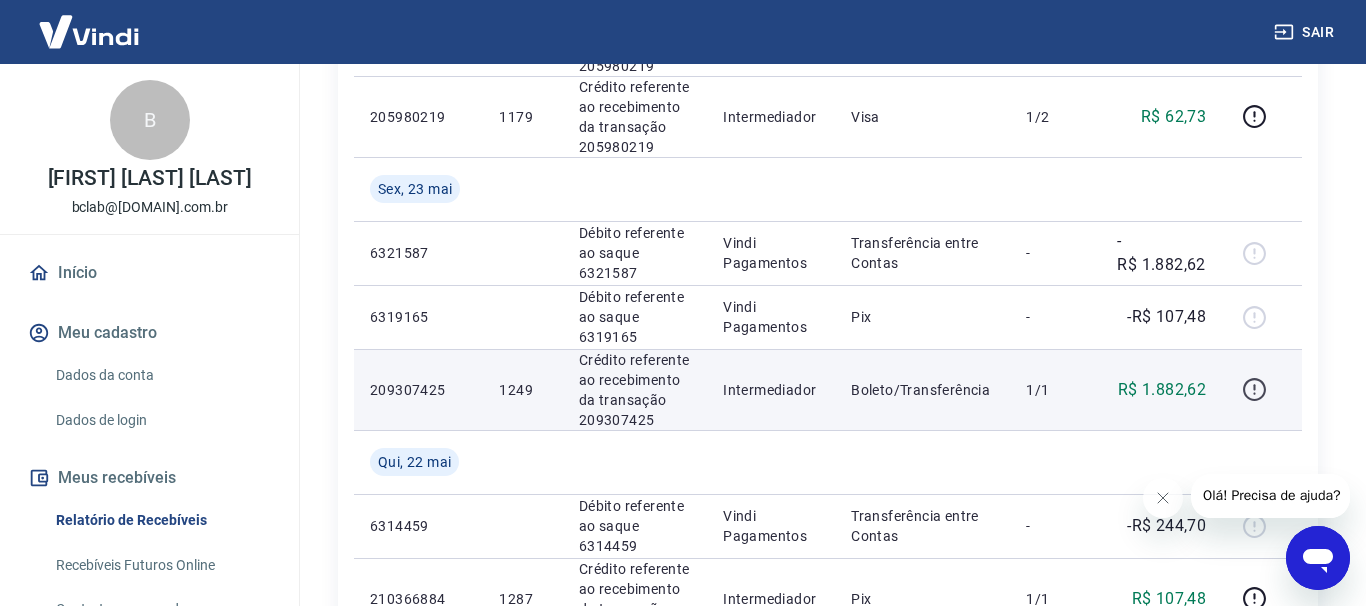 click 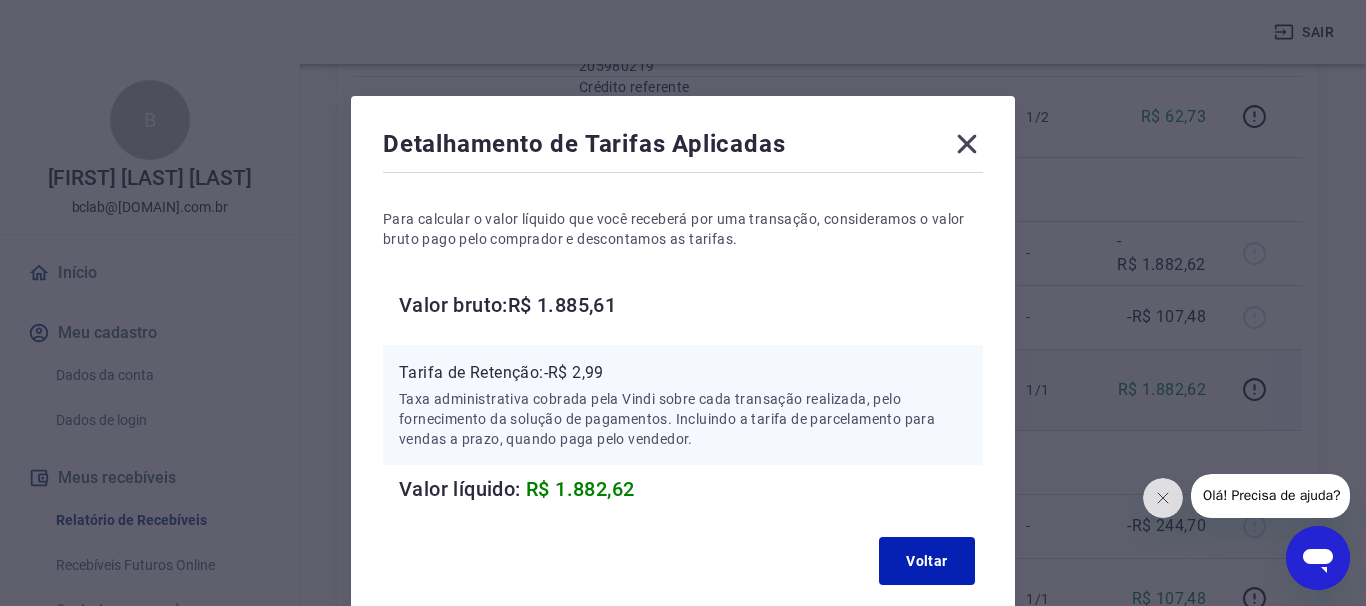 click 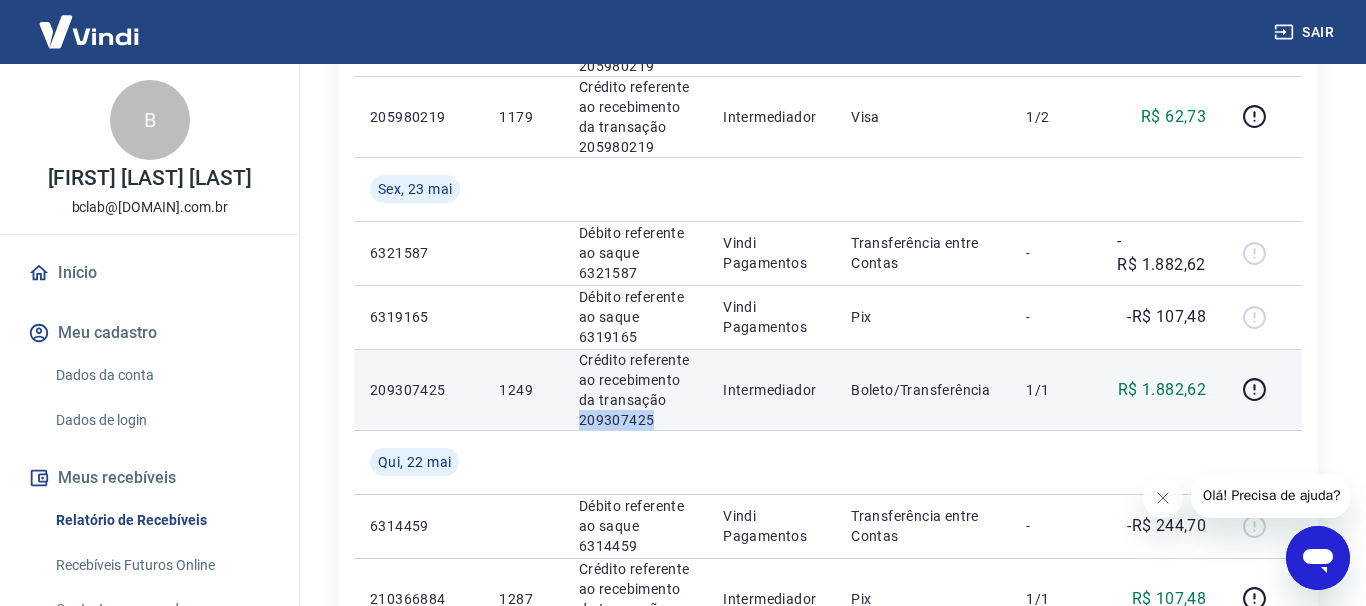 drag, startPoint x: 651, startPoint y: 298, endPoint x: 726, endPoint y: 297, distance: 75.00667 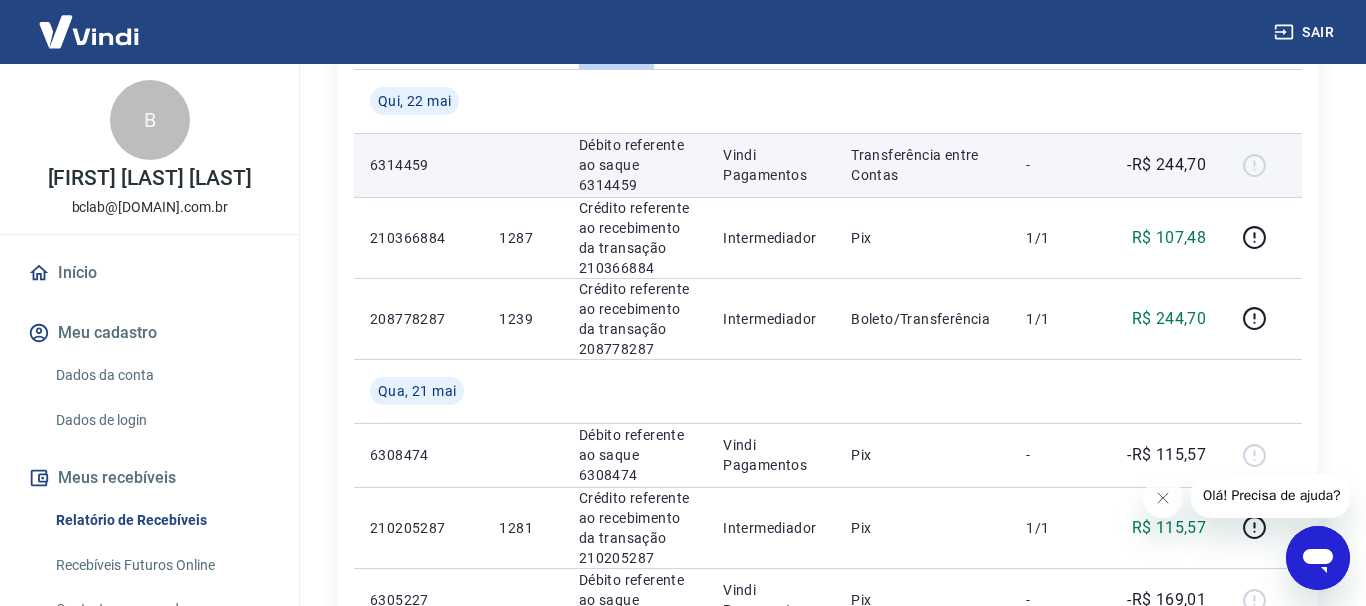scroll, scrollTop: 1428, scrollLeft: 0, axis: vertical 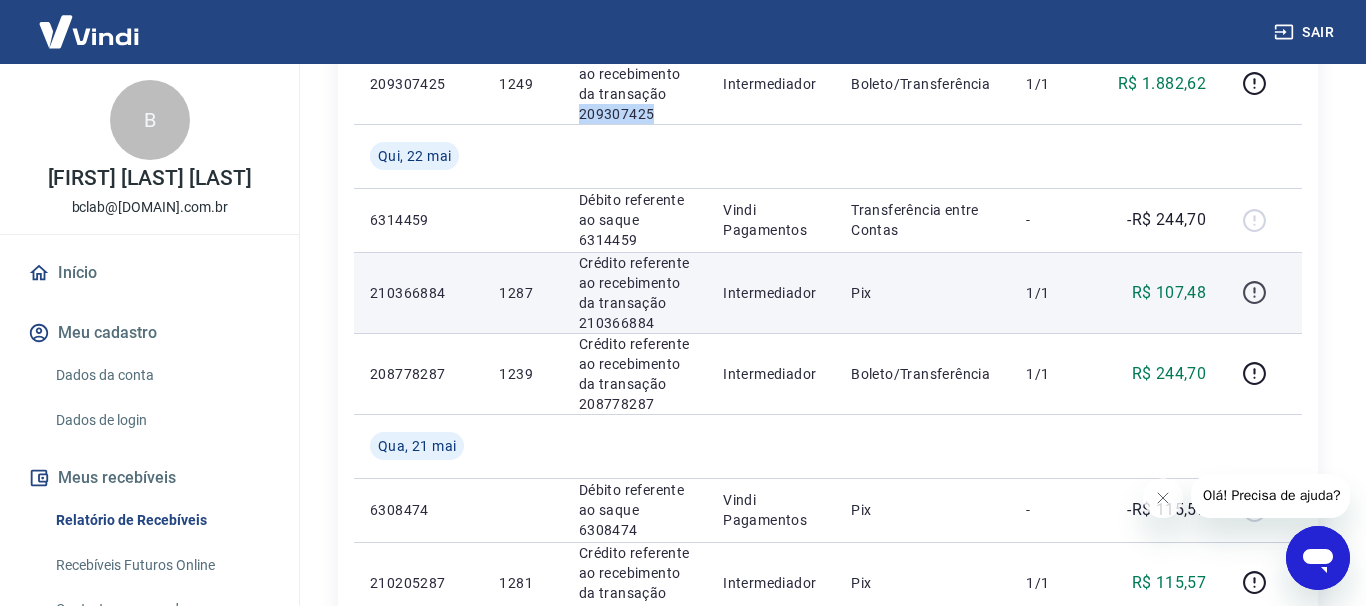 click 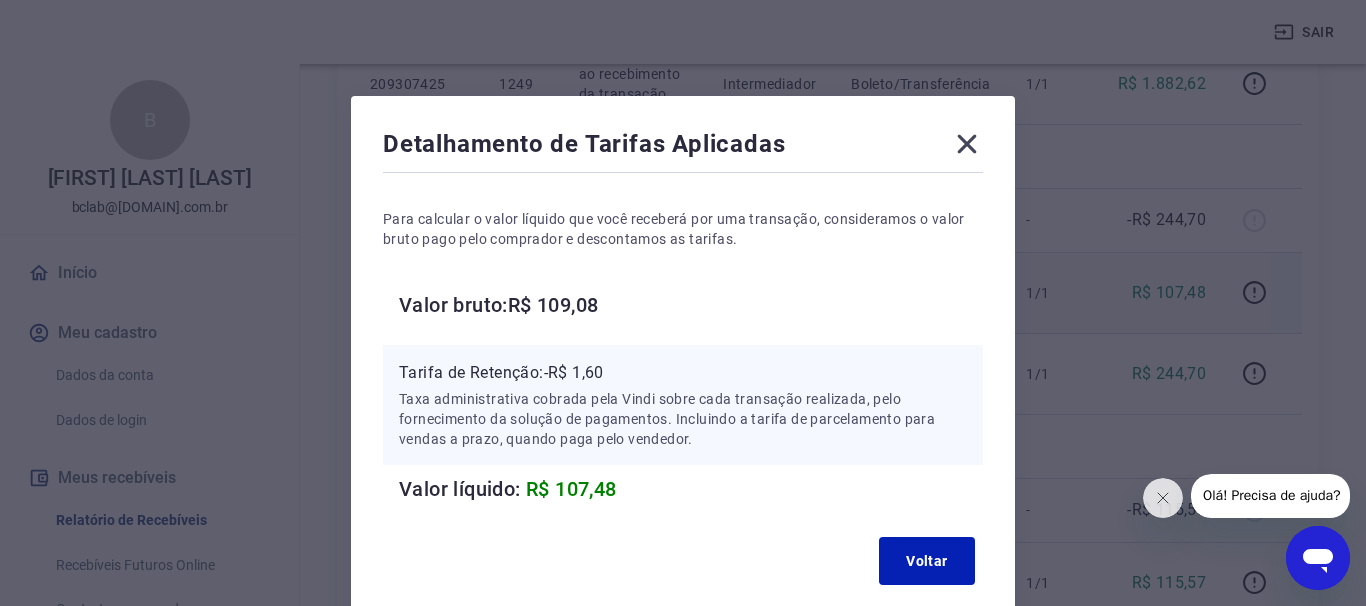type 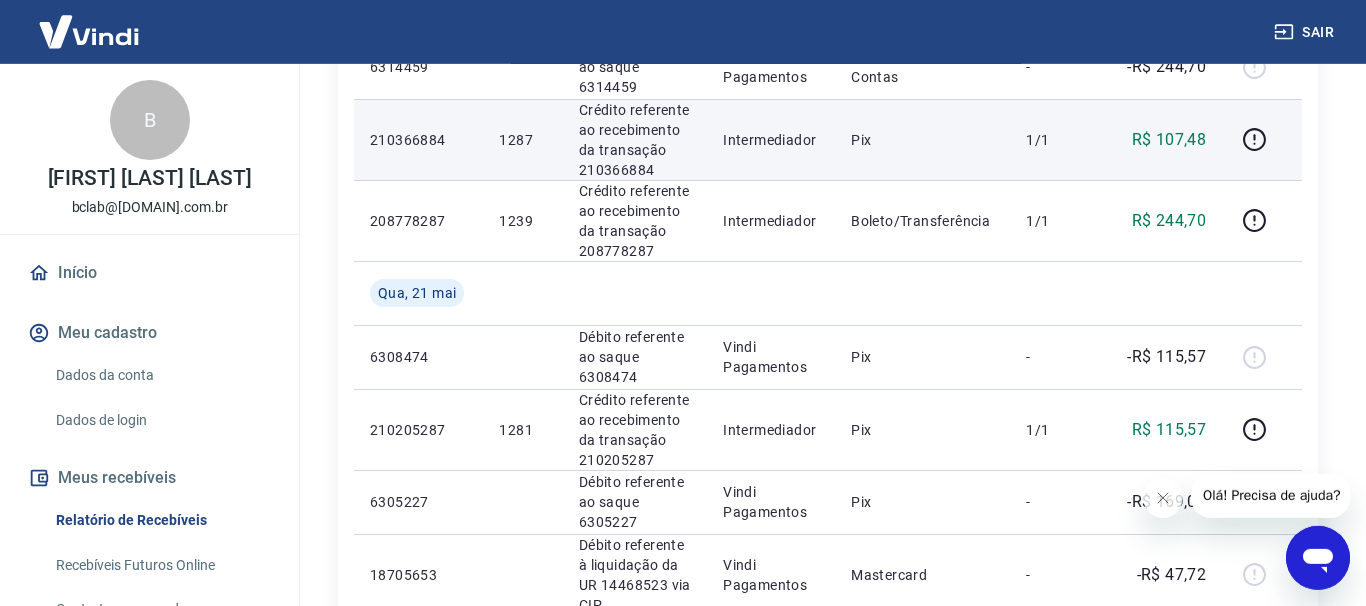 scroll, scrollTop: 1836, scrollLeft: 0, axis: vertical 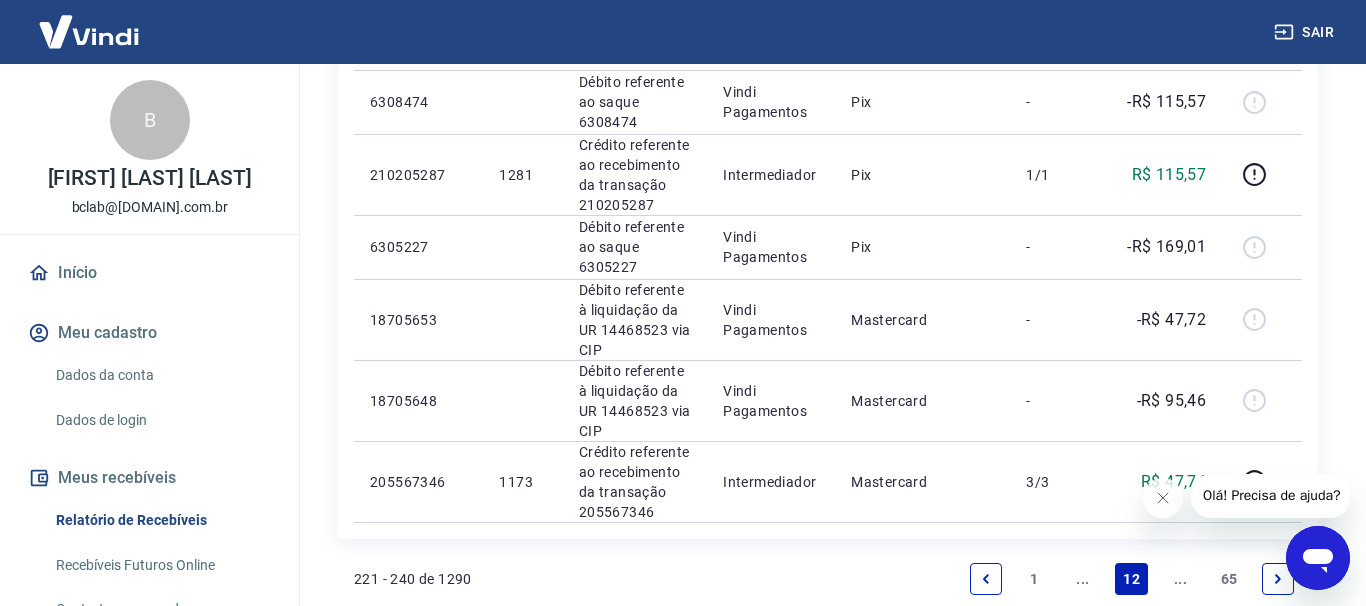 click at bounding box center [1278, 579] 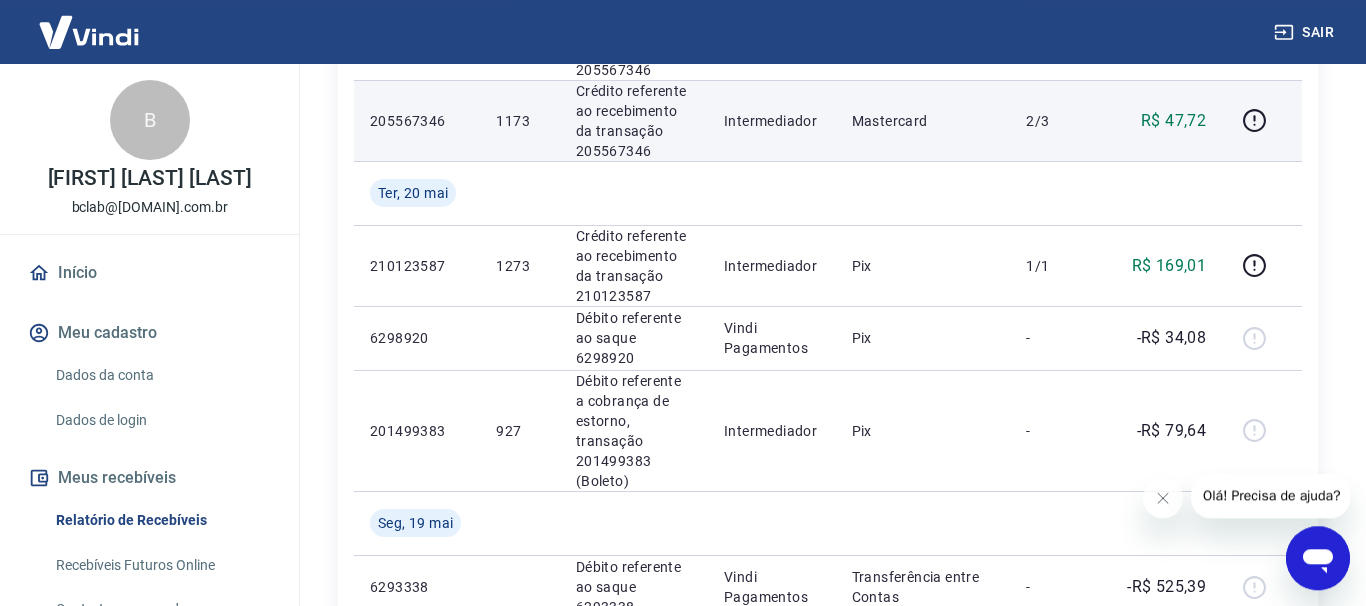 scroll, scrollTop: 510, scrollLeft: 0, axis: vertical 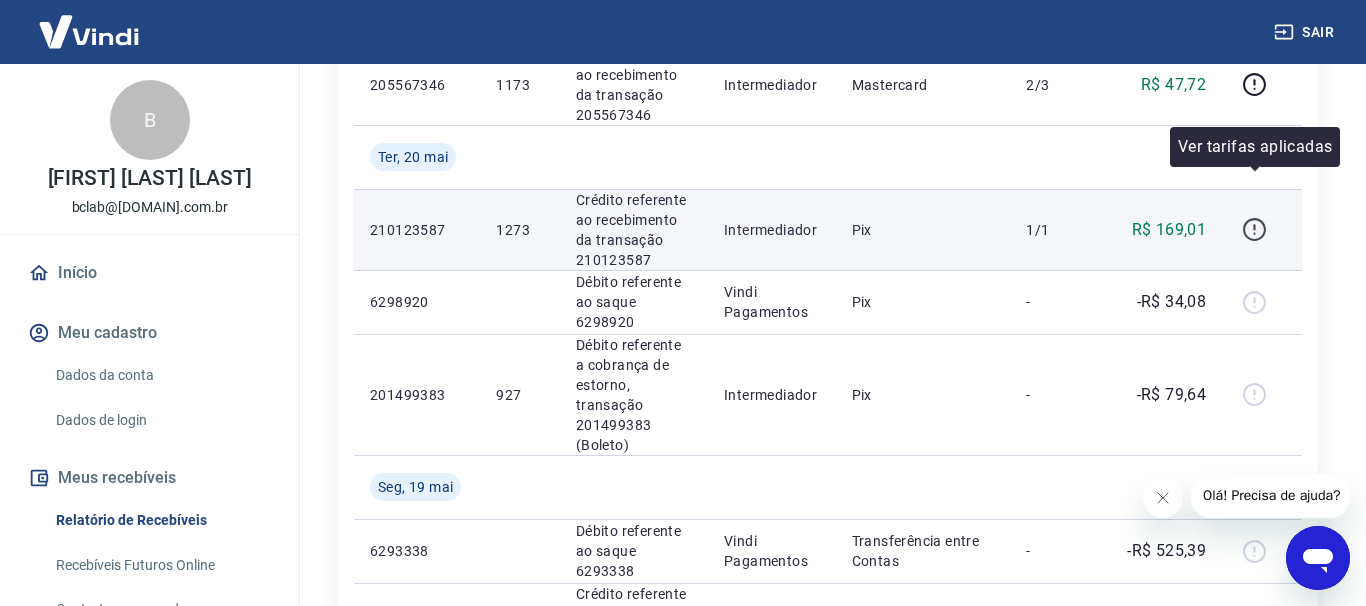 click 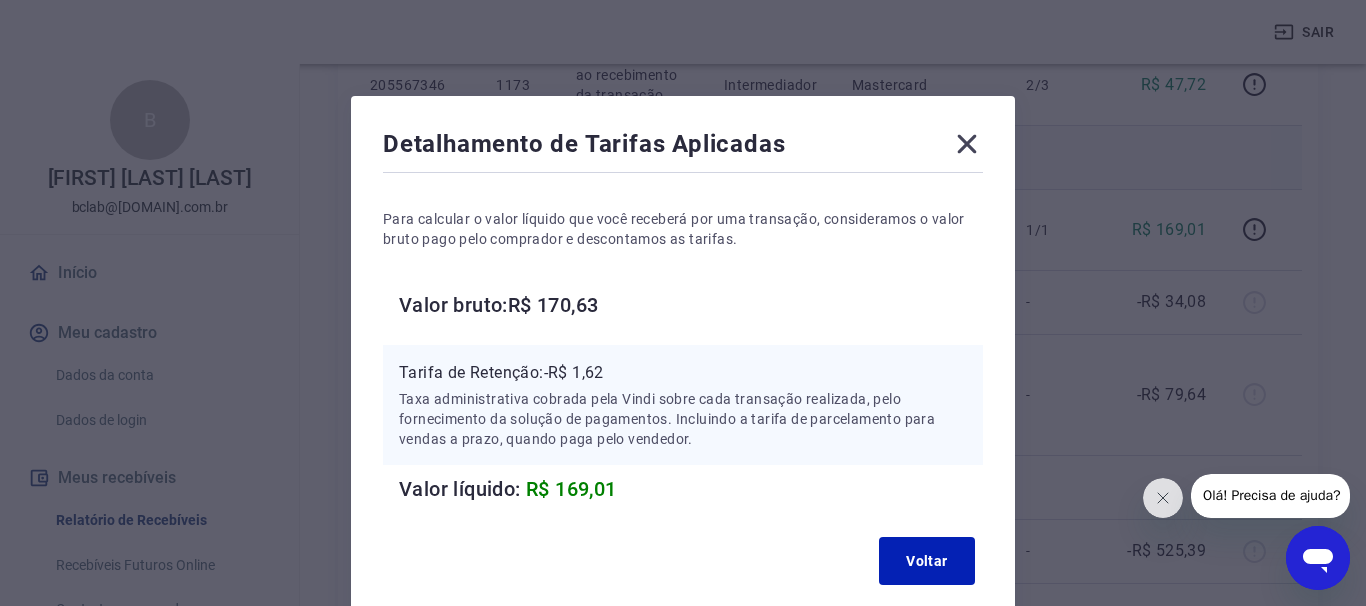 click 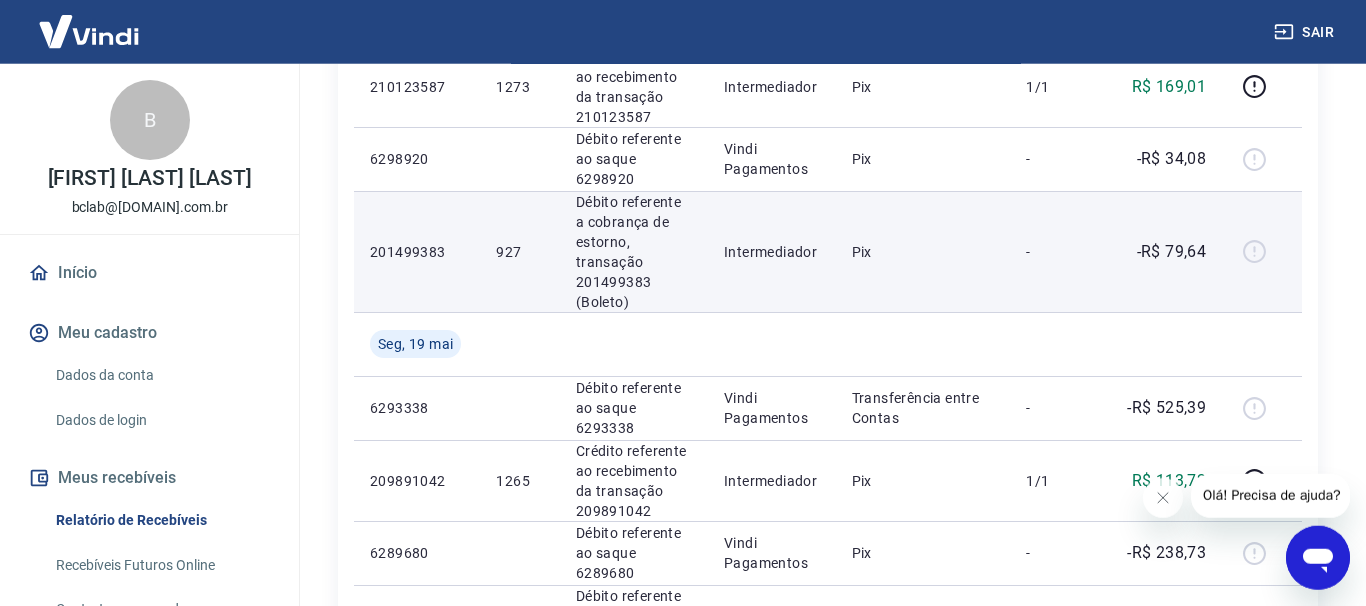 scroll, scrollTop: 816, scrollLeft: 0, axis: vertical 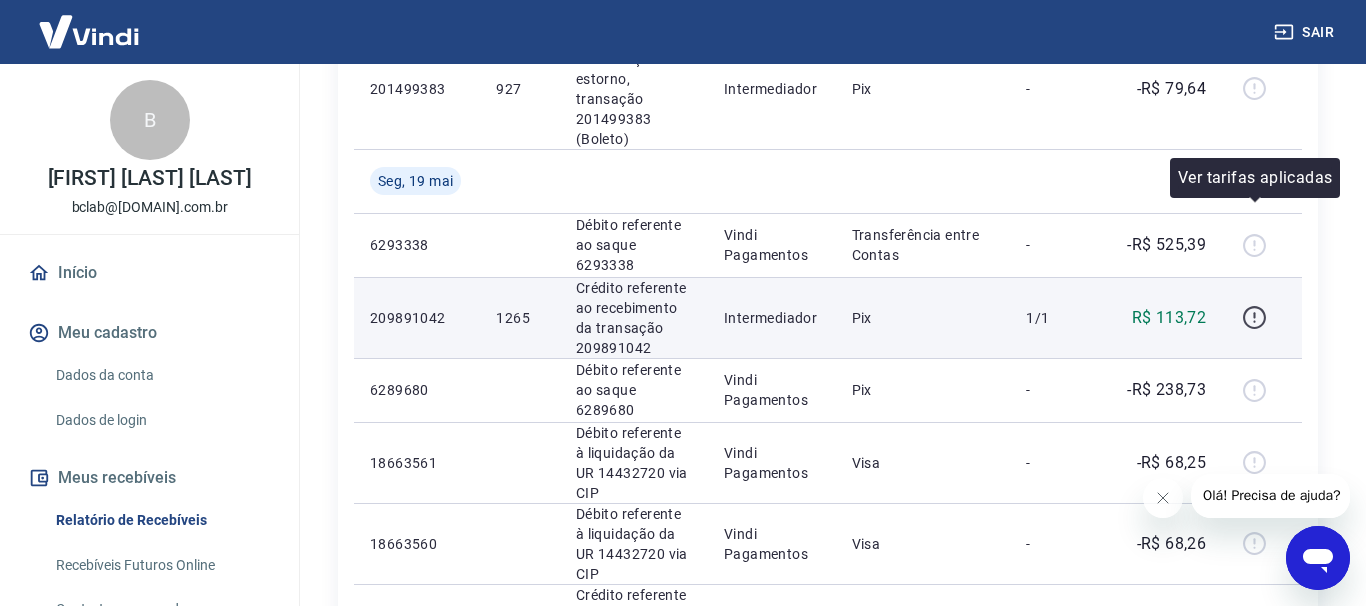 click 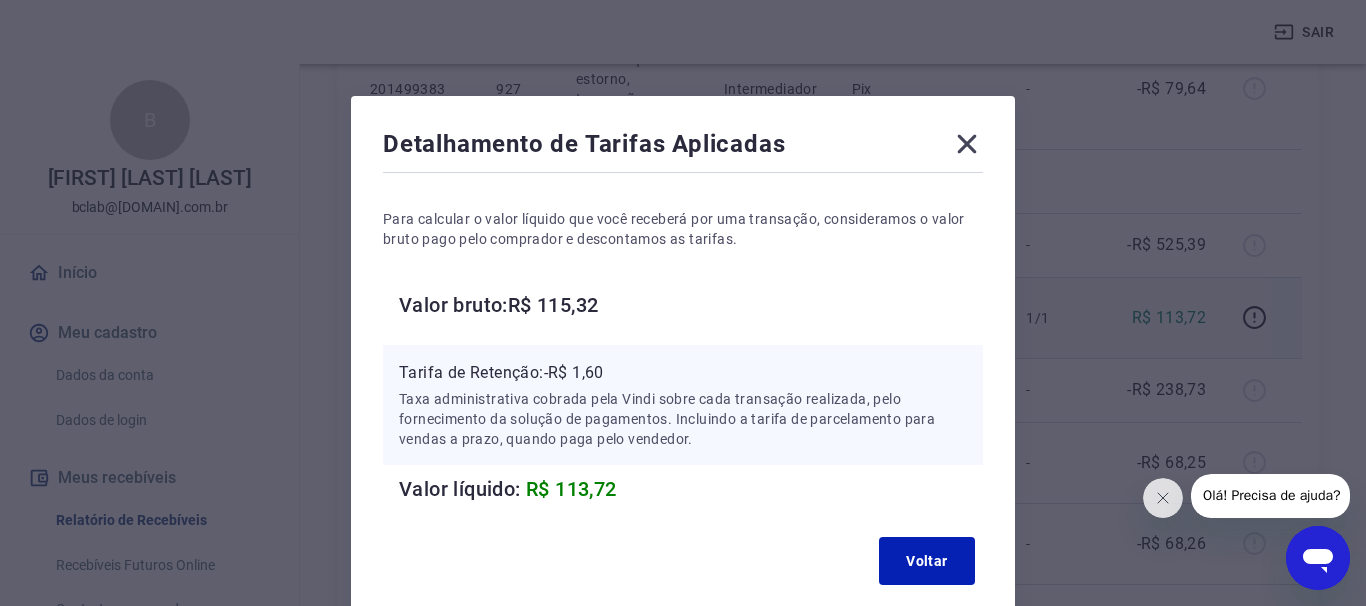 click 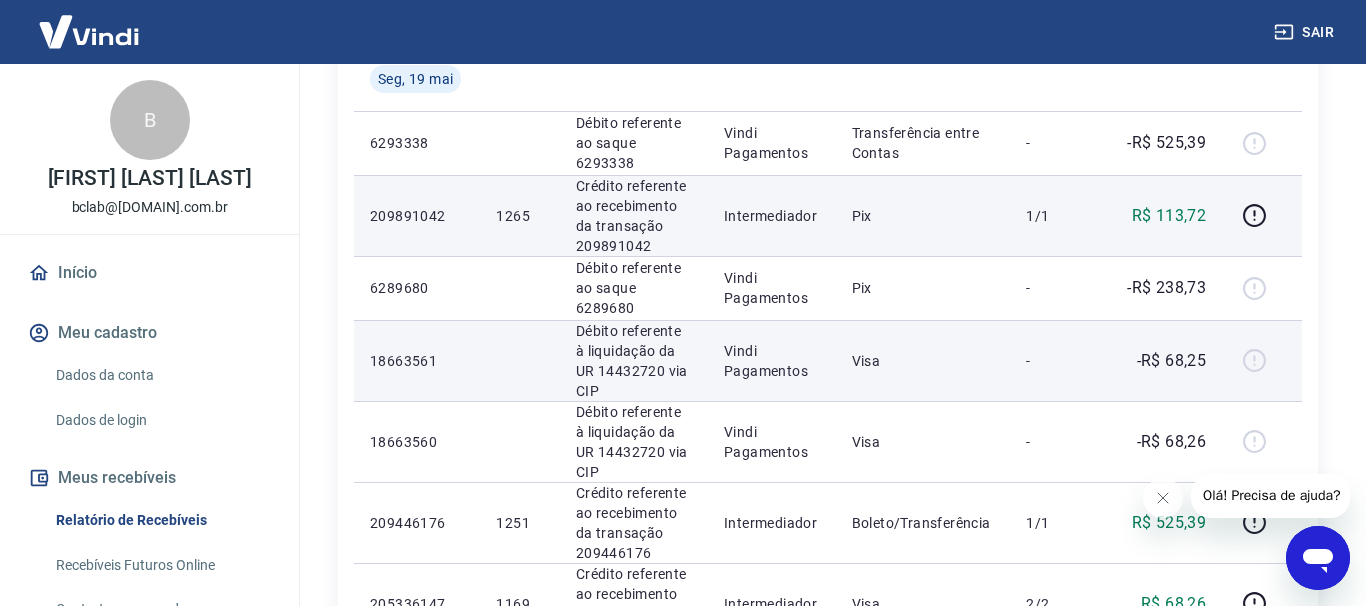 scroll, scrollTop: 1020, scrollLeft: 0, axis: vertical 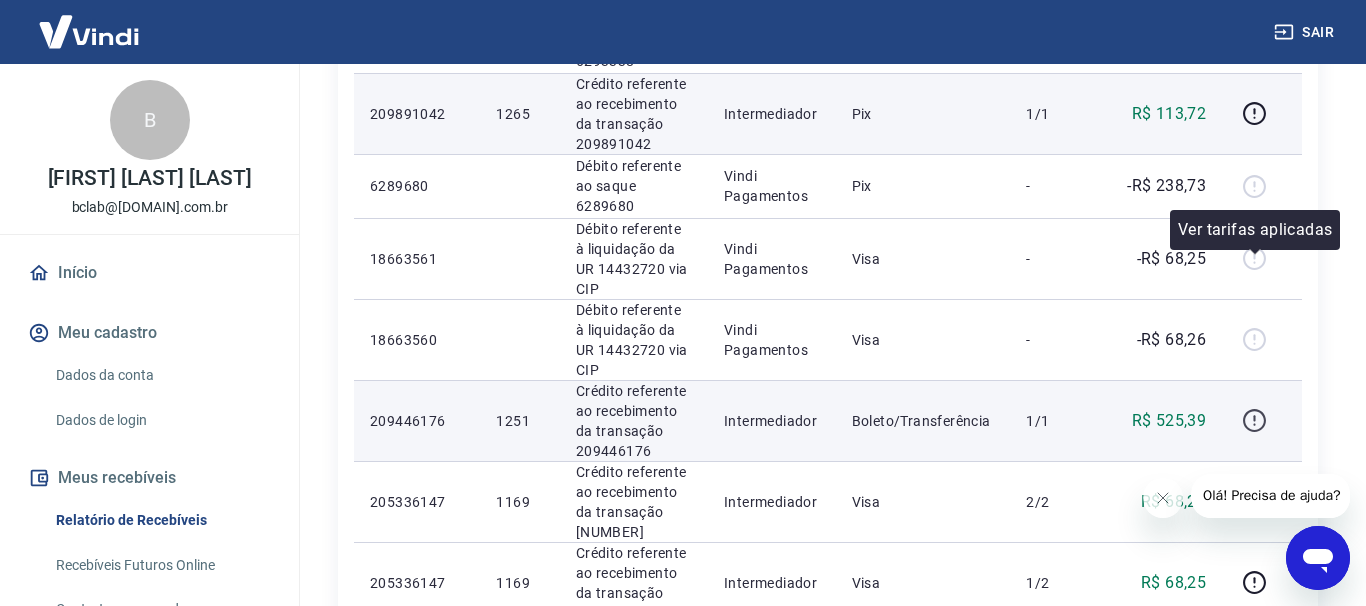 click 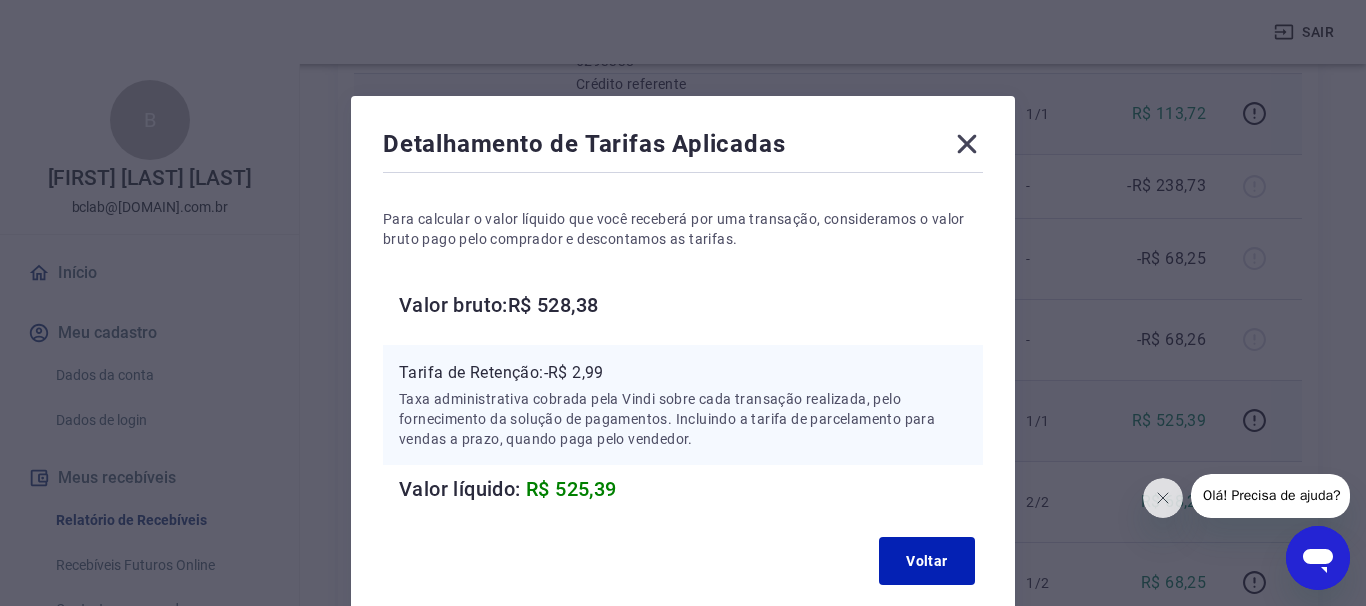 click 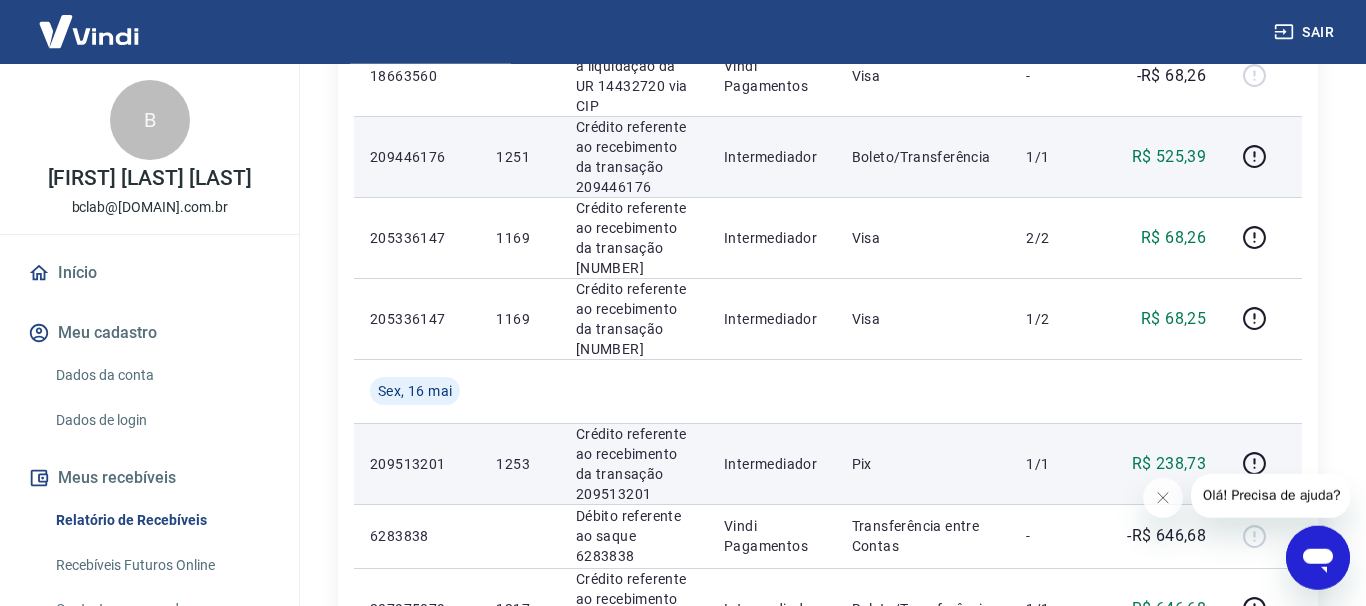 scroll, scrollTop: 1326, scrollLeft: 0, axis: vertical 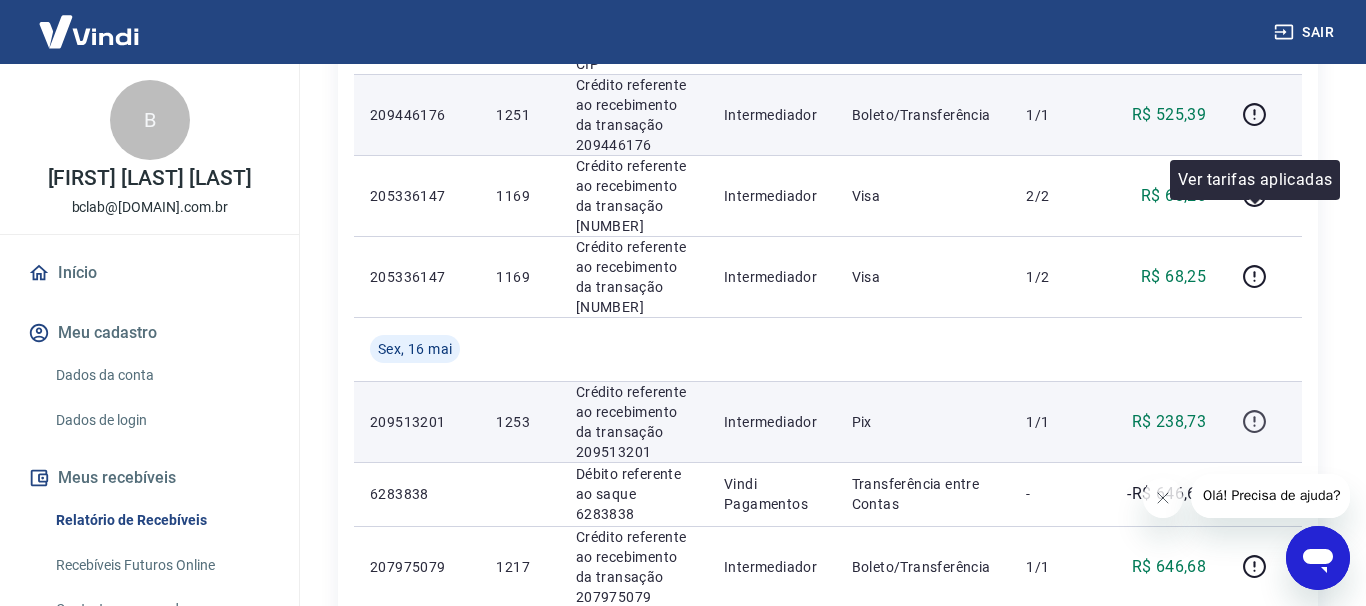 click 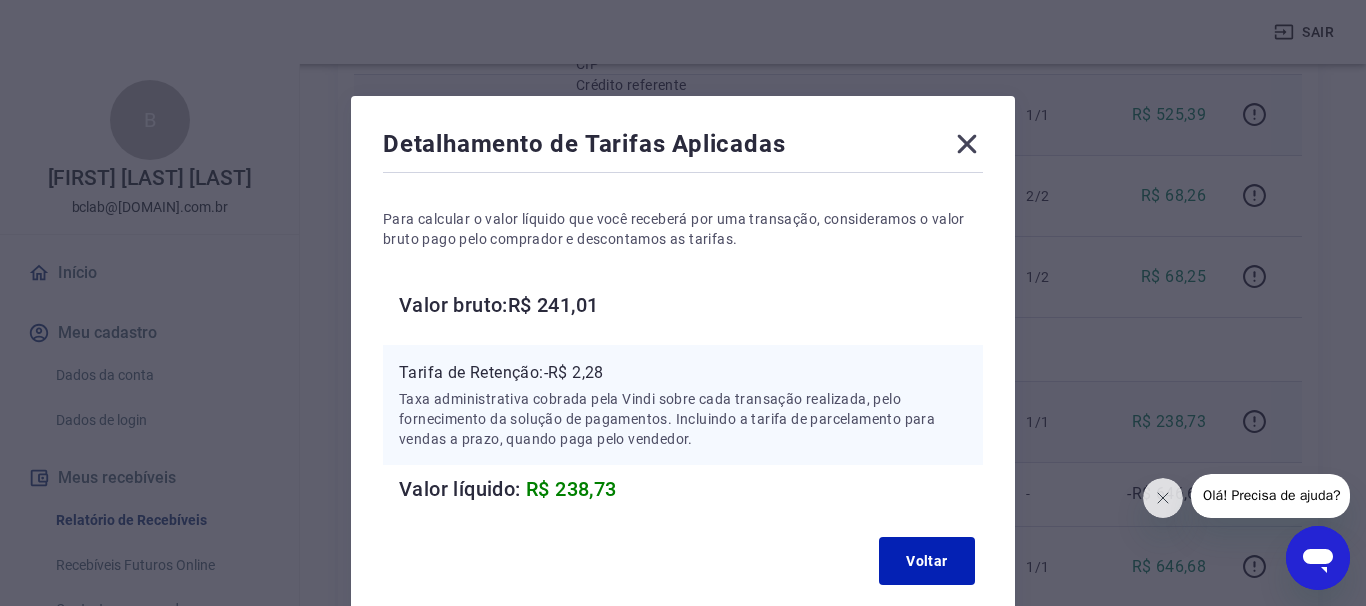 type 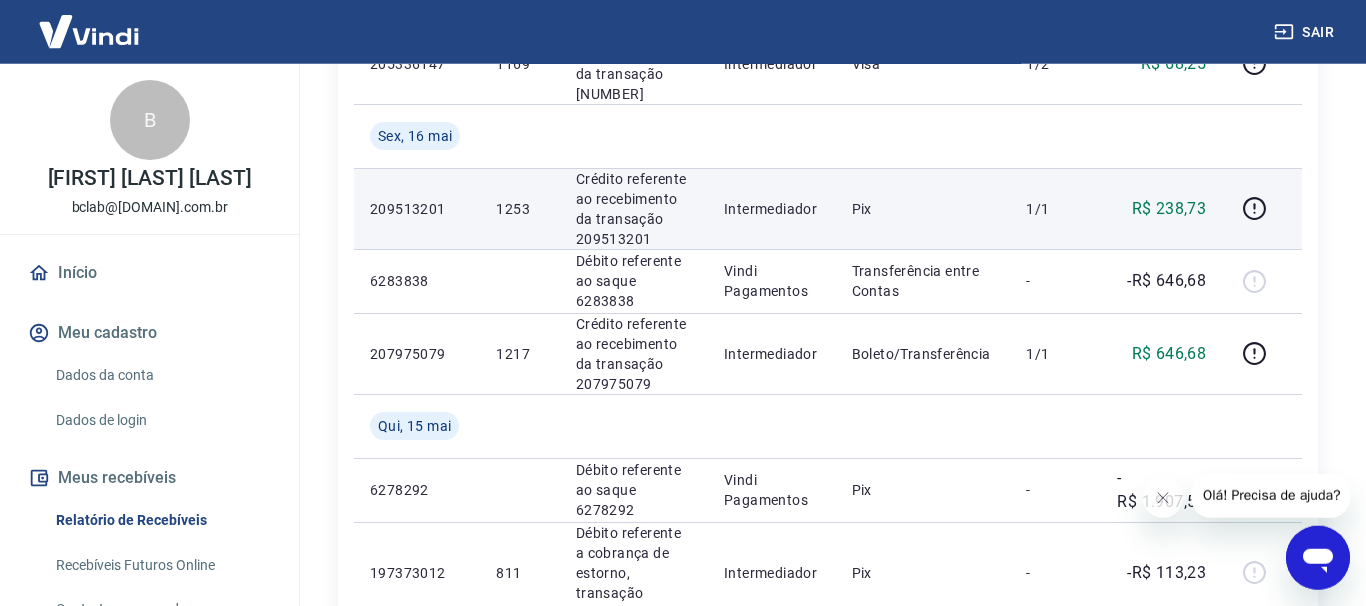 scroll, scrollTop: 1632, scrollLeft: 0, axis: vertical 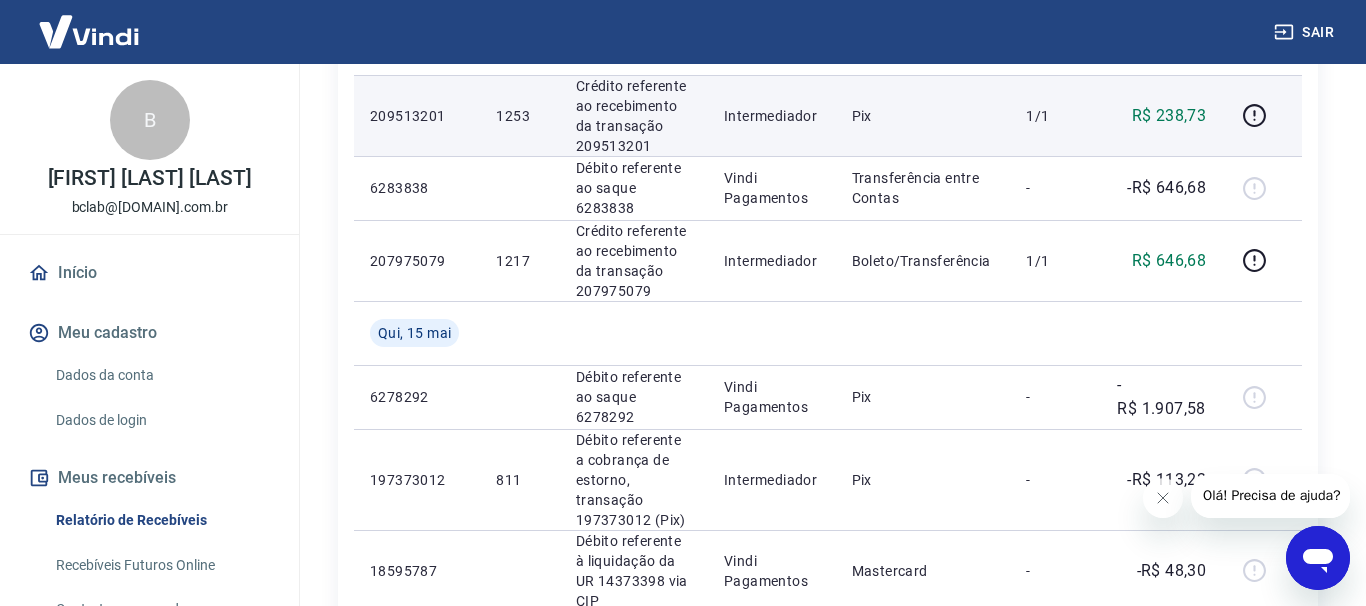 click at bounding box center [1278, 749] 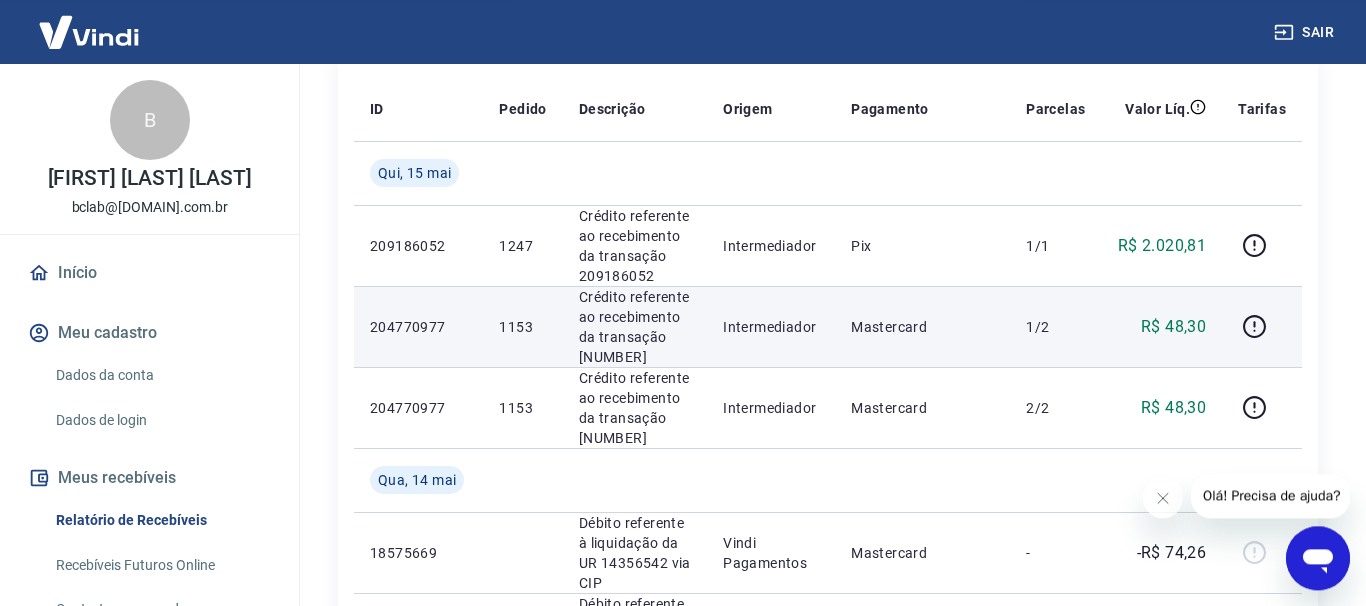 scroll, scrollTop: 306, scrollLeft: 0, axis: vertical 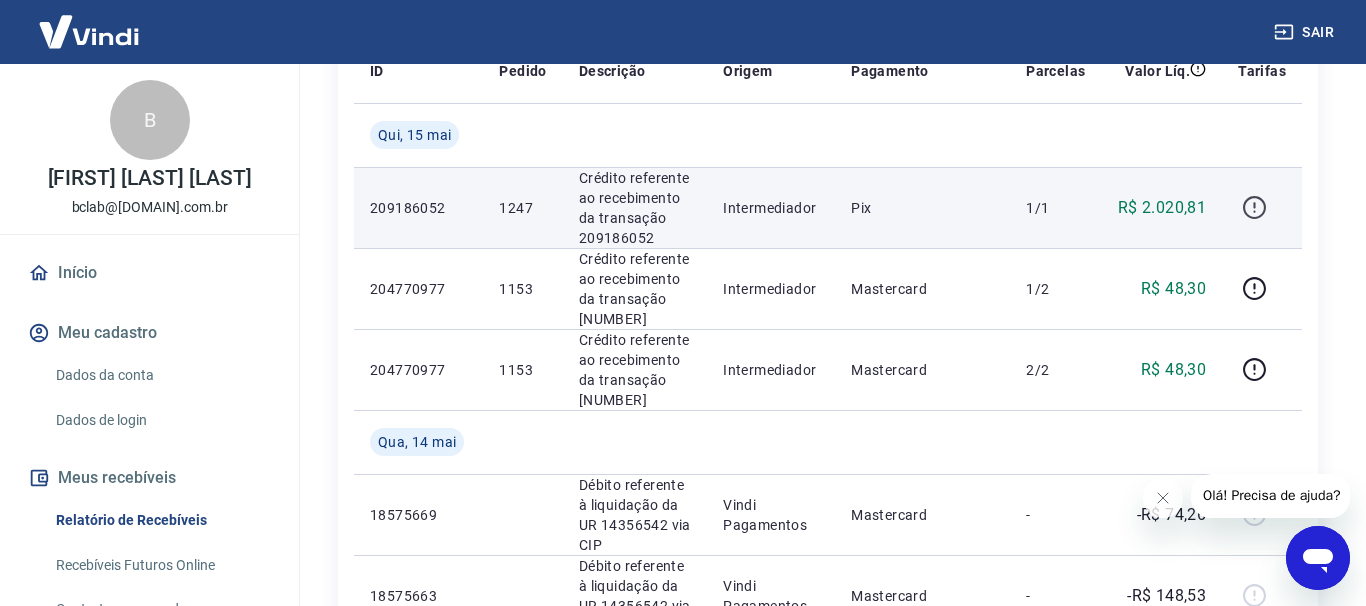 click 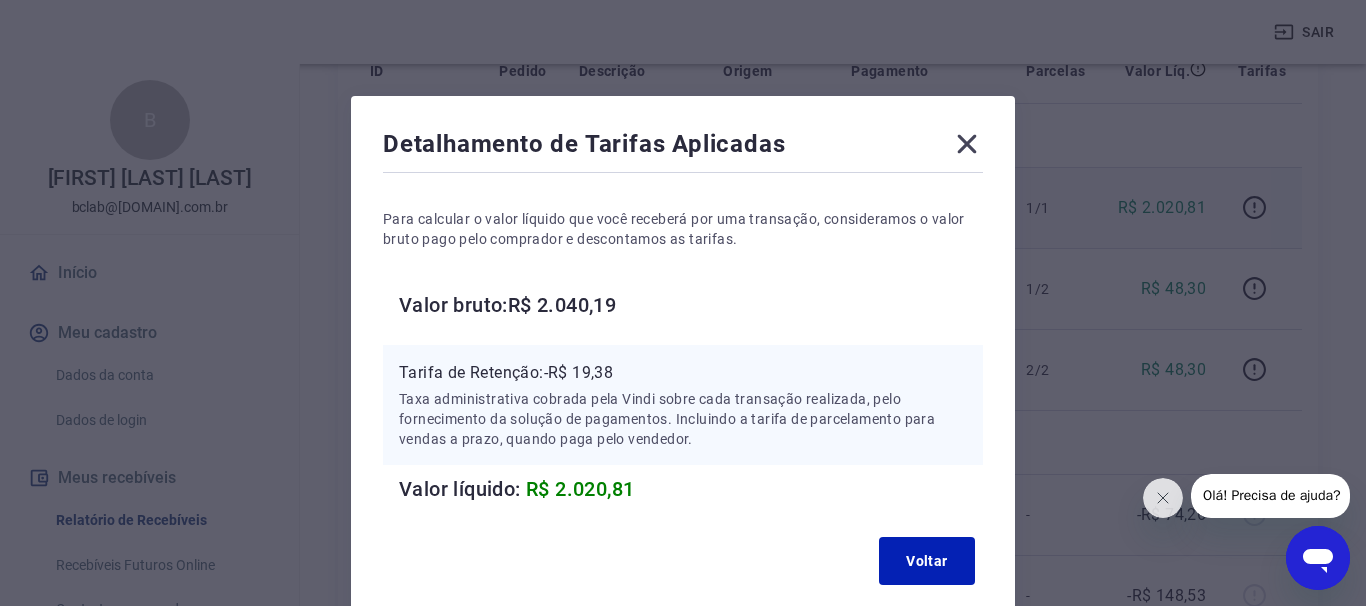 type 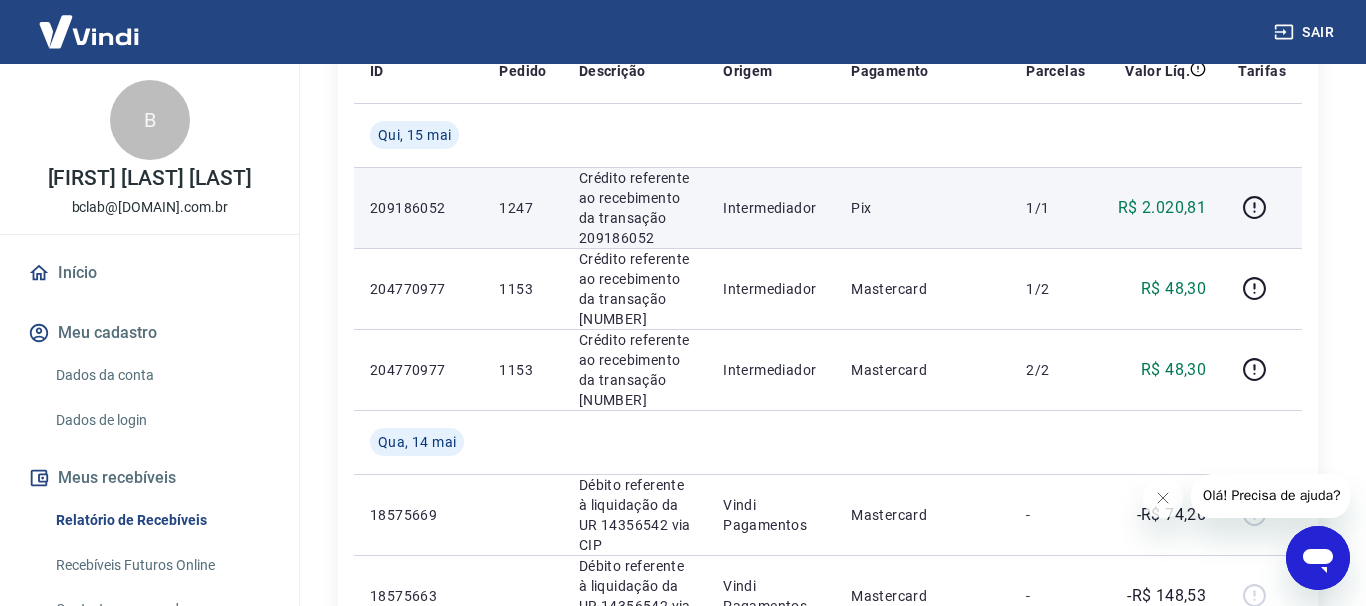 click on "209186052" at bounding box center (418, 208) 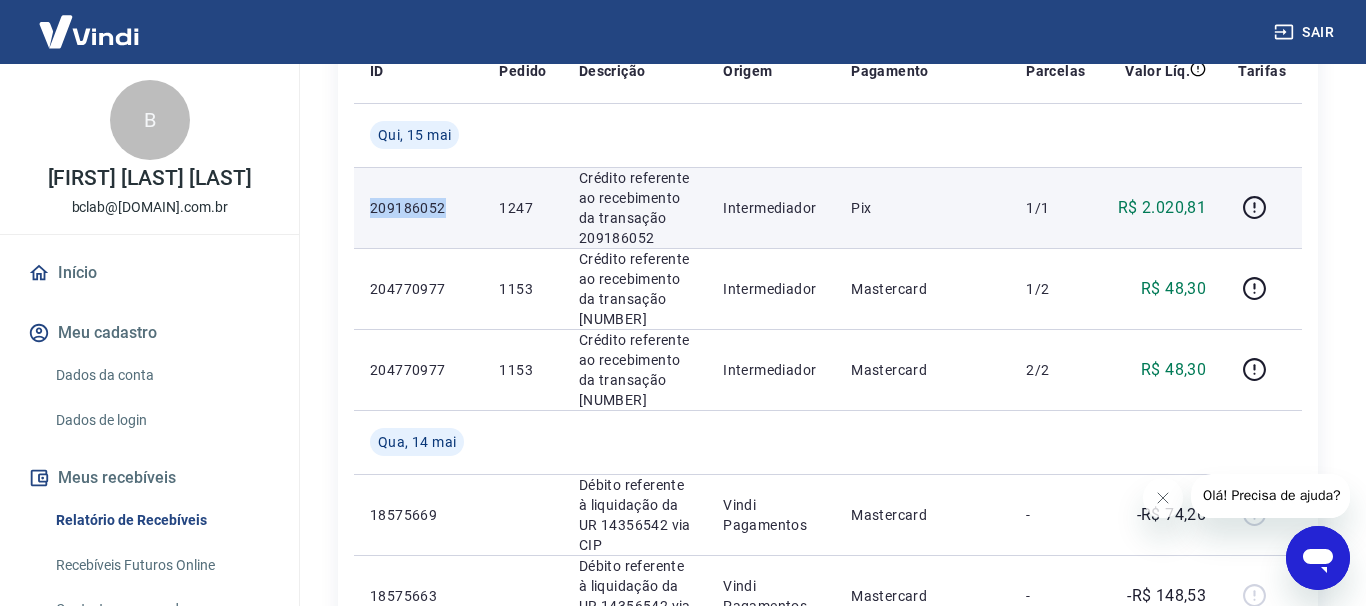click on "209186052" at bounding box center (418, 208) 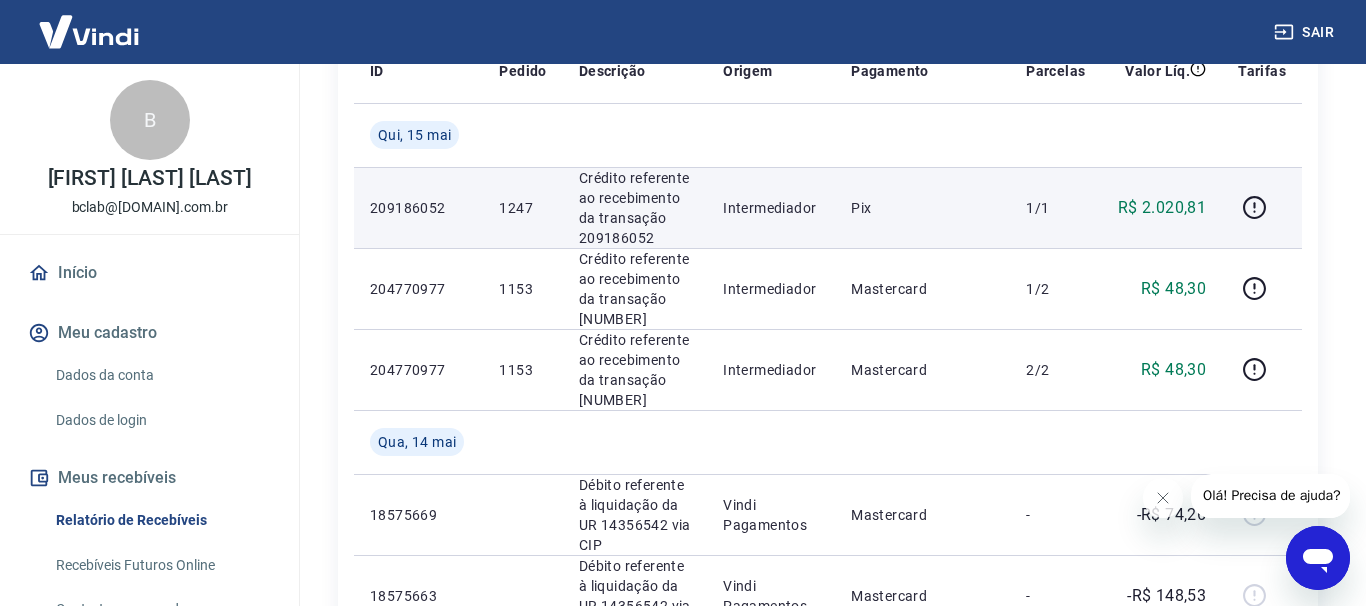 click on "209186052" at bounding box center (418, 208) 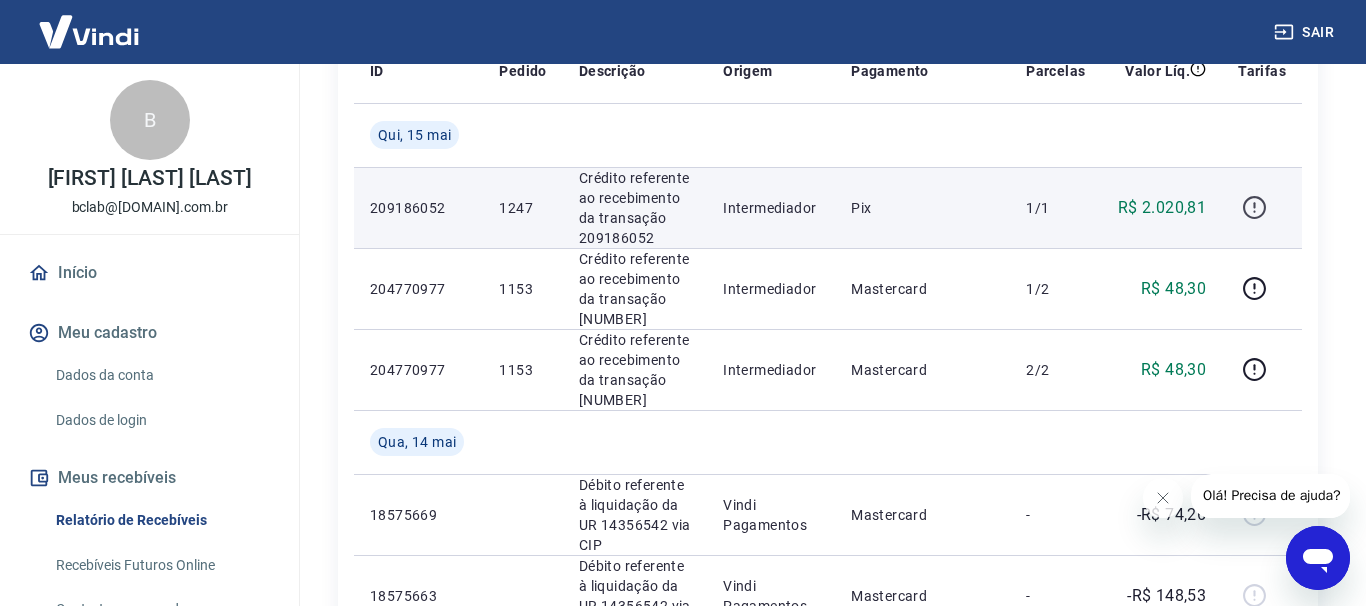 click 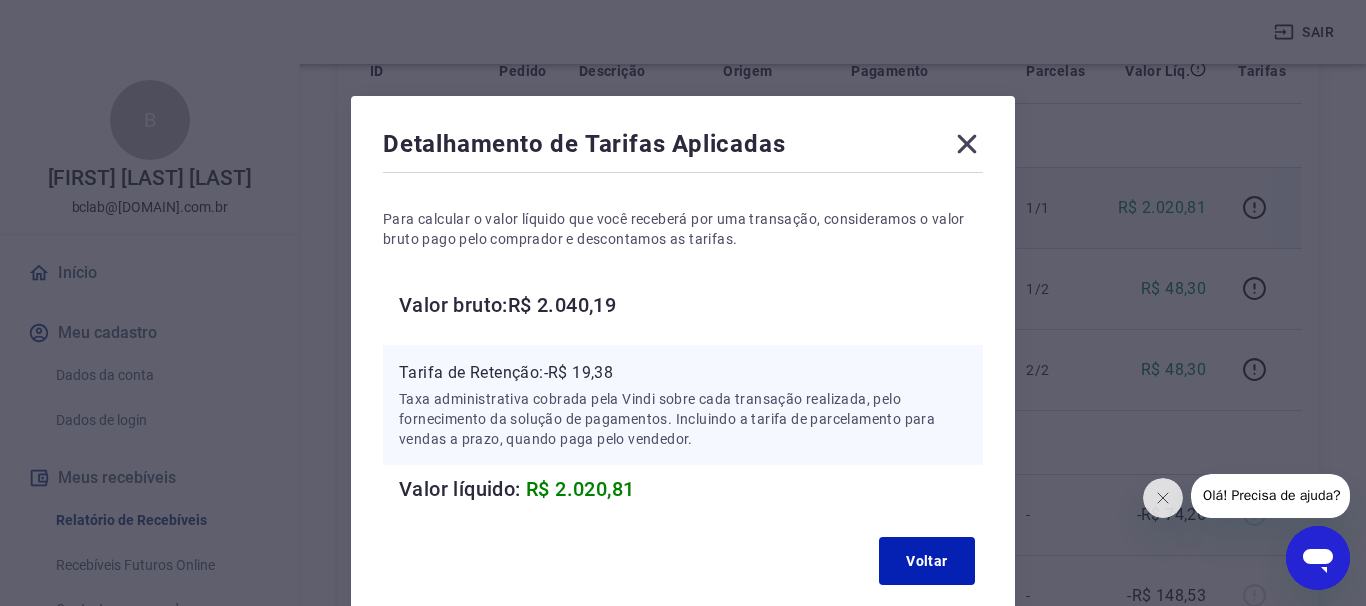 click 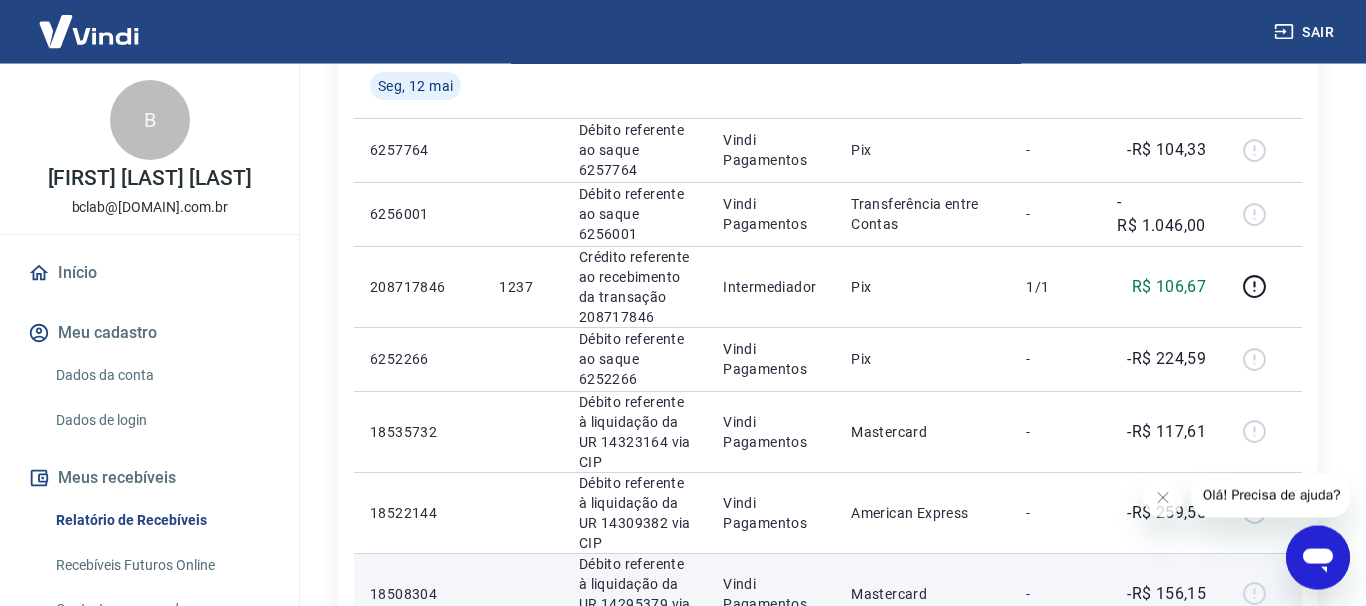 scroll, scrollTop: 1224, scrollLeft: 0, axis: vertical 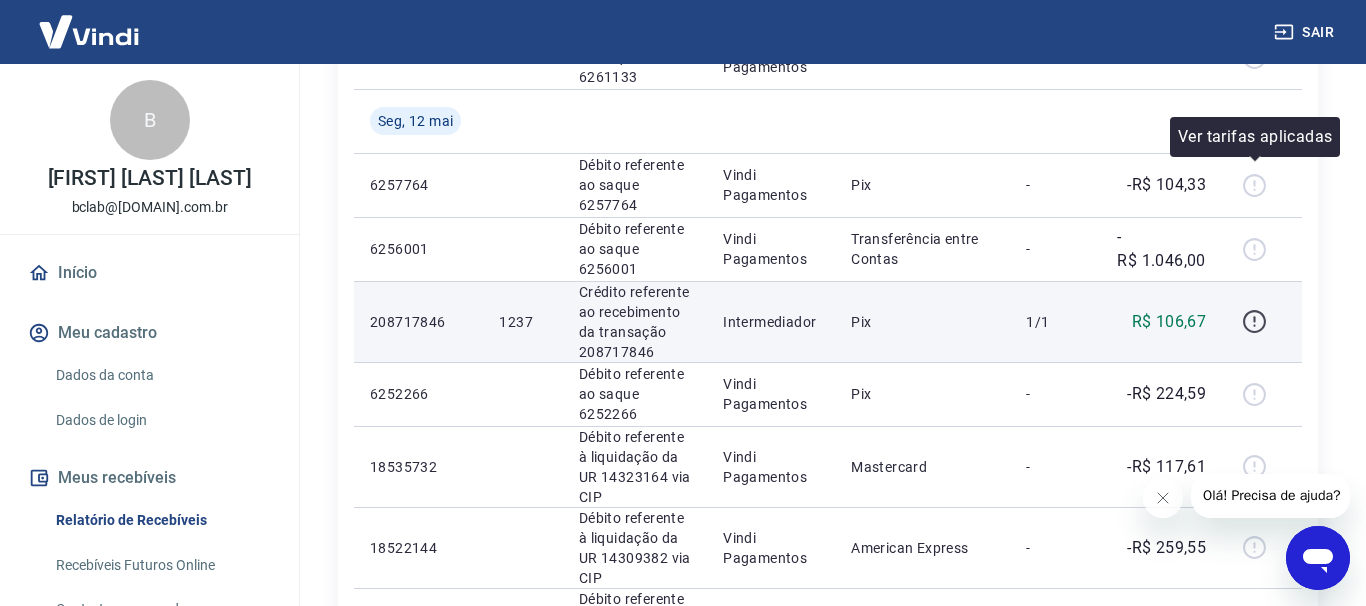 click 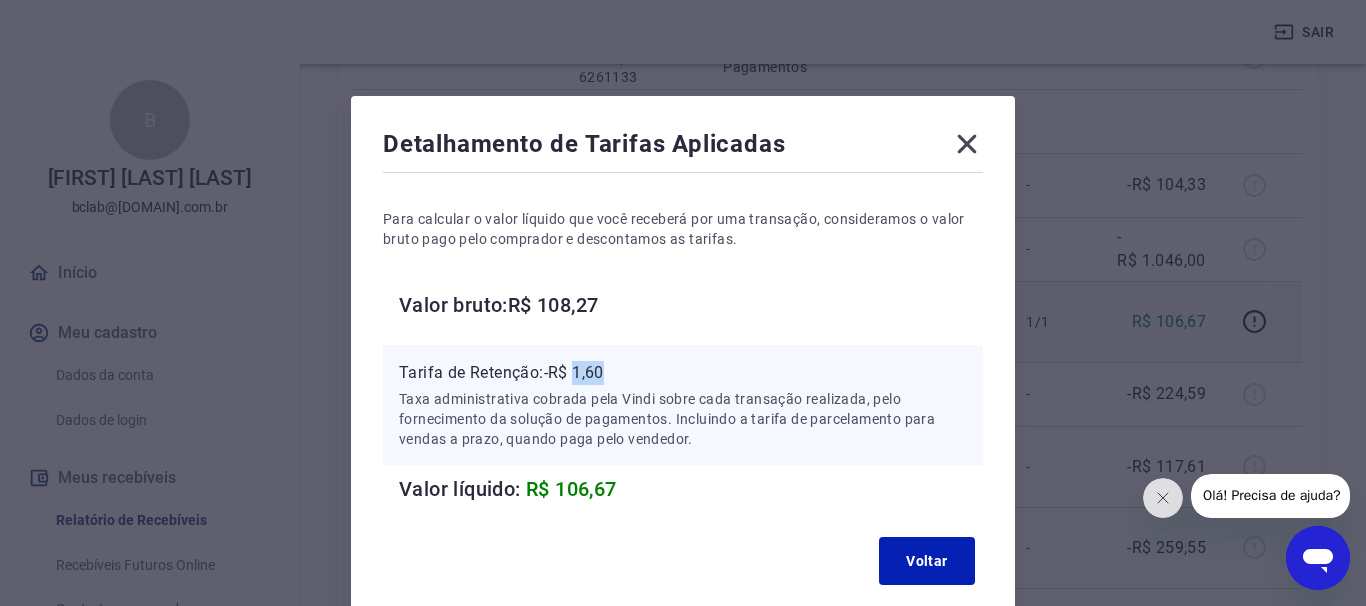 drag, startPoint x: 579, startPoint y: 378, endPoint x: 617, endPoint y: 378, distance: 38 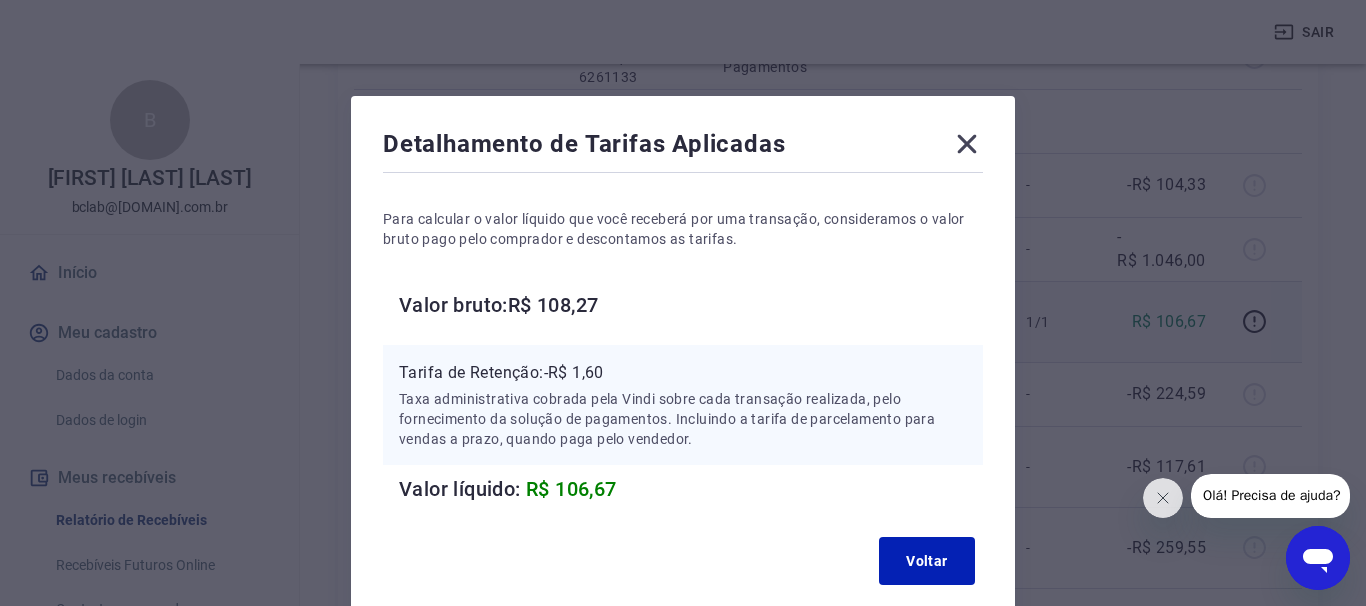 click 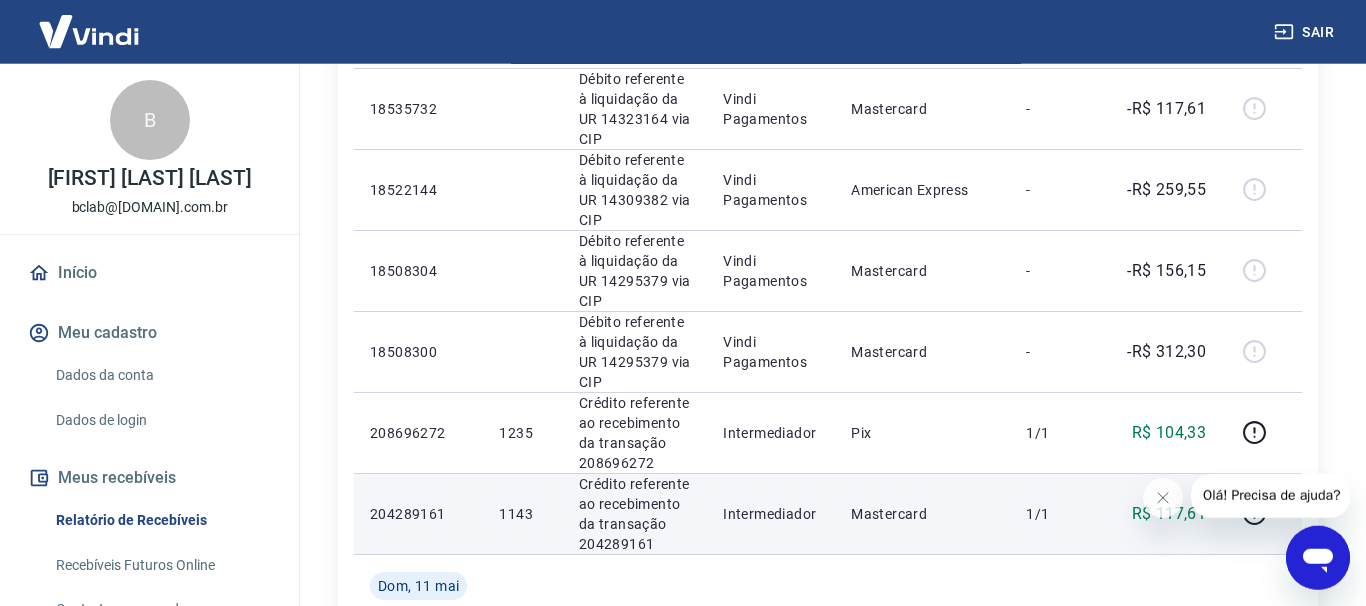 scroll, scrollTop: 1732, scrollLeft: 0, axis: vertical 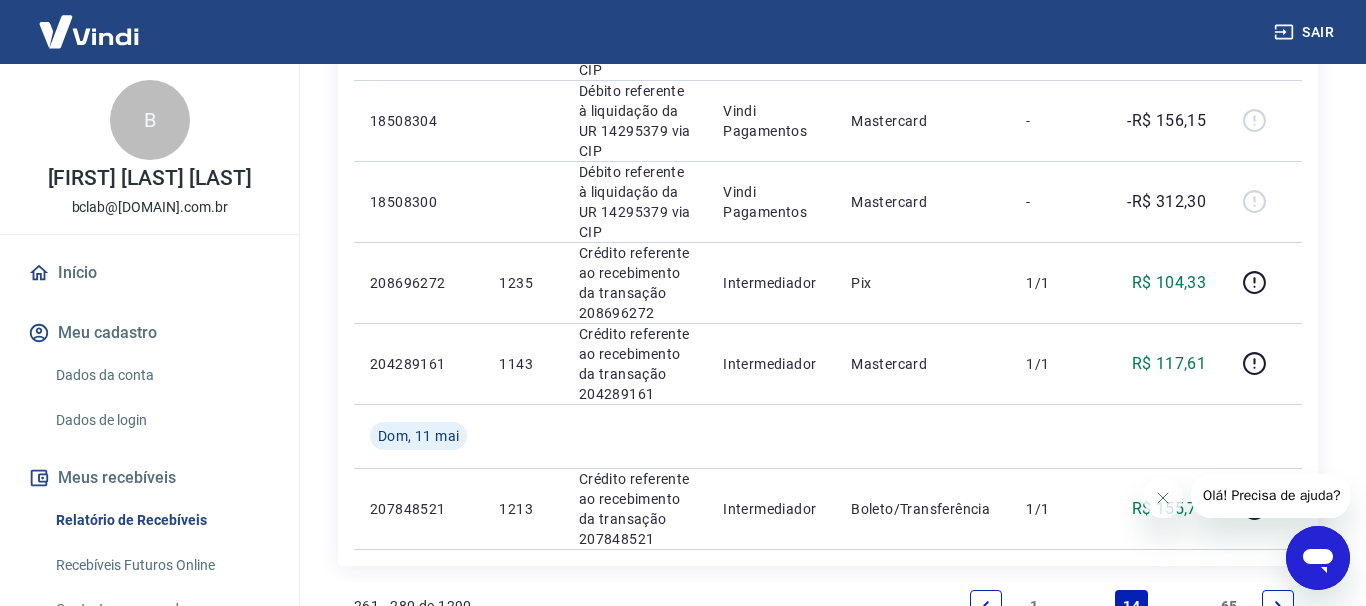 click at bounding box center (986, 606) 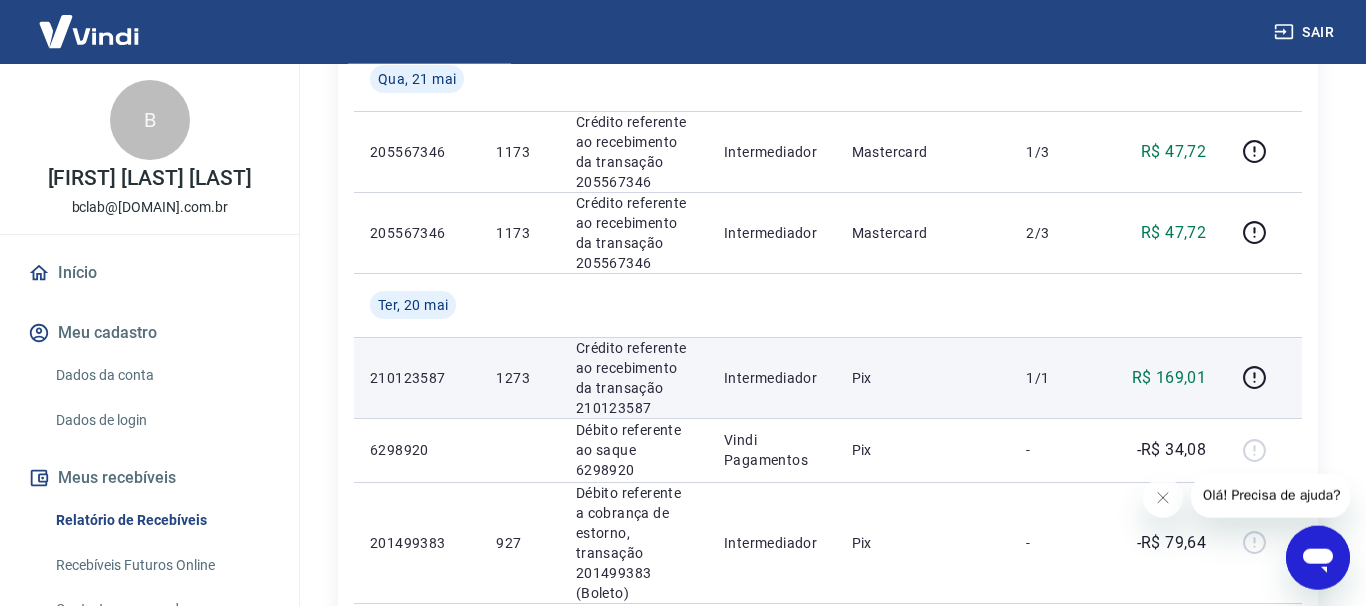 scroll, scrollTop: 408, scrollLeft: 0, axis: vertical 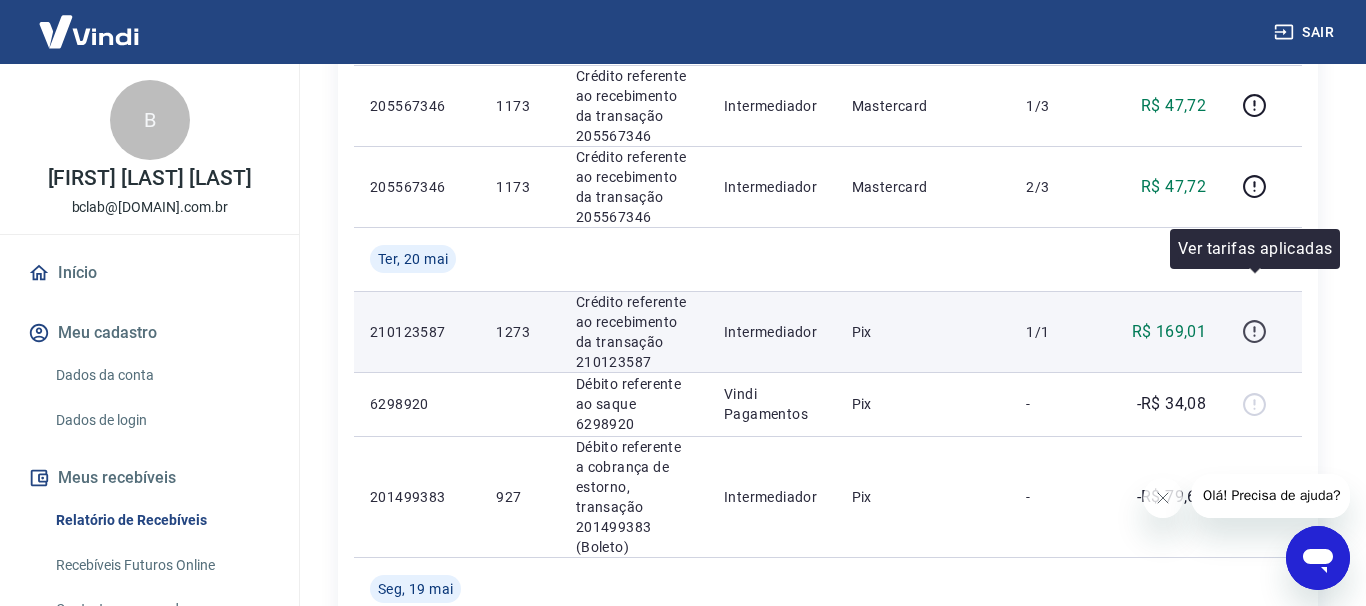 click 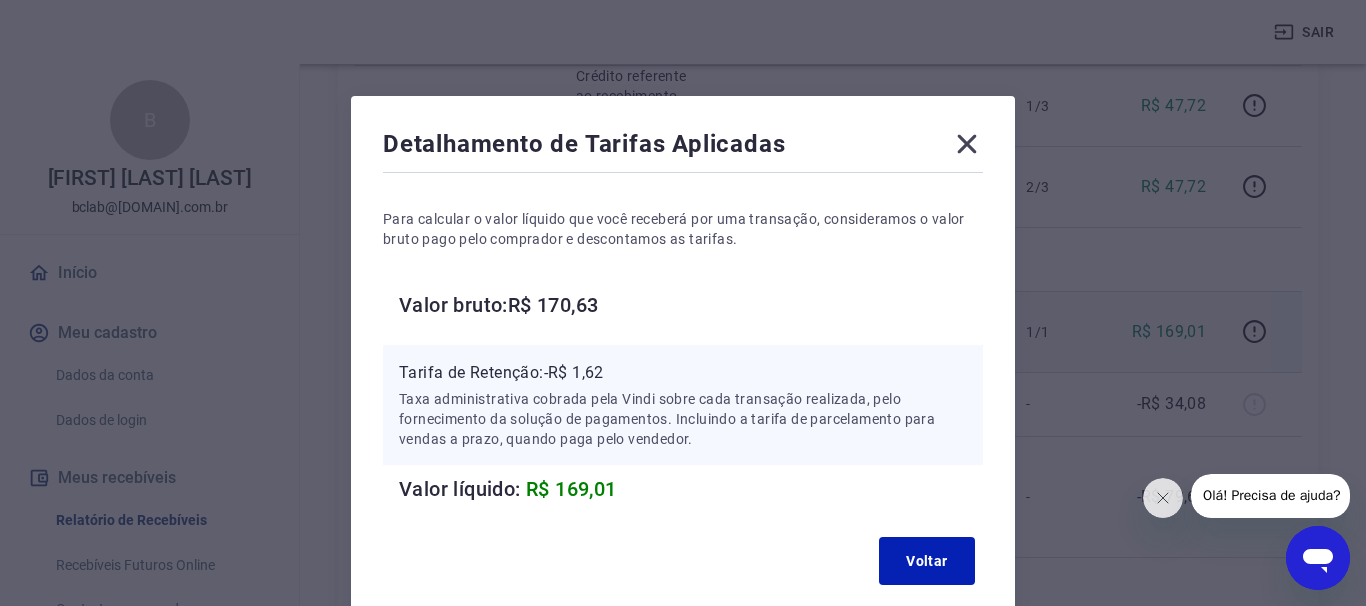 click 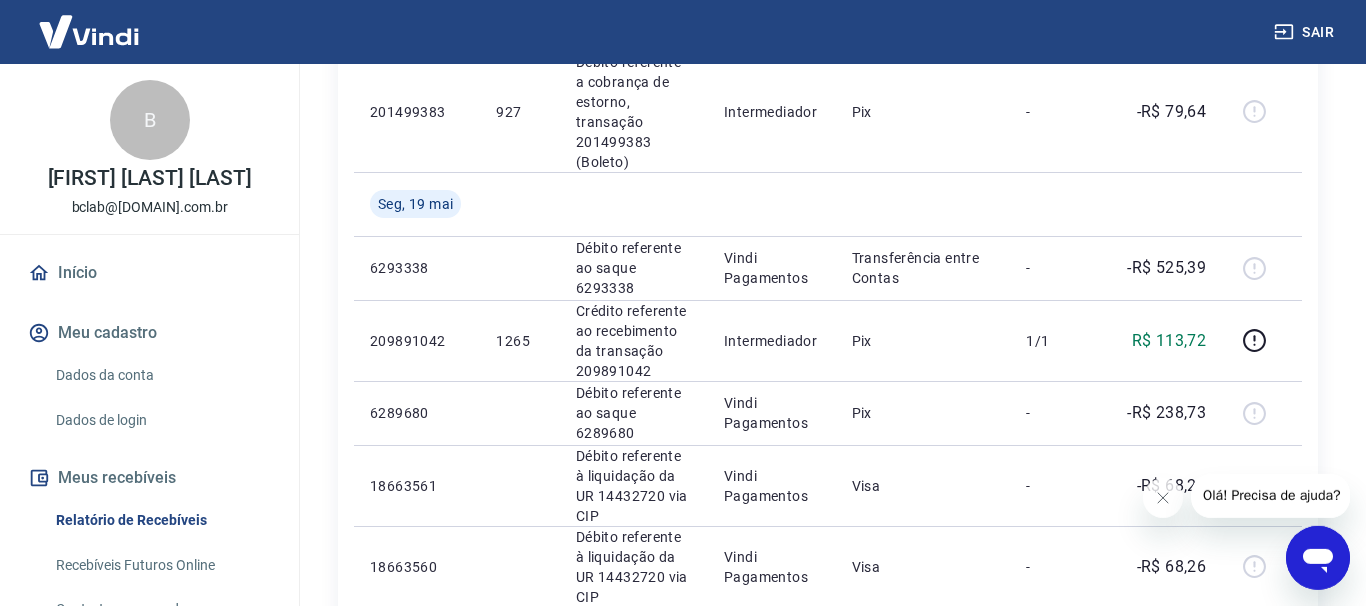 scroll, scrollTop: 816, scrollLeft: 0, axis: vertical 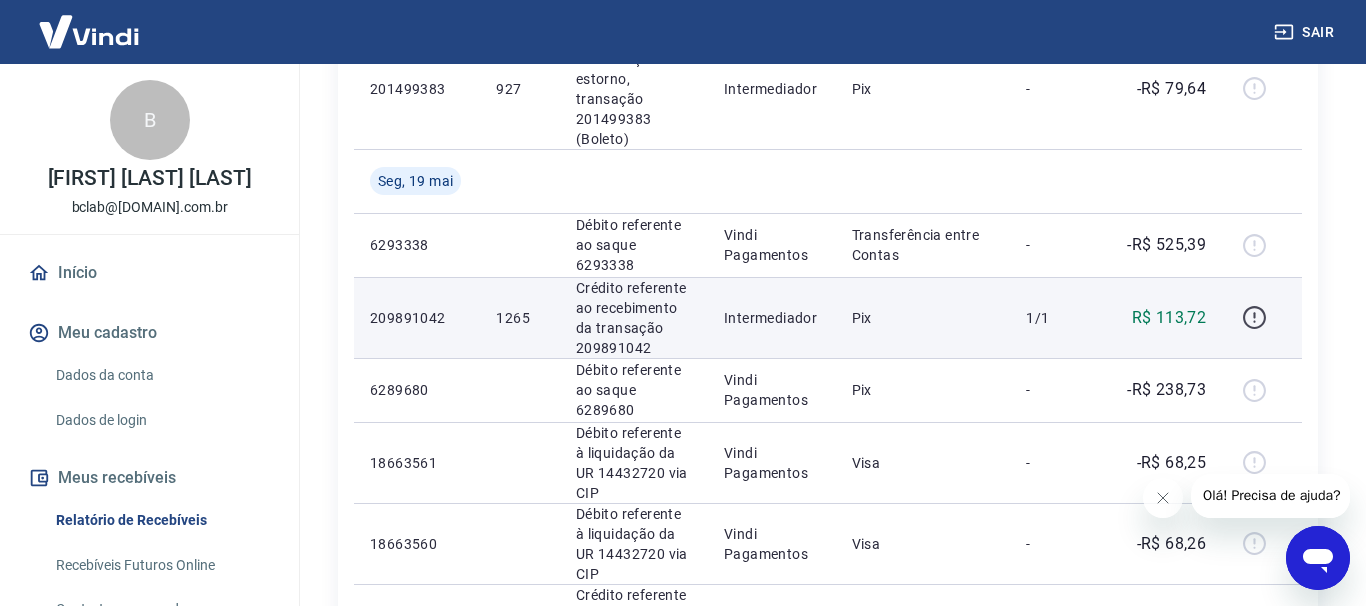 click 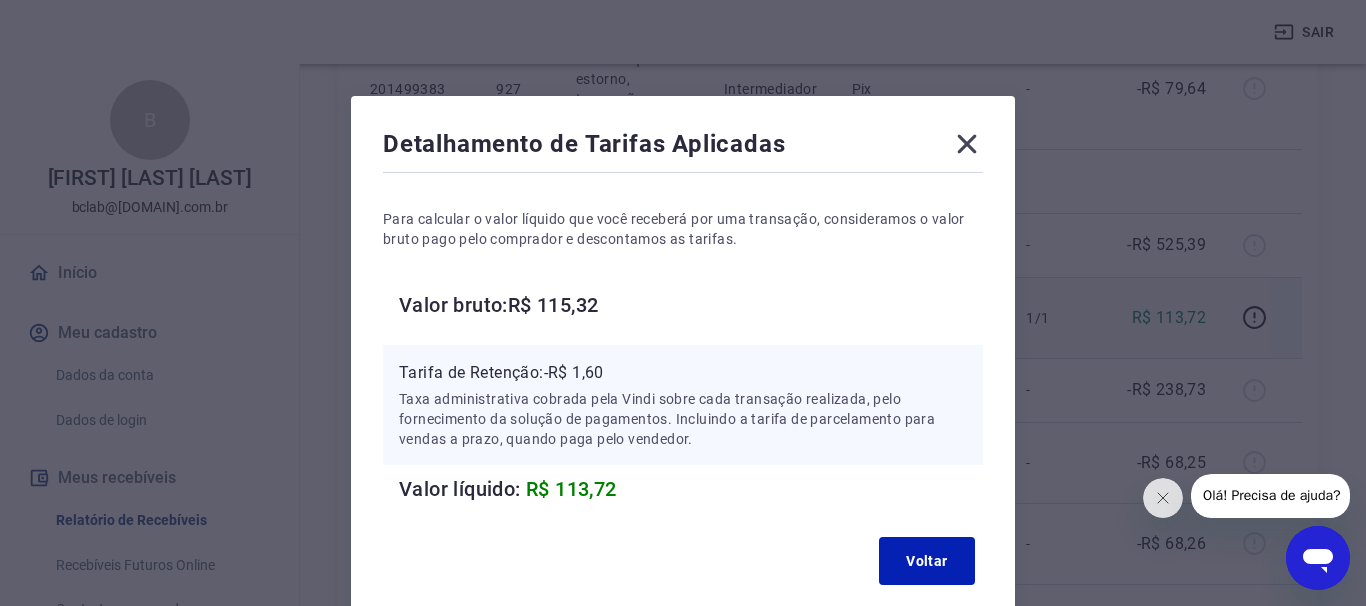 click 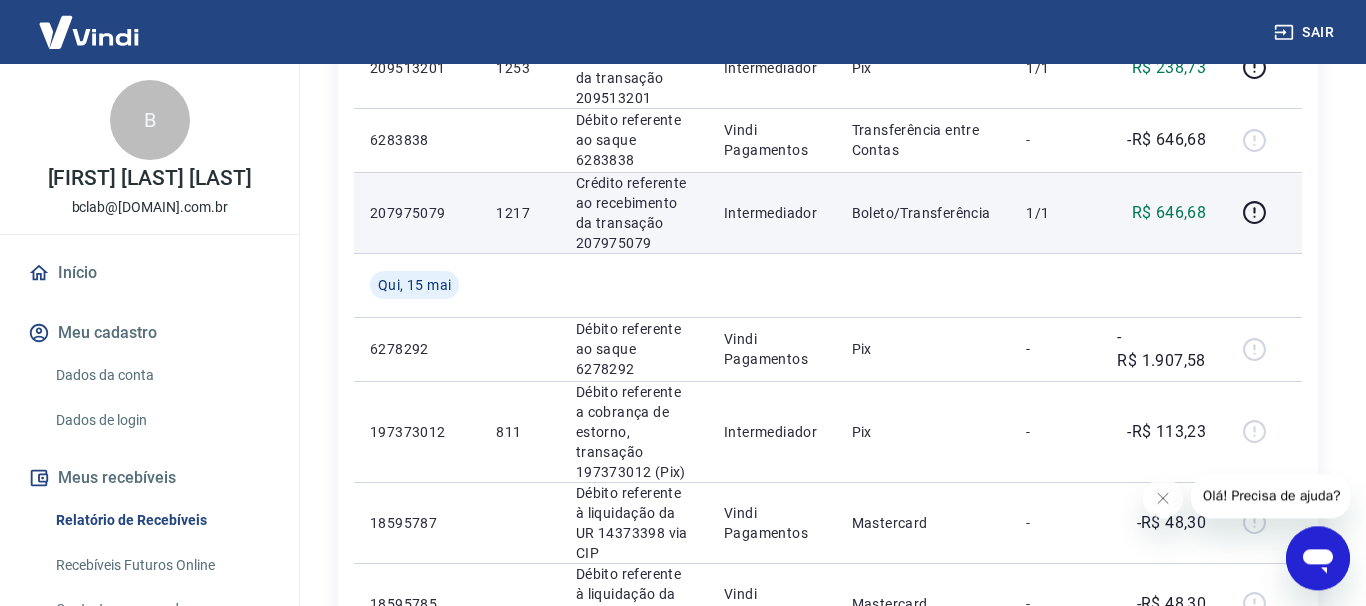 scroll, scrollTop: 1766, scrollLeft: 0, axis: vertical 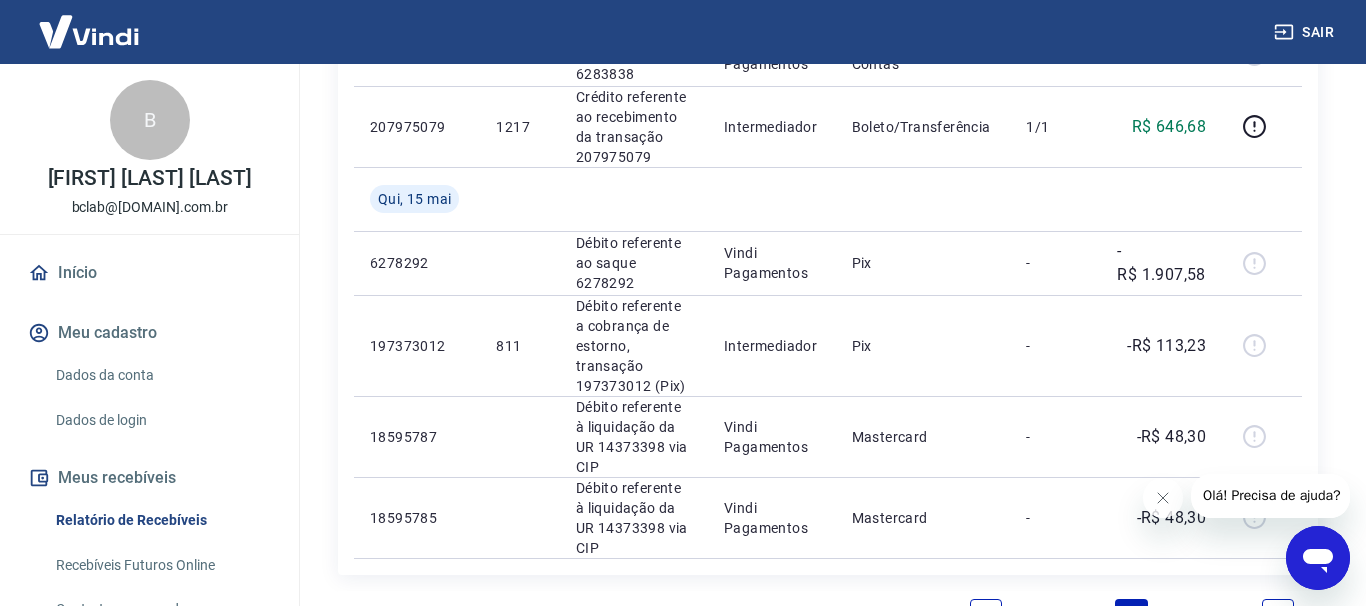 click on "1" at bounding box center (1034, 615) 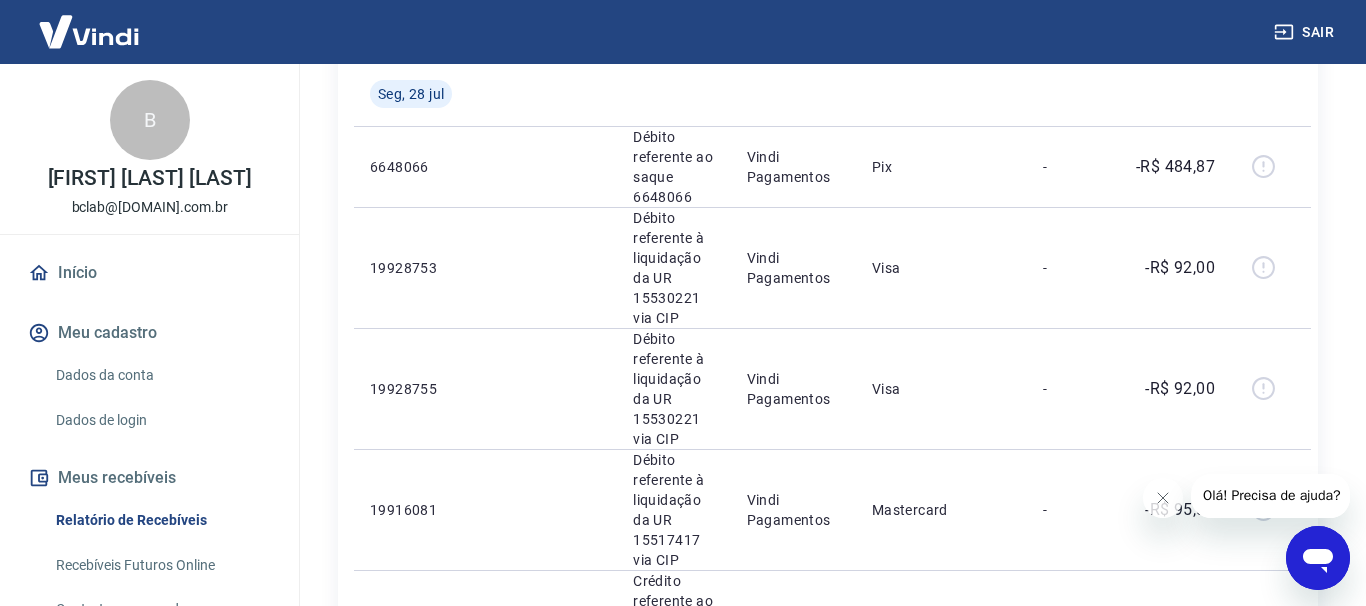 scroll, scrollTop: 2040, scrollLeft: 0, axis: vertical 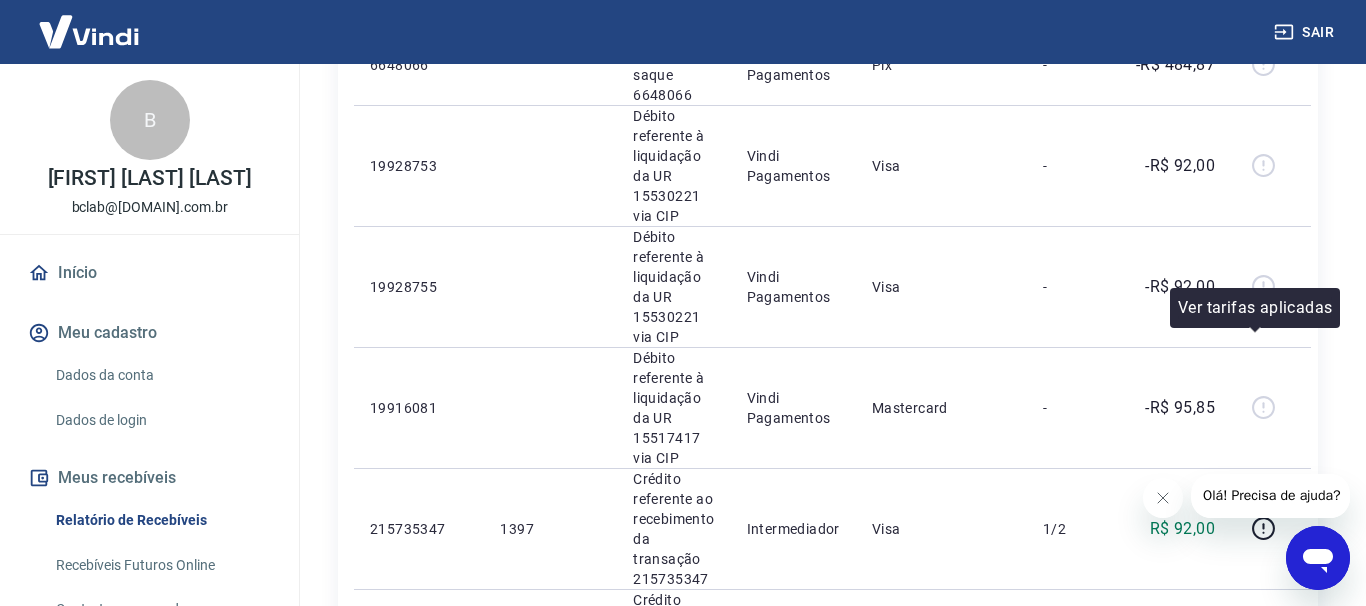 click 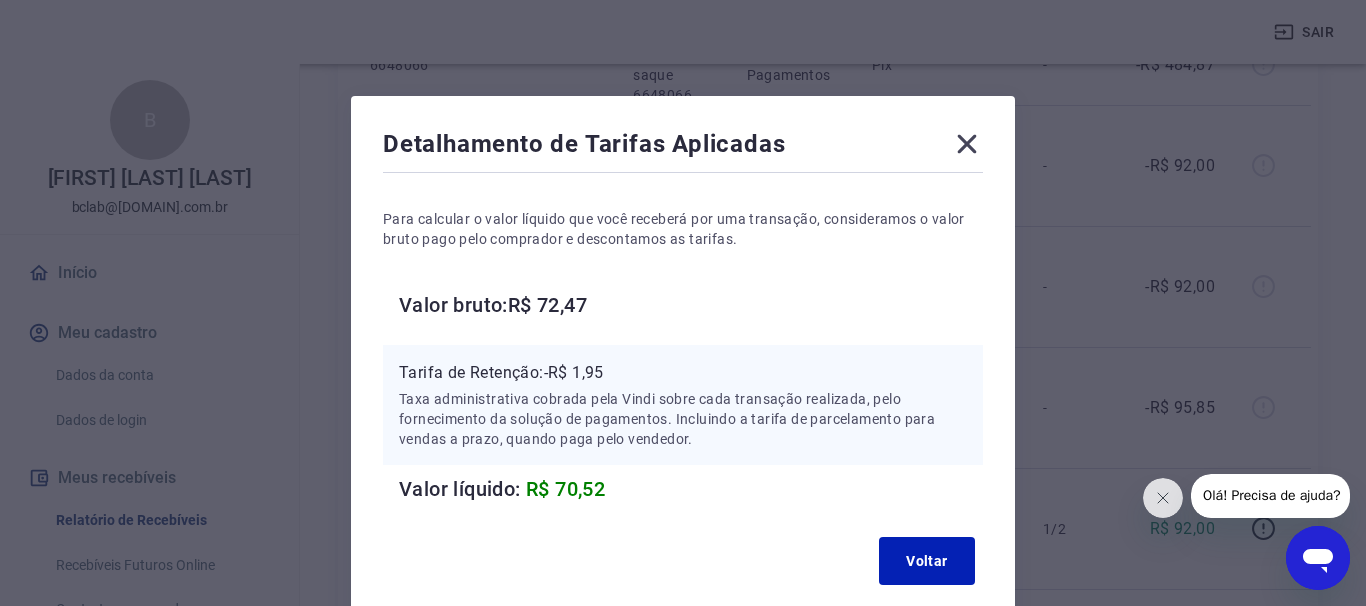 click 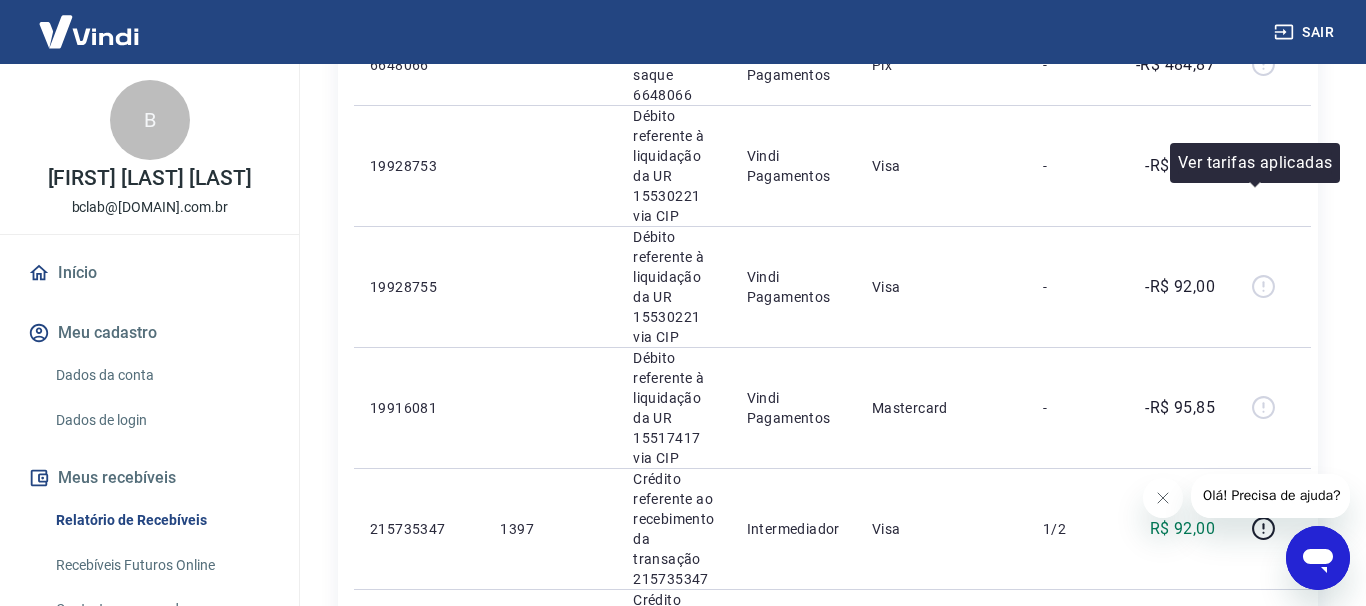 scroll, scrollTop: 2297, scrollLeft: 0, axis: vertical 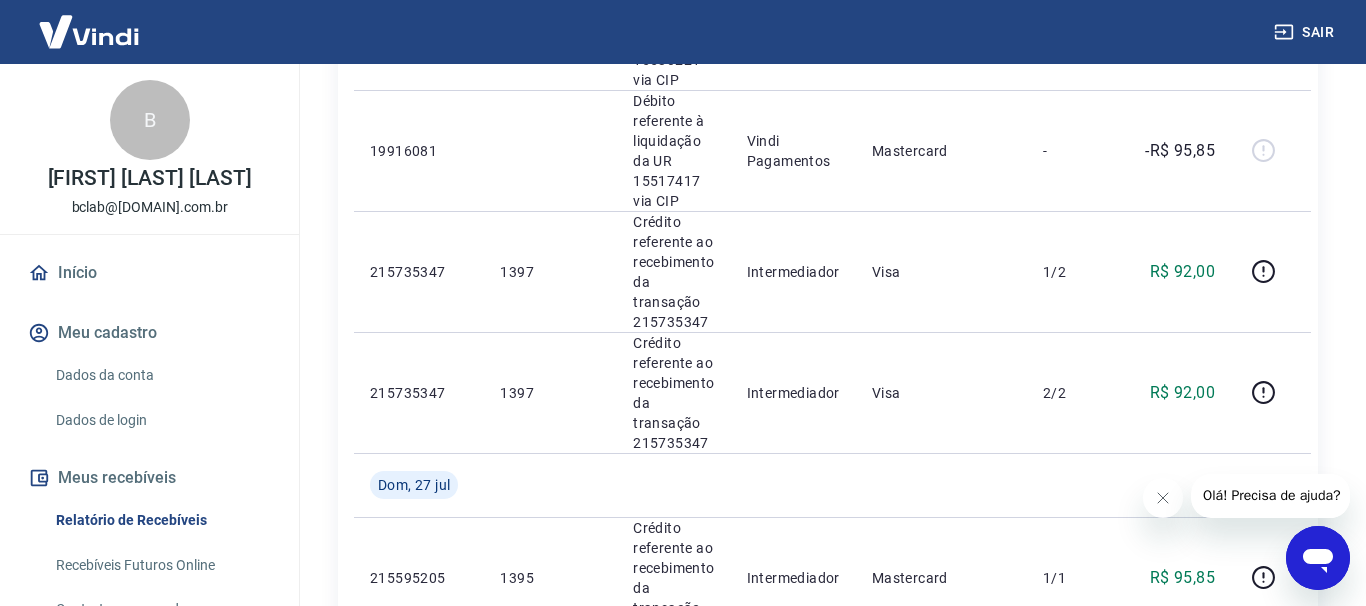 click on "3" at bounding box center [1132, 1065] 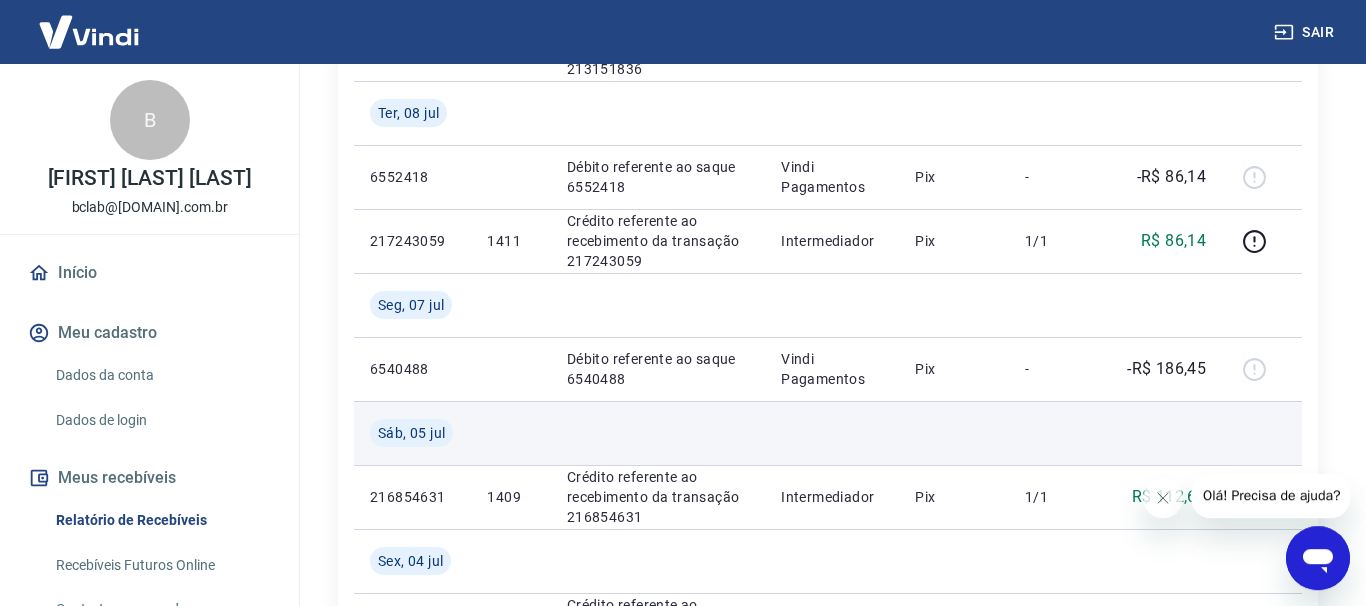 scroll, scrollTop: 1988, scrollLeft: 0, axis: vertical 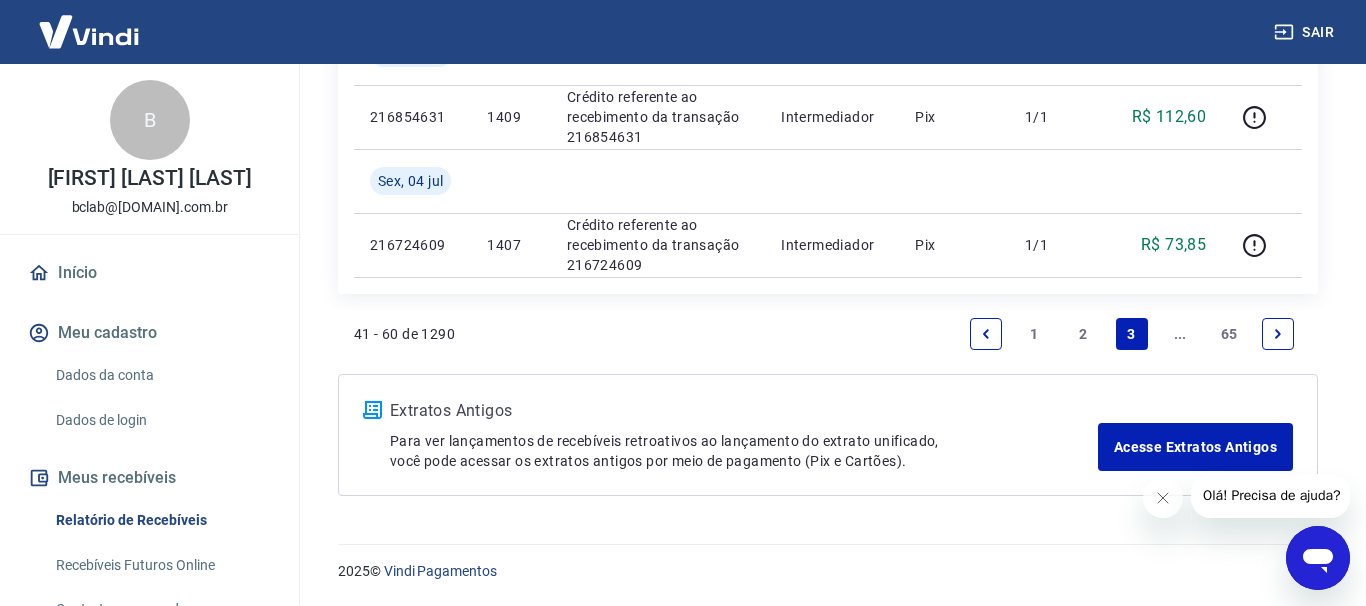 click on "..." at bounding box center [1180, 334] 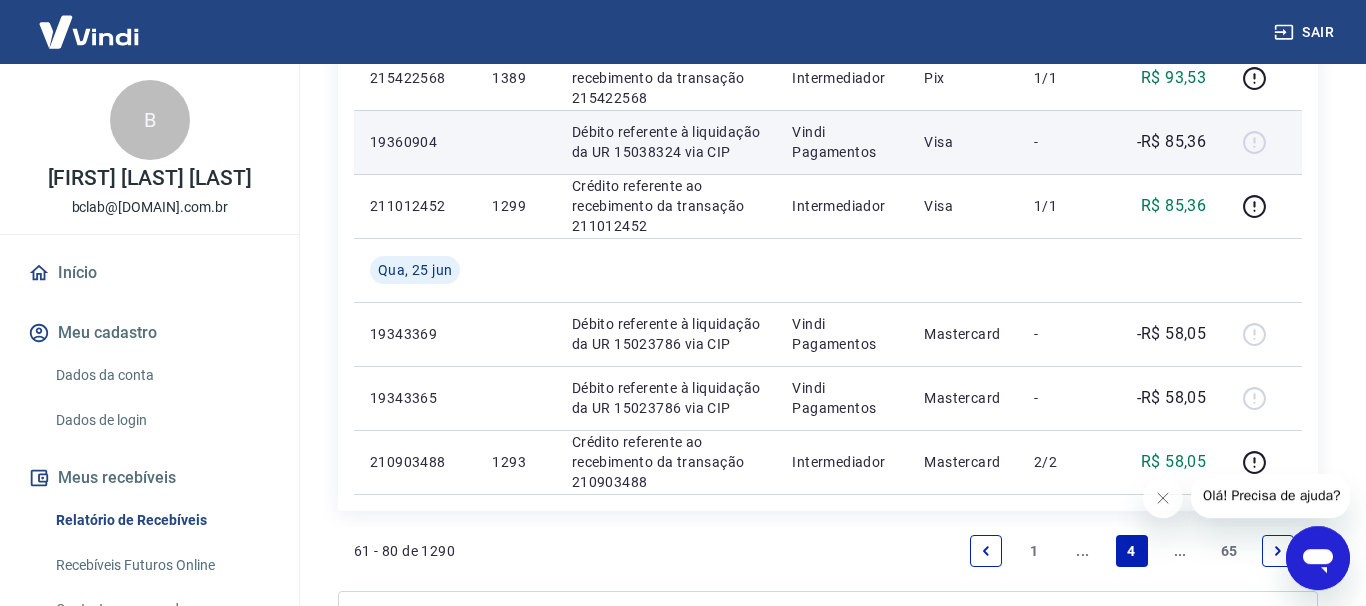 scroll, scrollTop: 1732, scrollLeft: 0, axis: vertical 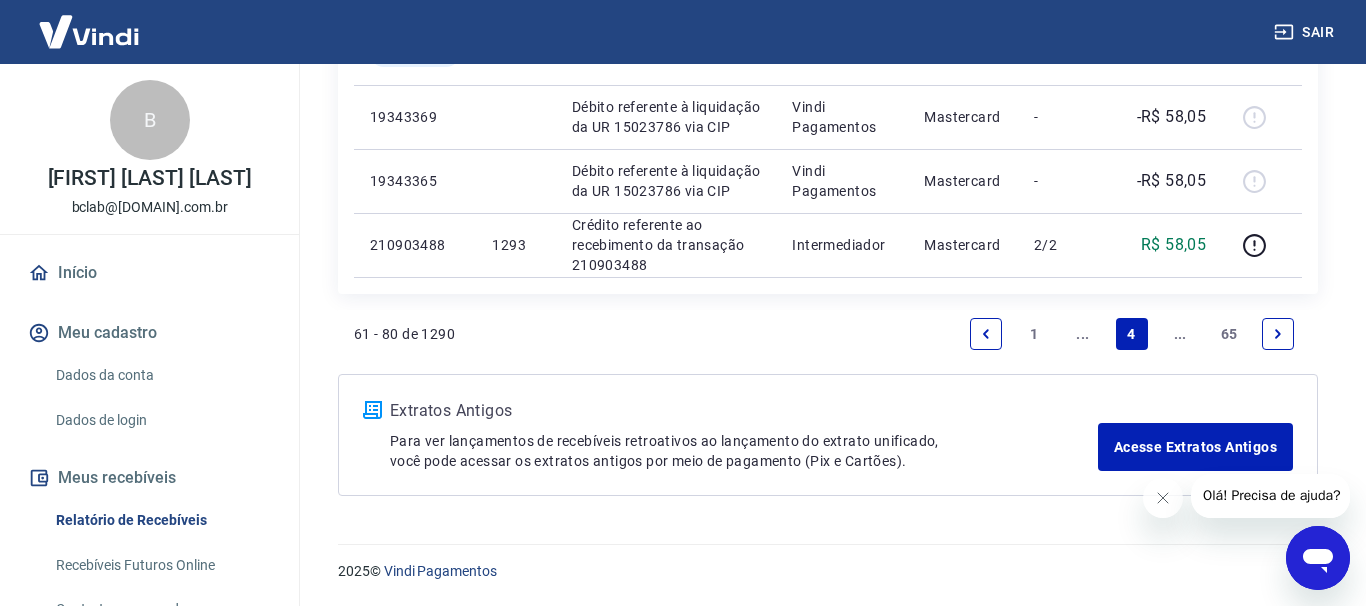 click on "..." at bounding box center (1180, 334) 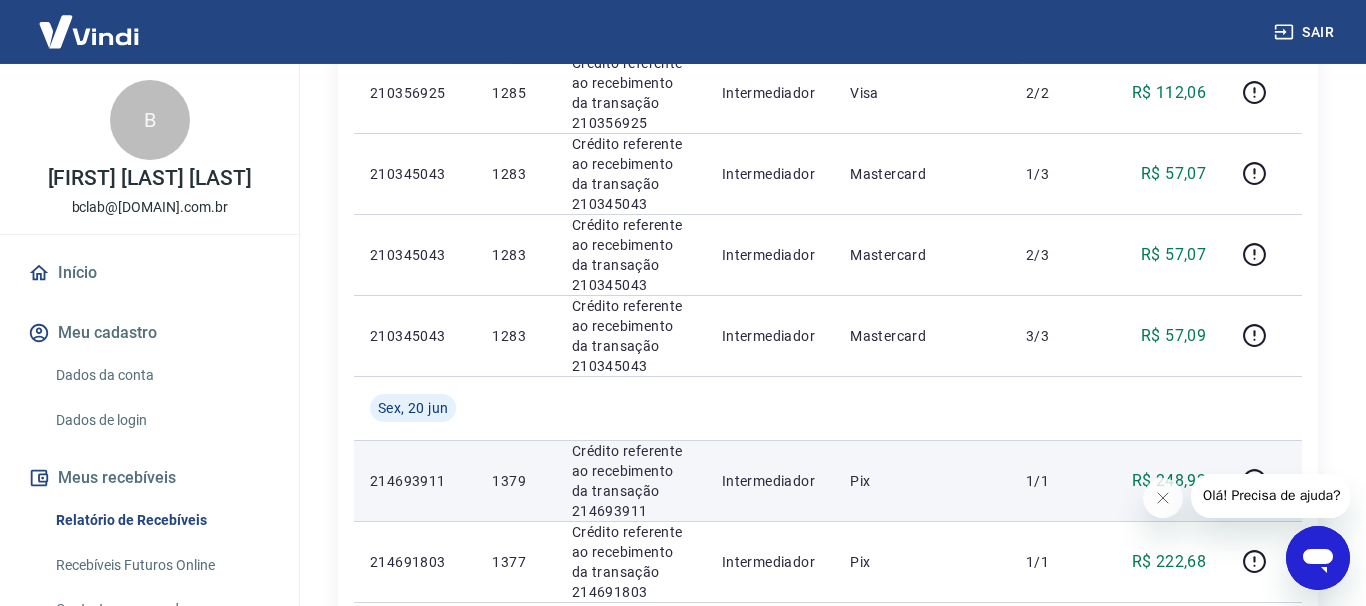 scroll, scrollTop: 1668, scrollLeft: 0, axis: vertical 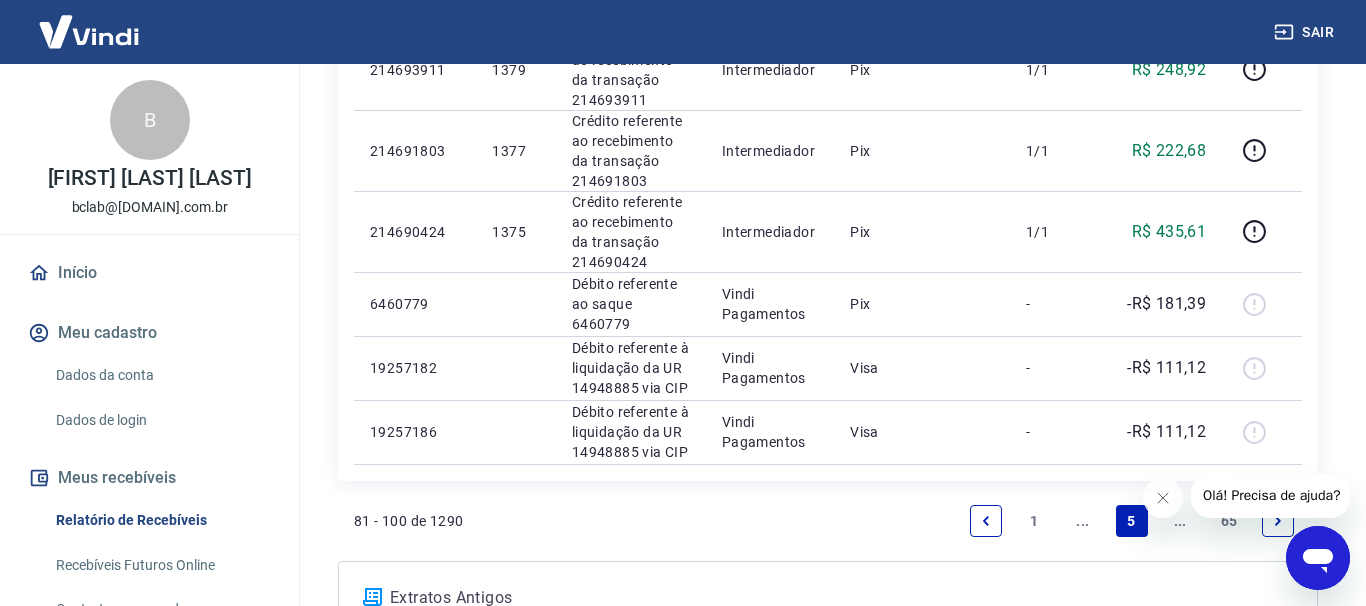 click on "..." at bounding box center [1180, 521] 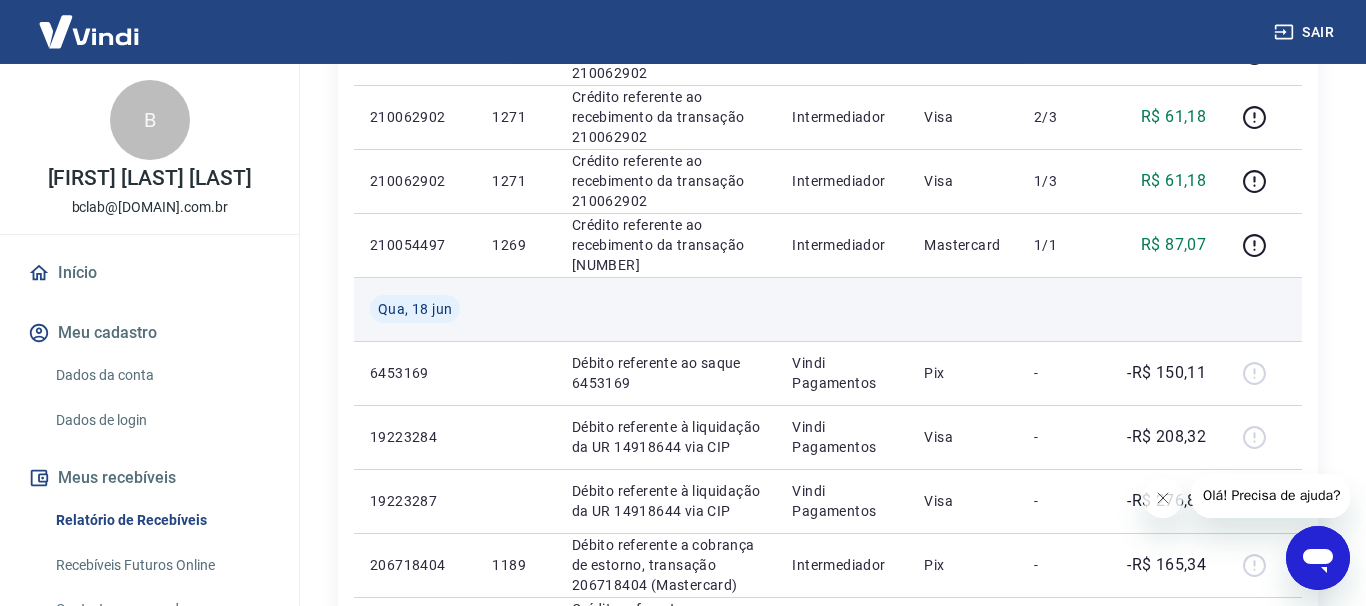 scroll, scrollTop: 1604, scrollLeft: 0, axis: vertical 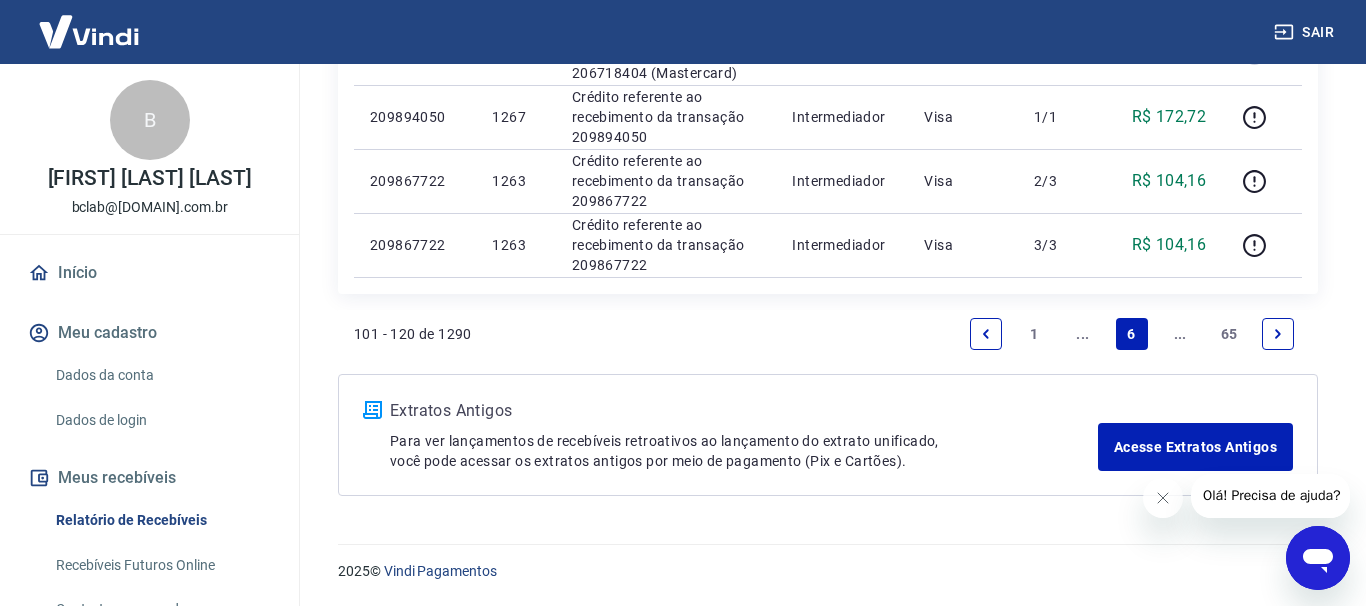 click on "..." at bounding box center [1180, 334] 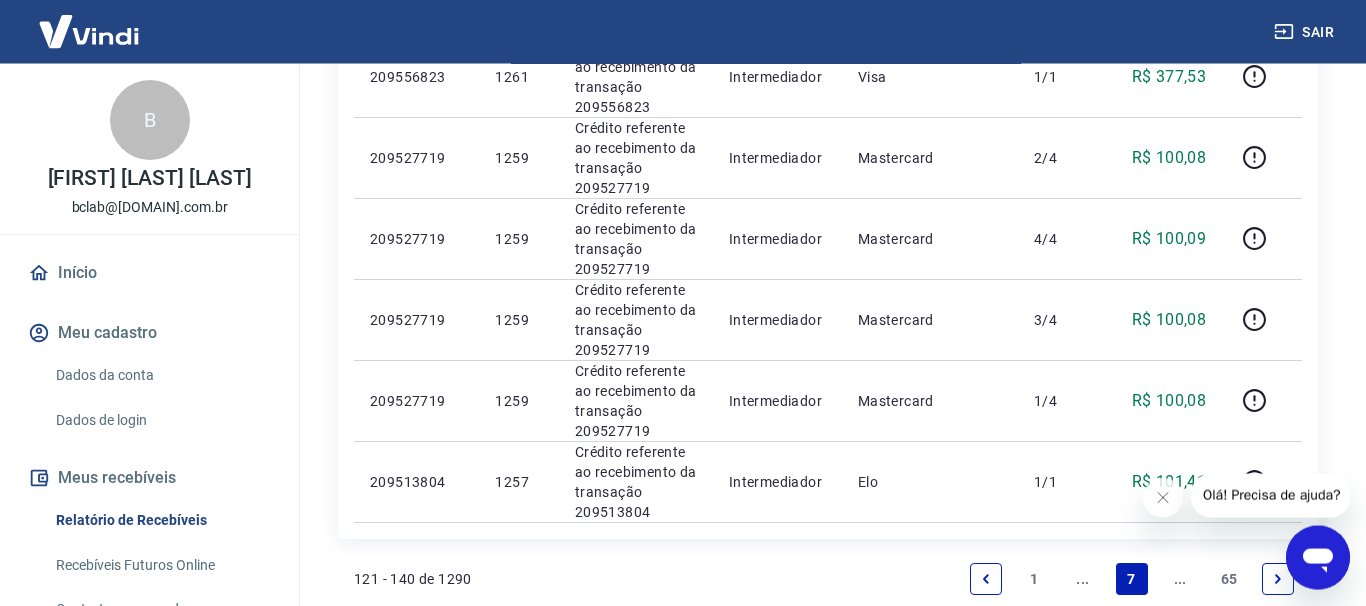 scroll, scrollTop: 1668, scrollLeft: 0, axis: vertical 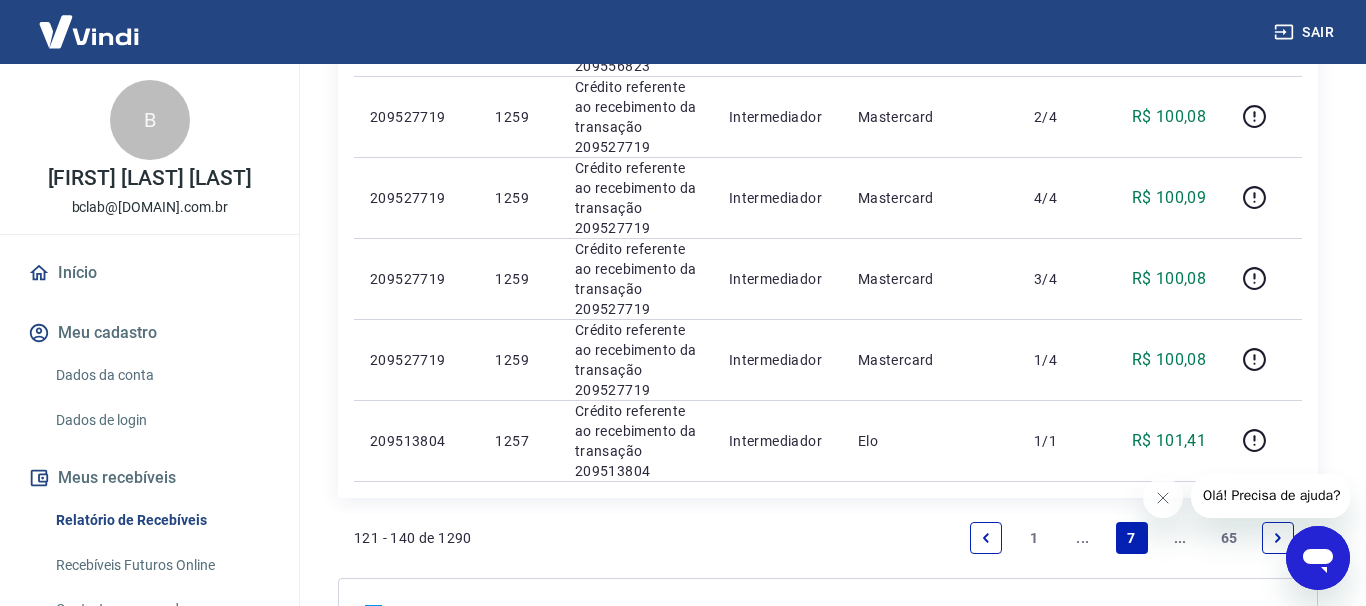 click on "..." at bounding box center [1180, 538] 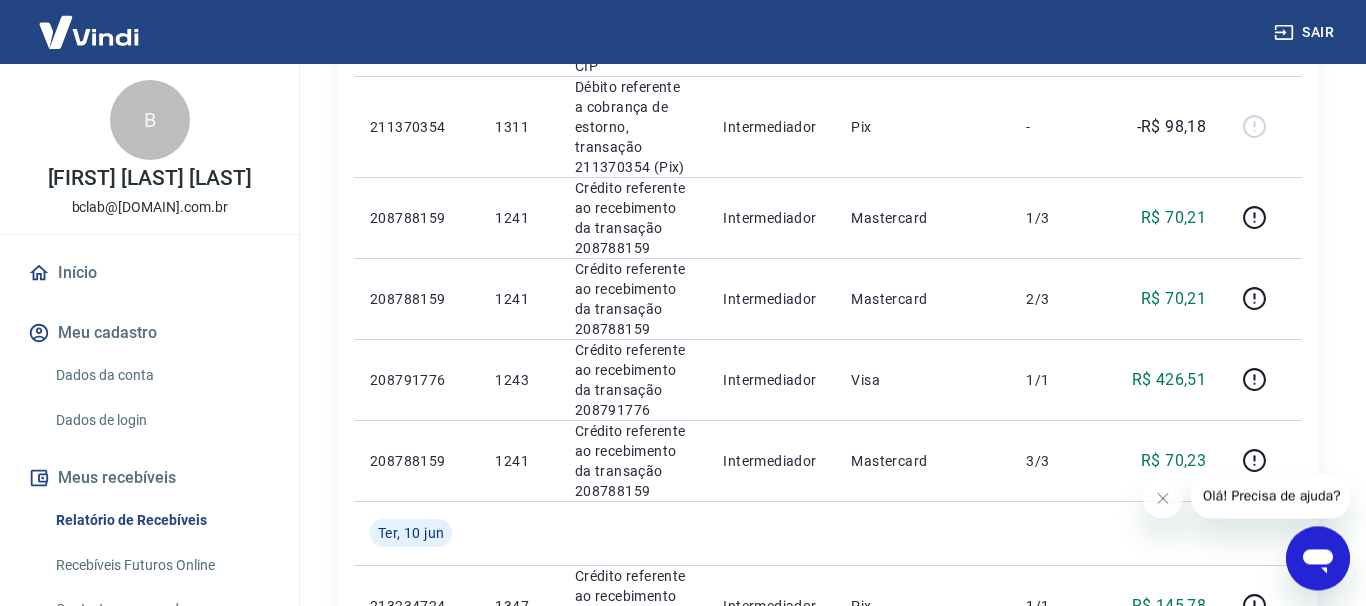 scroll, scrollTop: 1734, scrollLeft: 0, axis: vertical 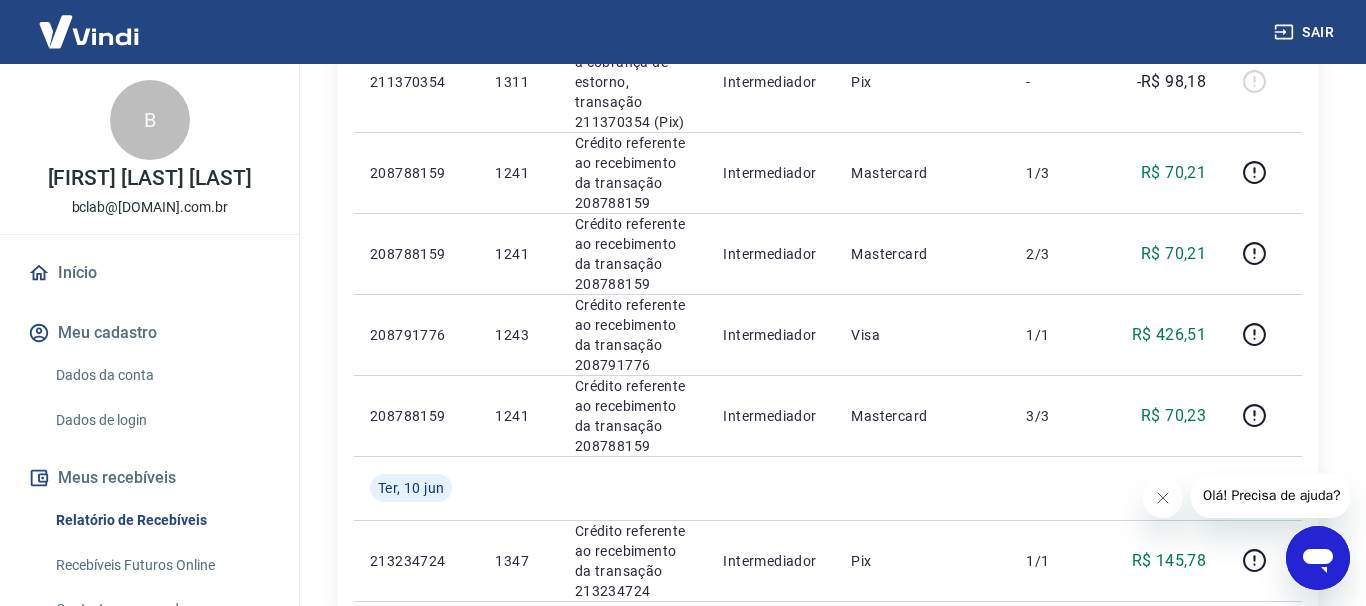 click on "..." at bounding box center [1180, 658] 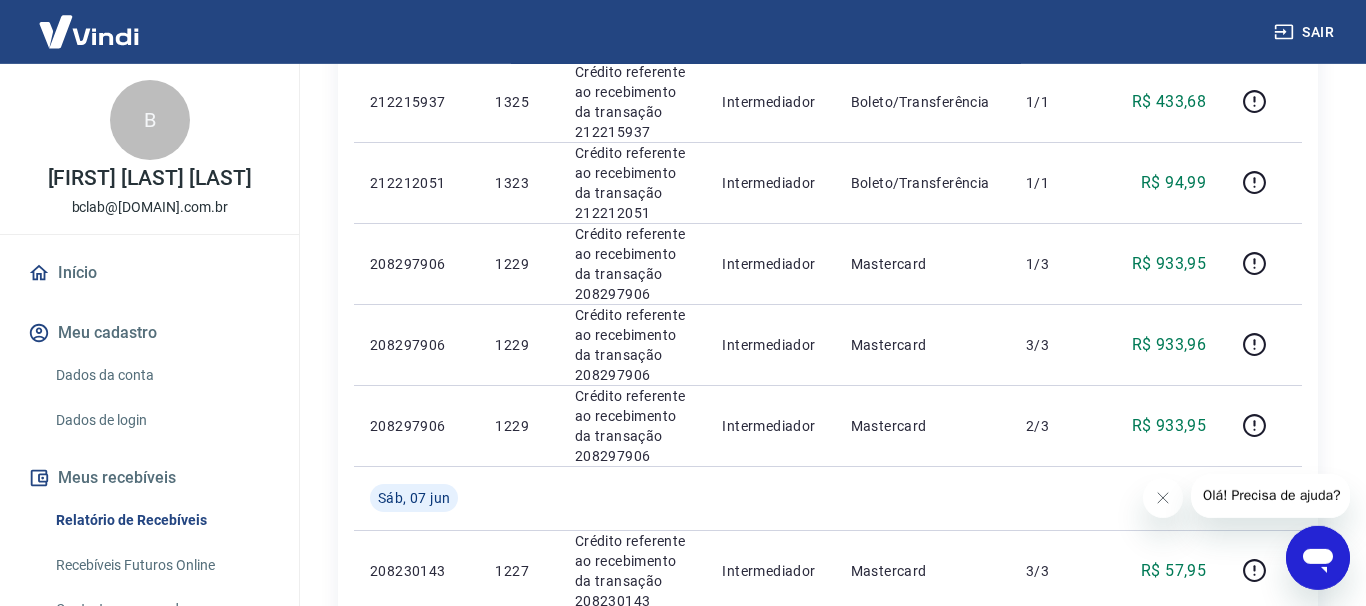 scroll, scrollTop: 1668, scrollLeft: 0, axis: vertical 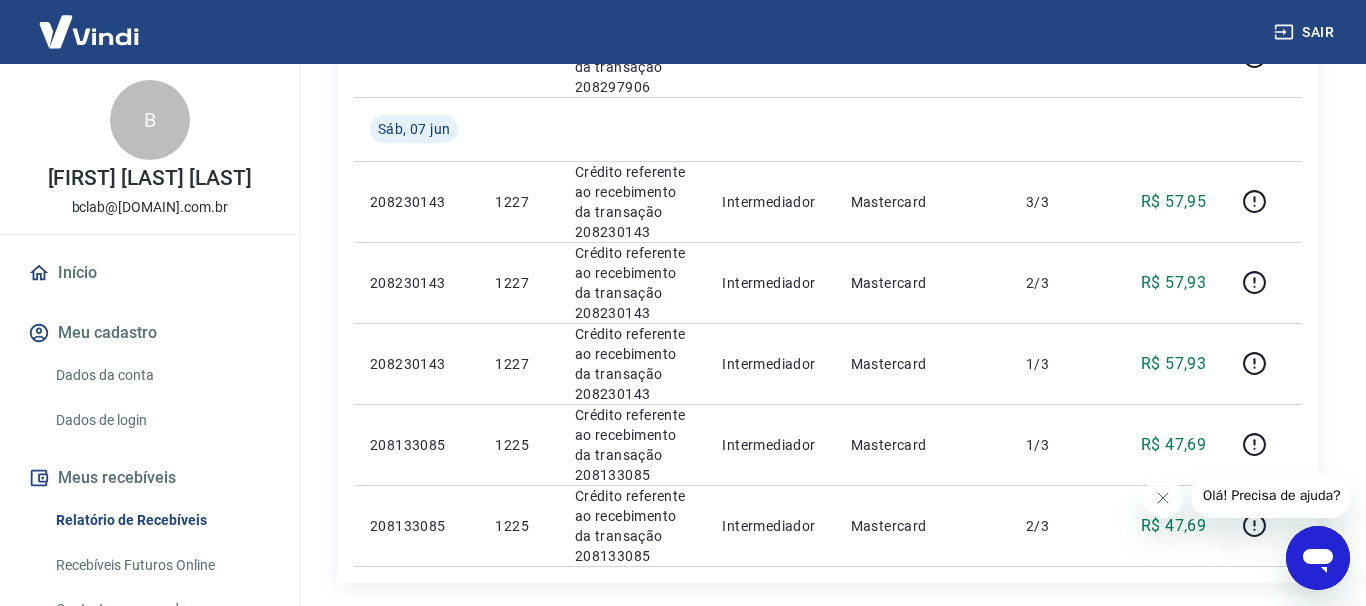 click on "..." at bounding box center [1180, 623] 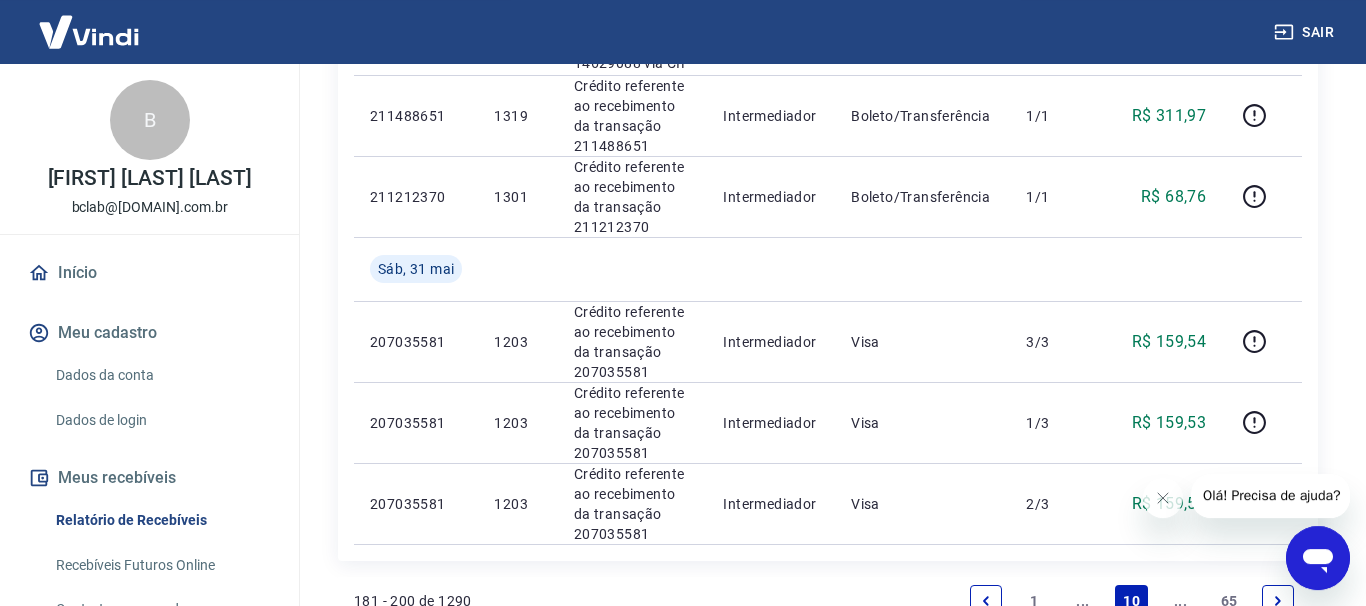 scroll, scrollTop: 1749, scrollLeft: 0, axis: vertical 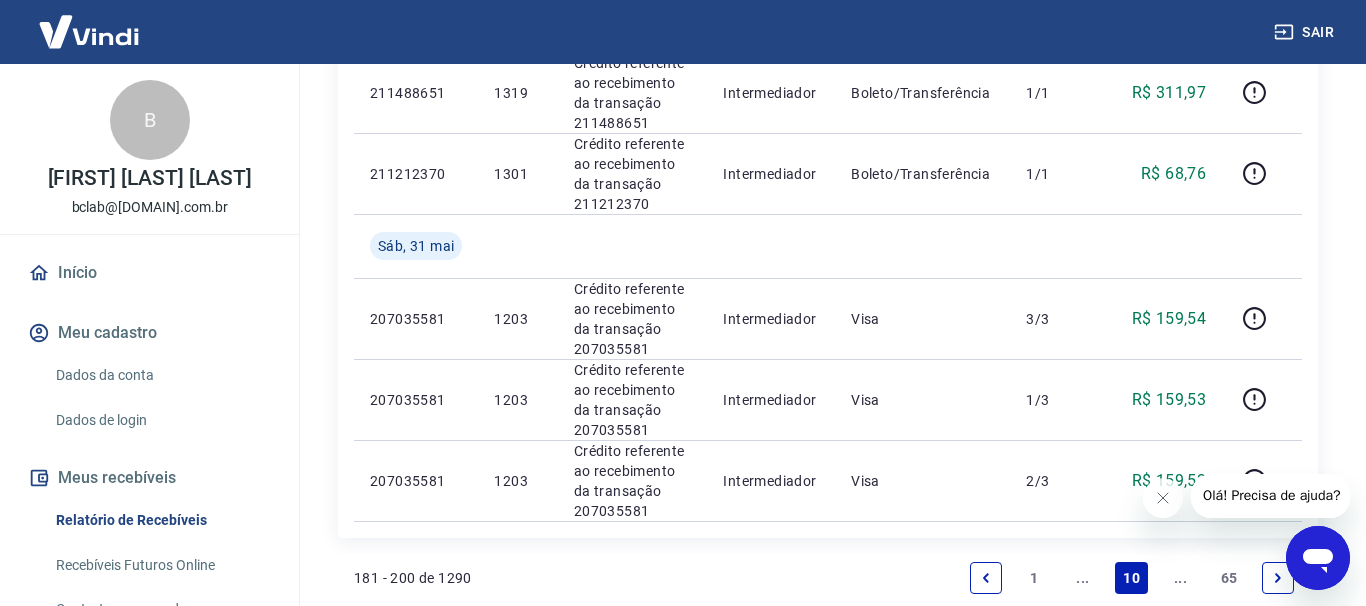 click on "..." at bounding box center [1180, 578] 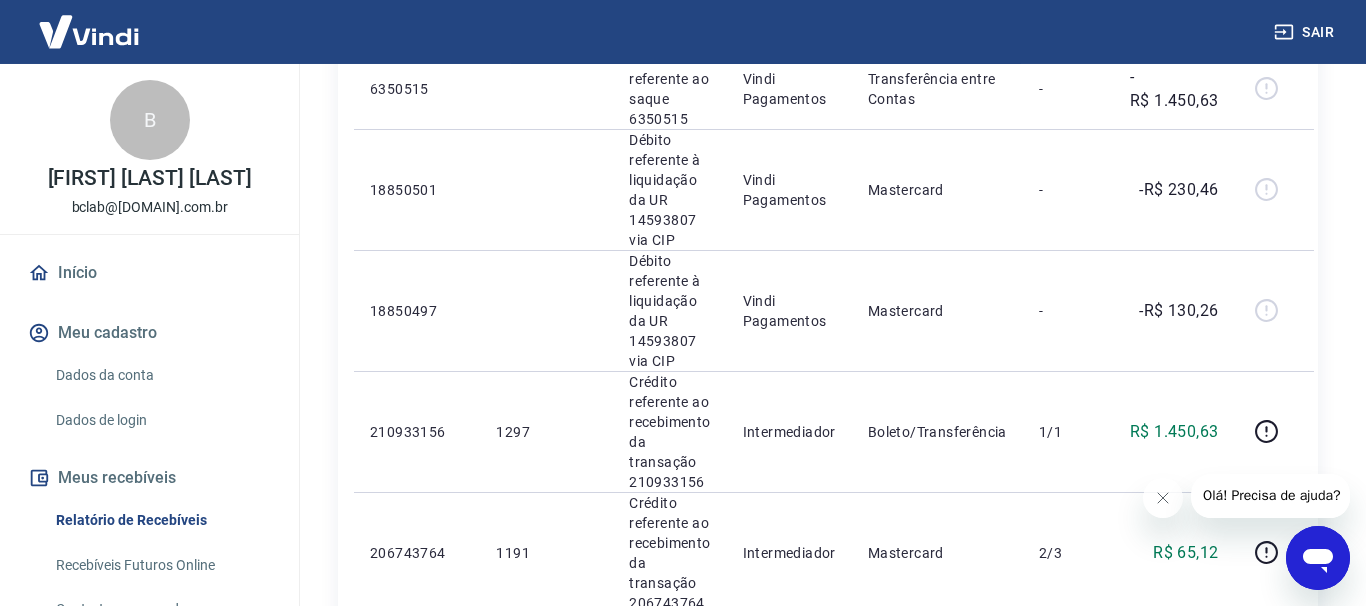scroll, scrollTop: 1632, scrollLeft: 0, axis: vertical 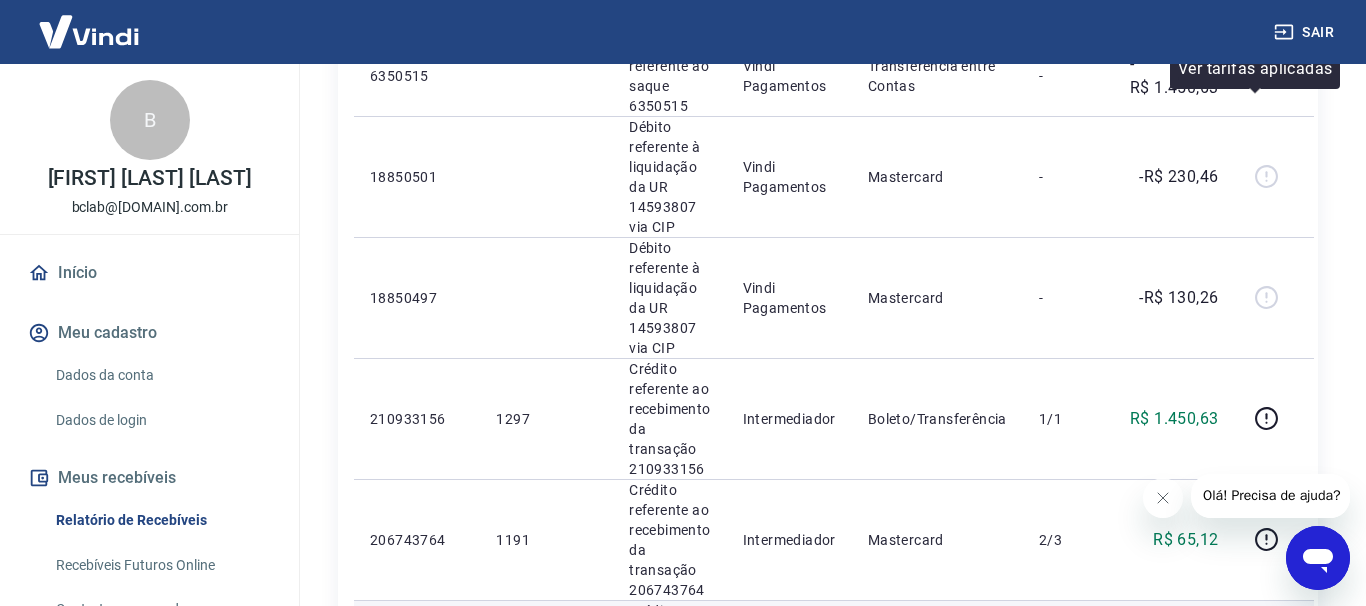 click 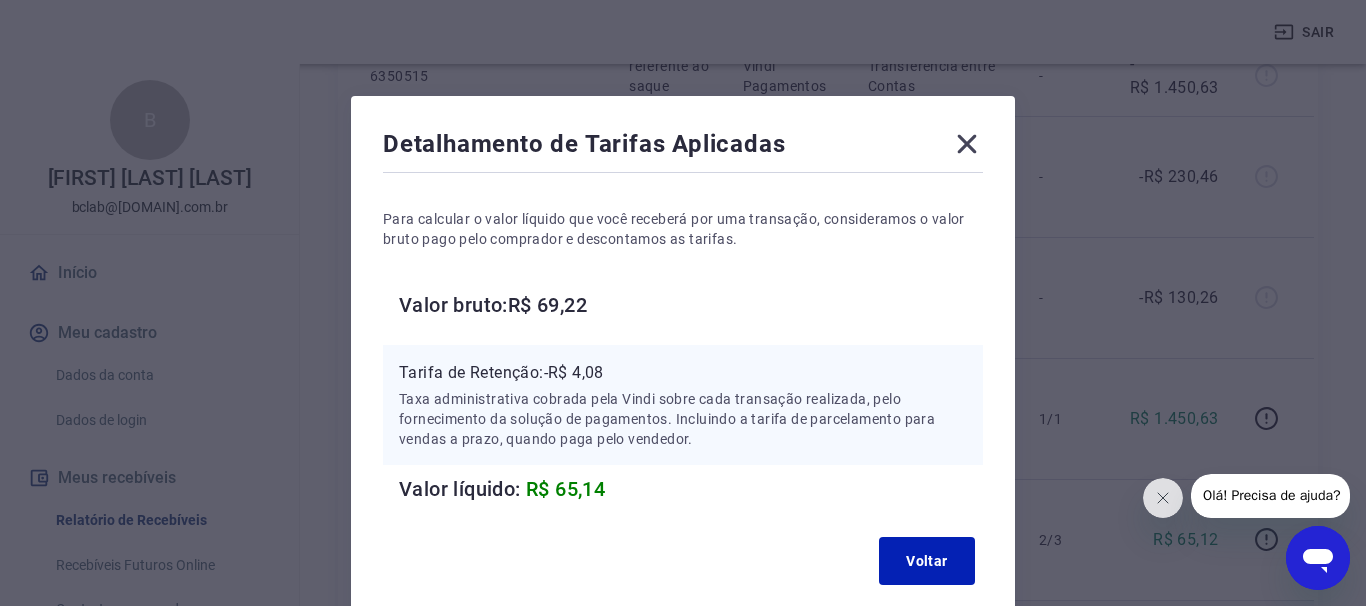 click 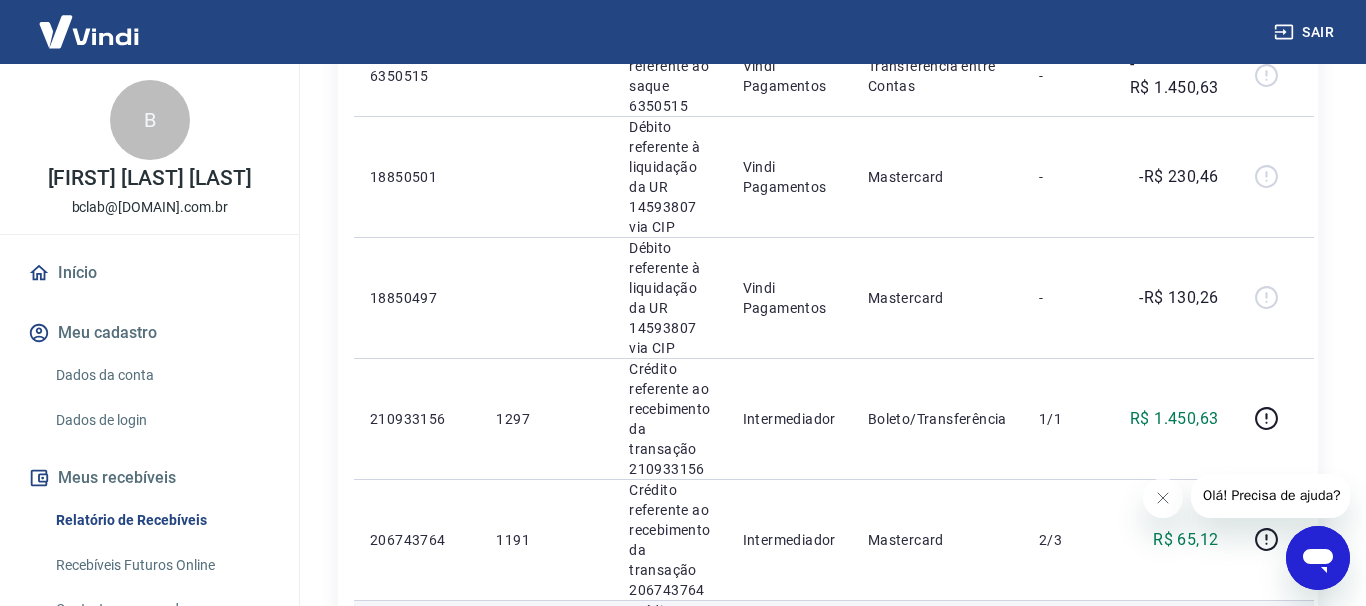 click at bounding box center (1266, 782) 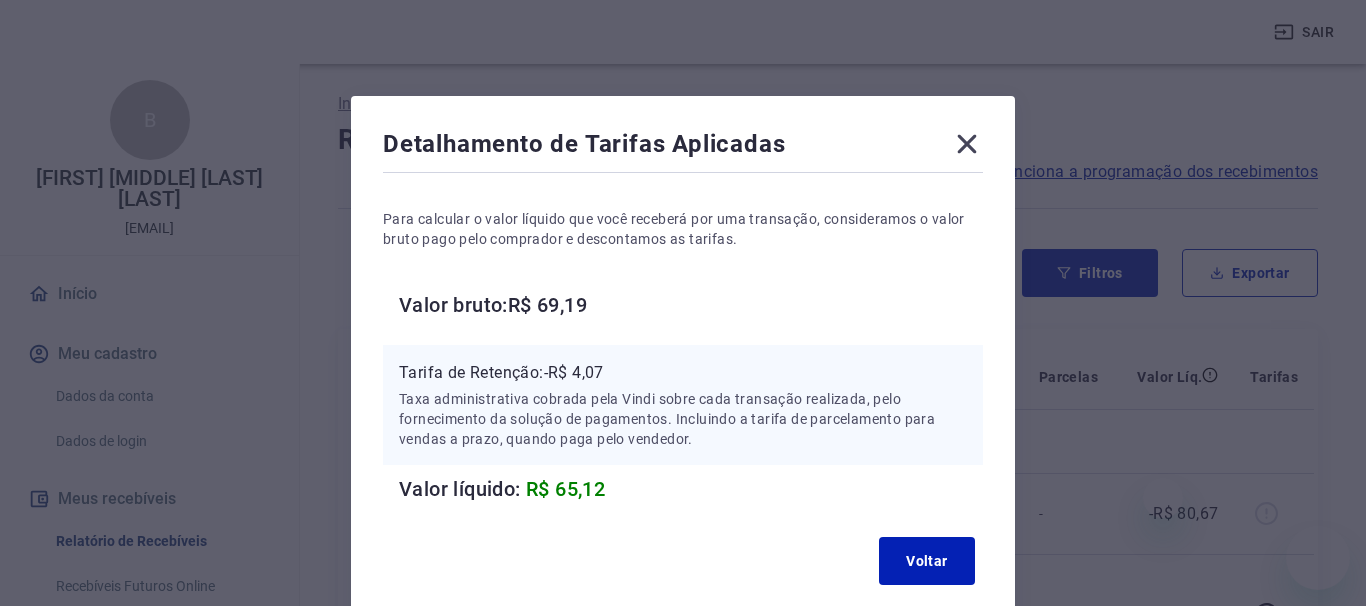 scroll, scrollTop: 1632, scrollLeft: 0, axis: vertical 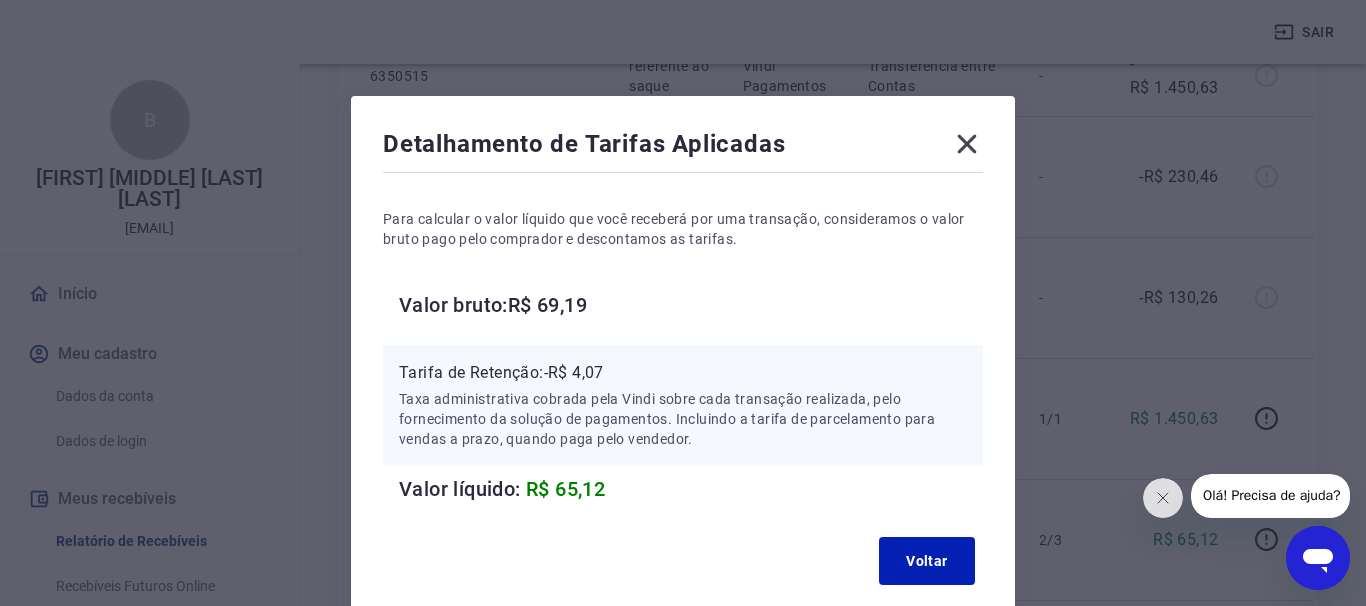 click 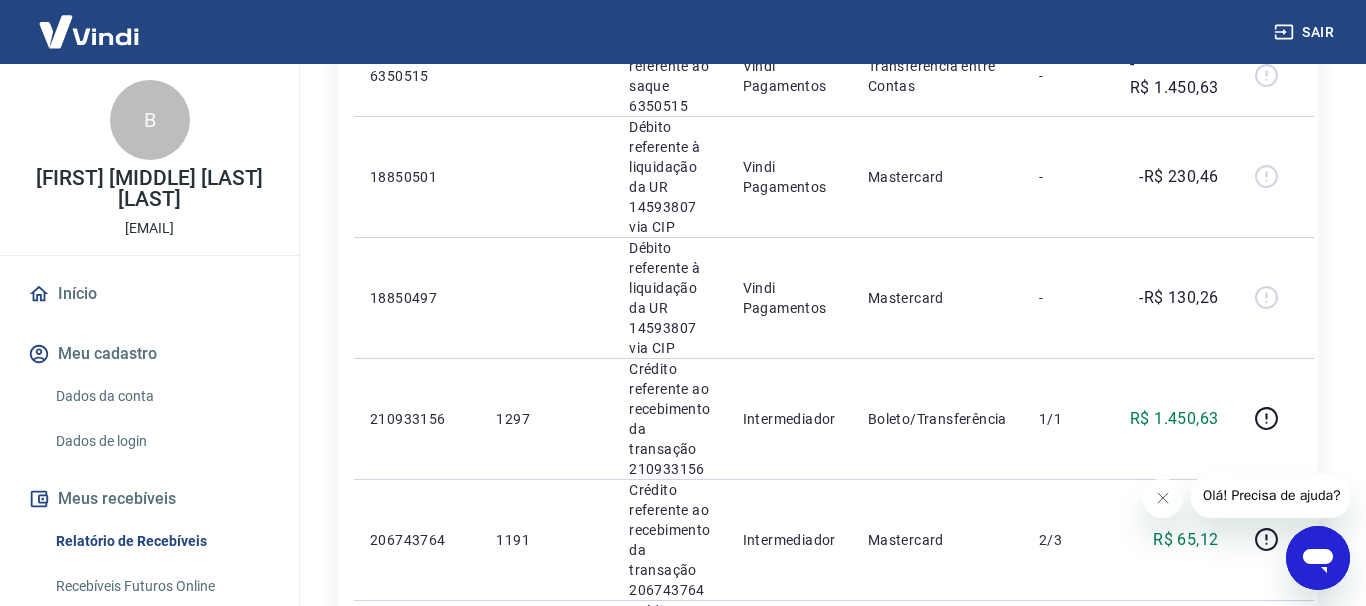 scroll, scrollTop: 1530, scrollLeft: 0, axis: vertical 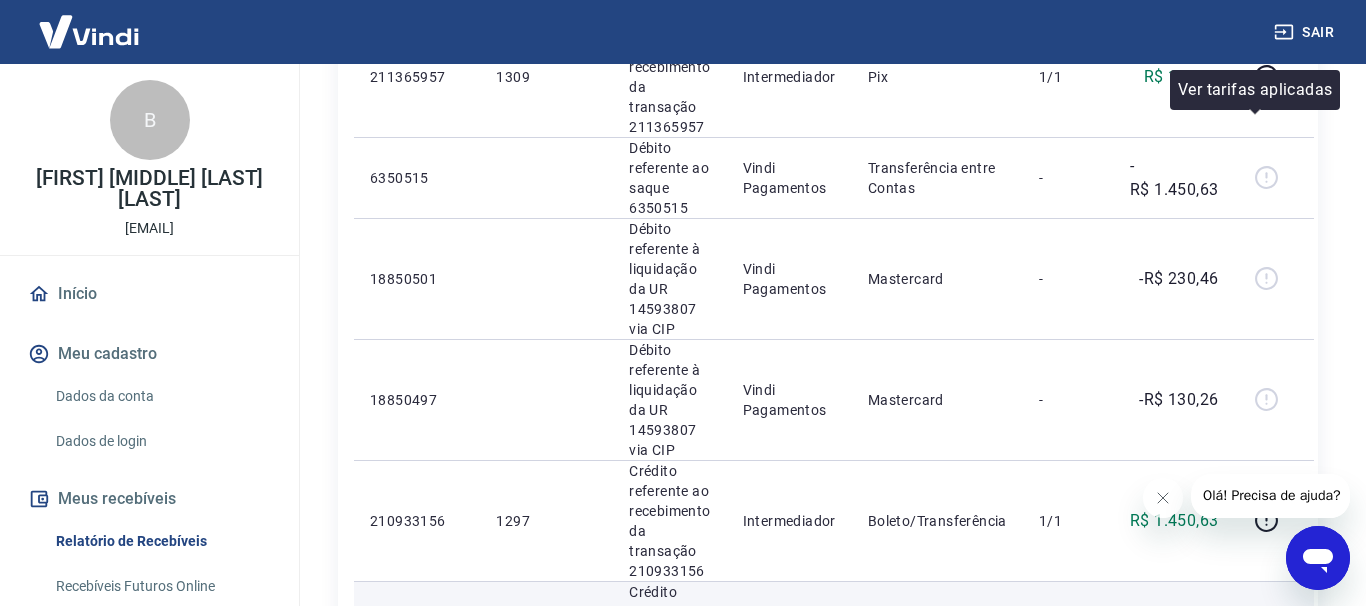 click 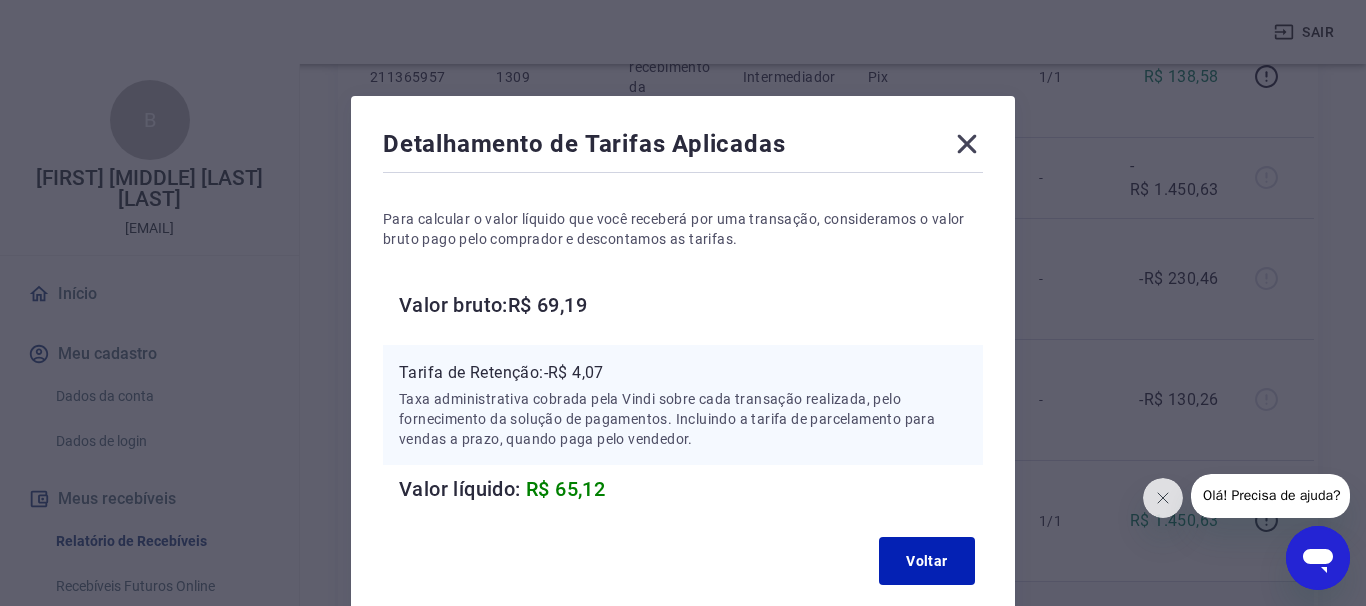 click 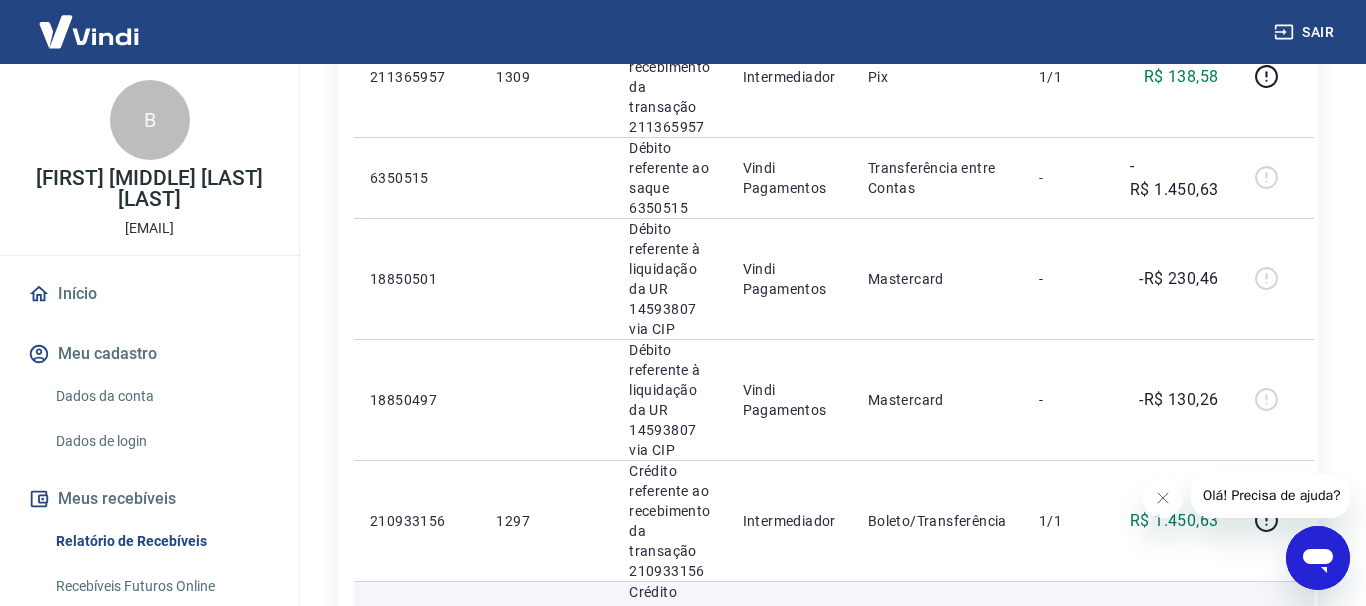 click on "206743764" at bounding box center (417, 763) 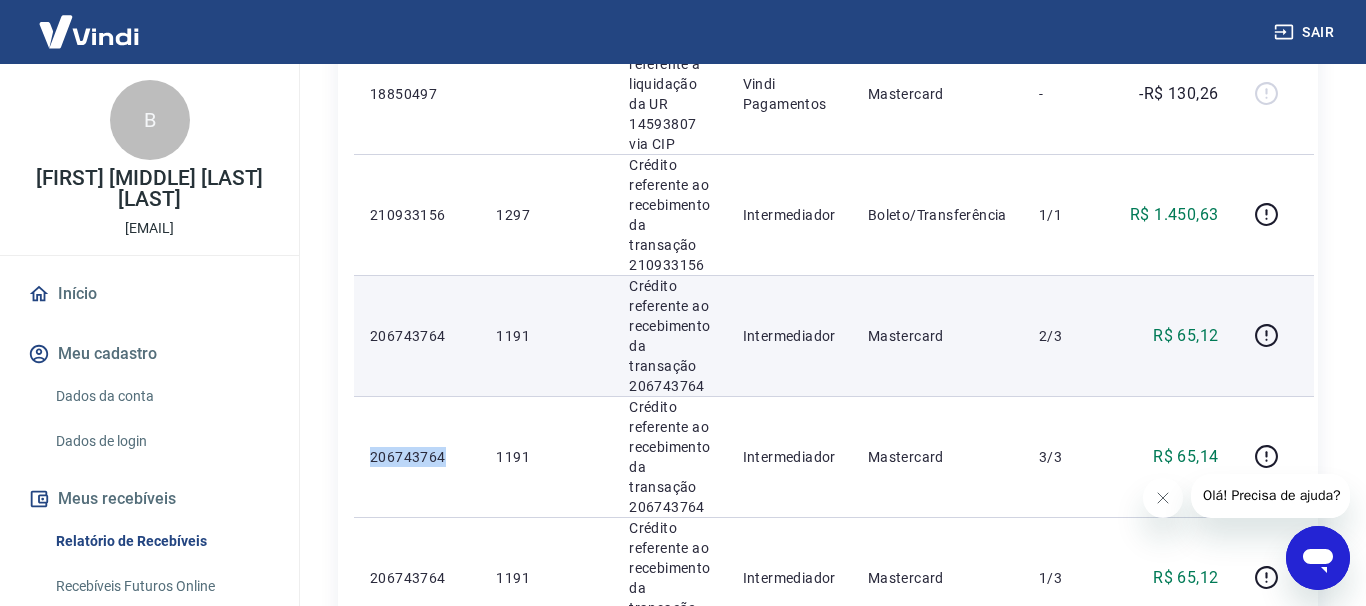scroll, scrollTop: 1893, scrollLeft: 0, axis: vertical 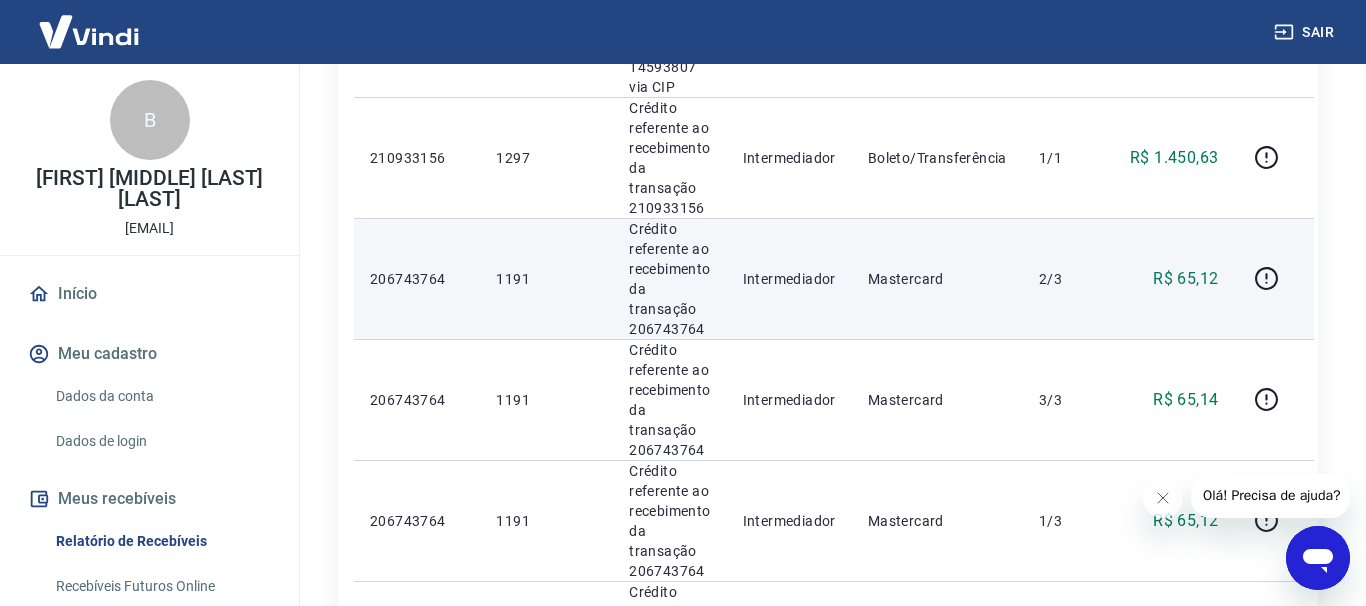 click on "1" at bounding box center [1034, 1065] 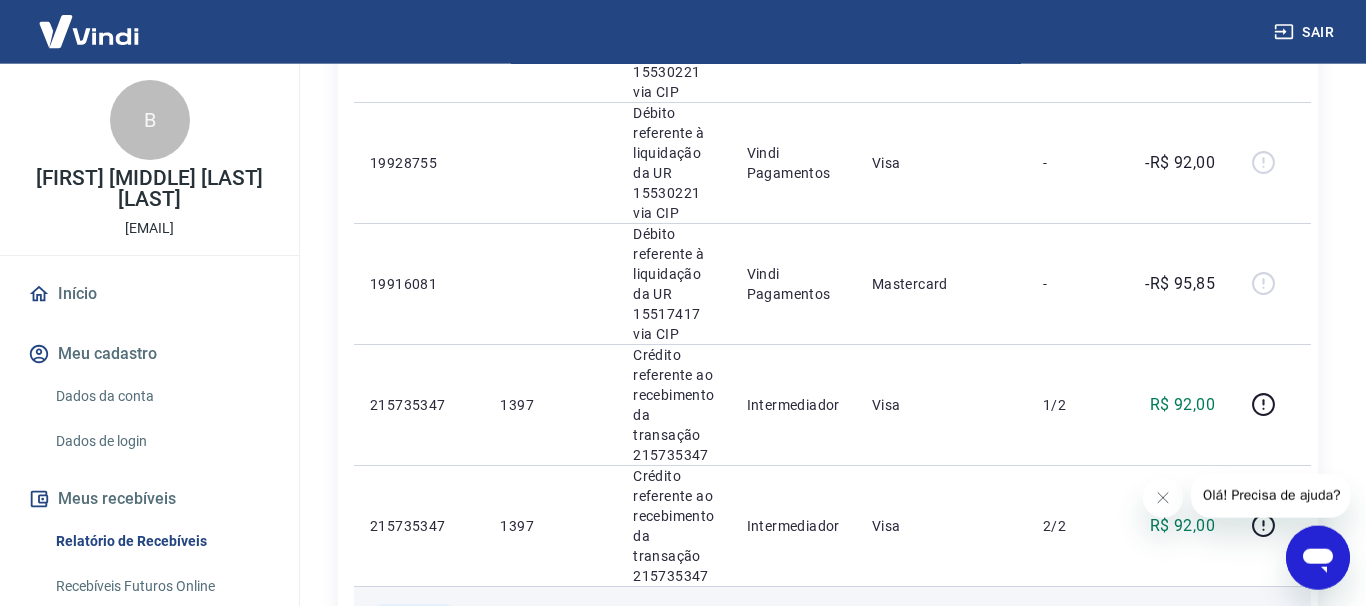 scroll, scrollTop: 2244, scrollLeft: 0, axis: vertical 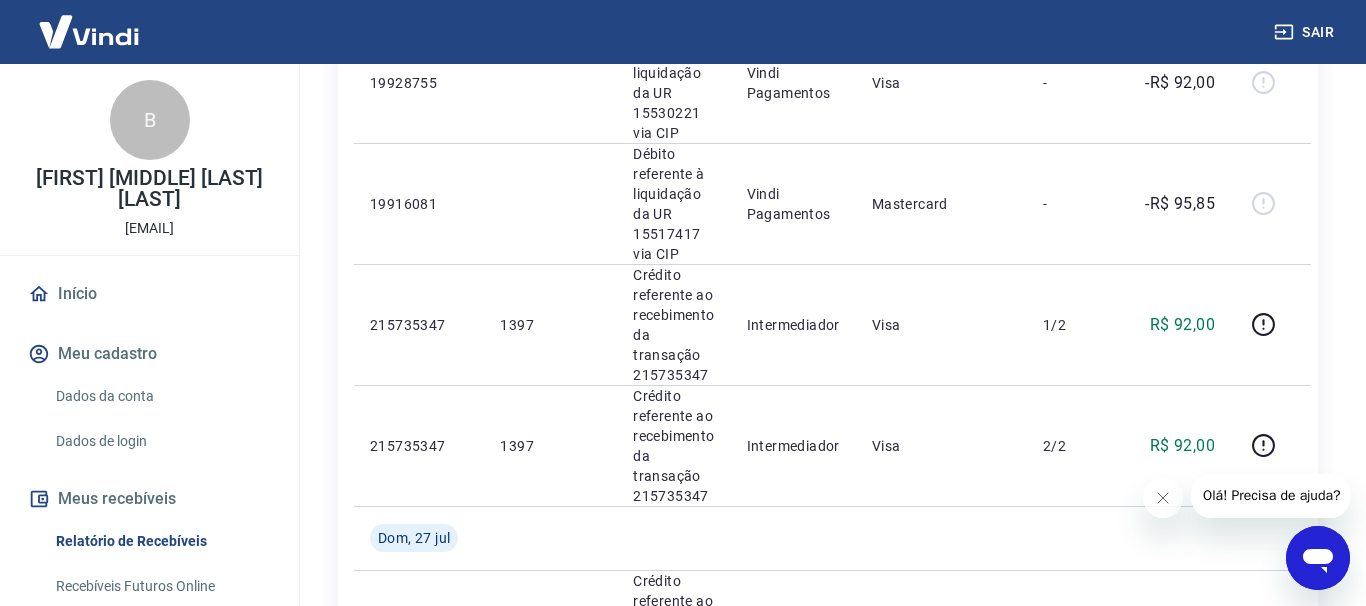 click on "2" at bounding box center (1083, 1118) 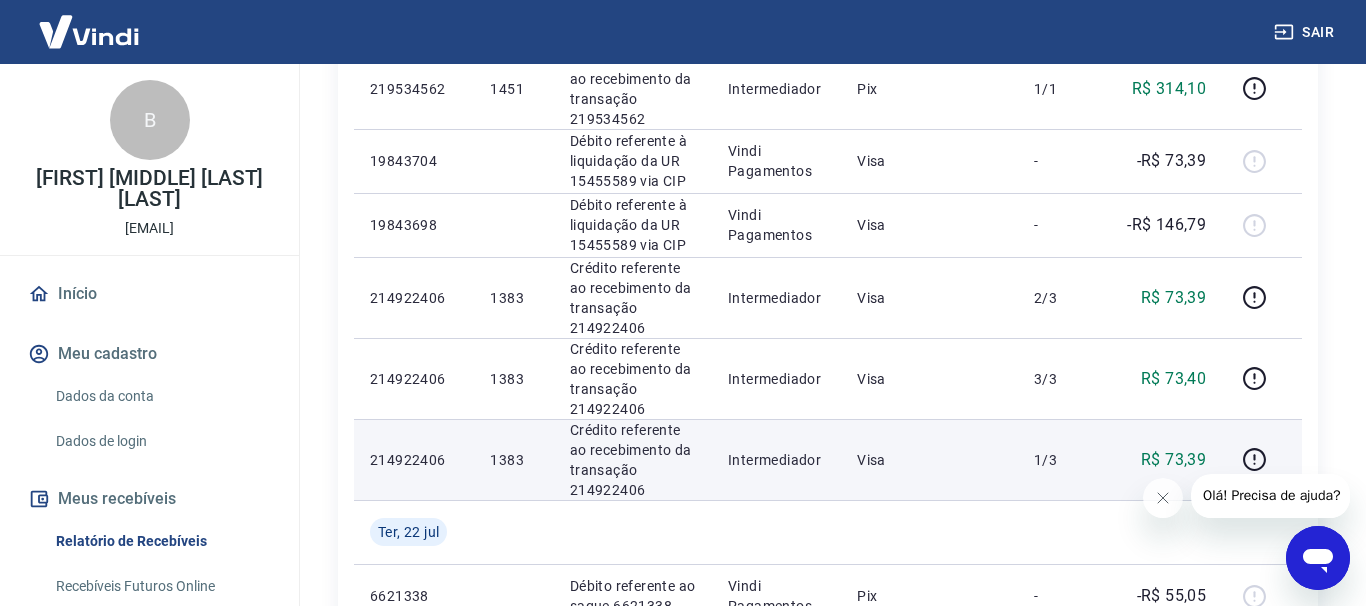 scroll, scrollTop: 1224, scrollLeft: 0, axis: vertical 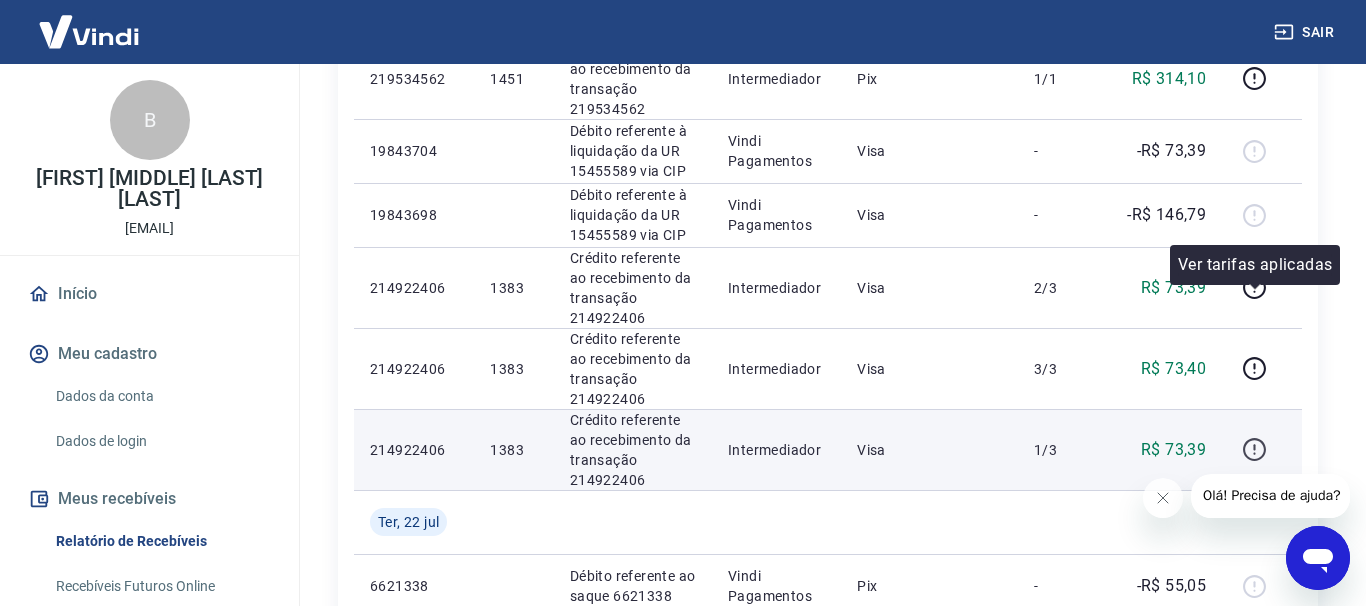 click 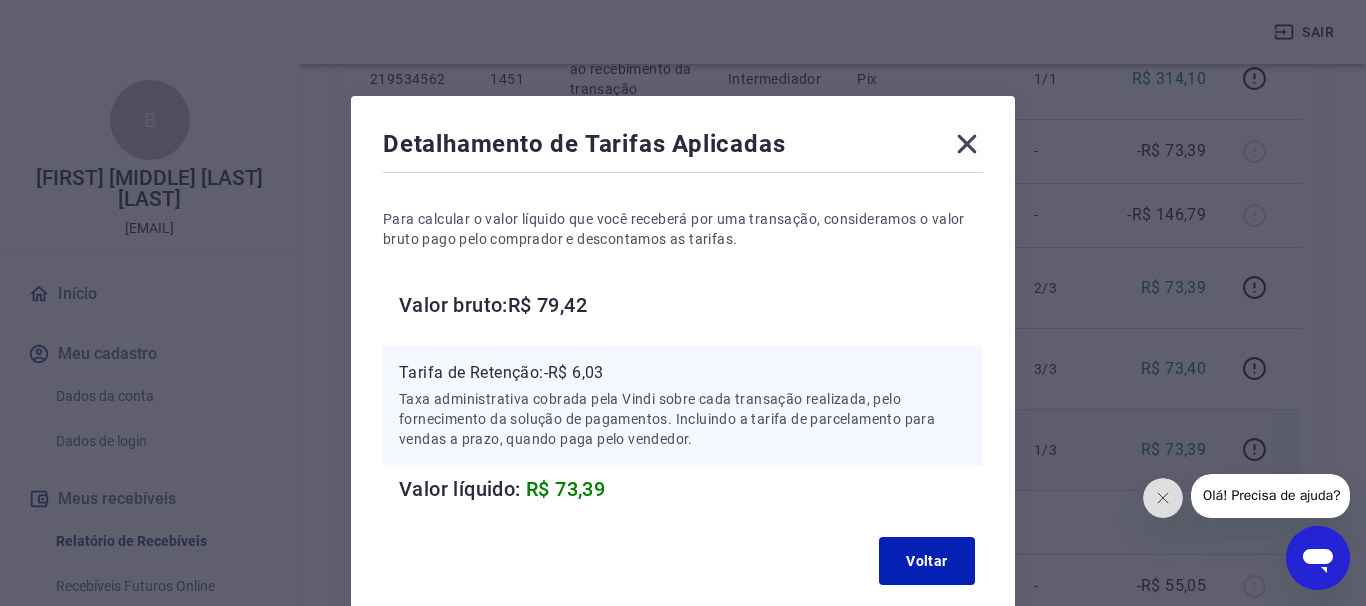 click 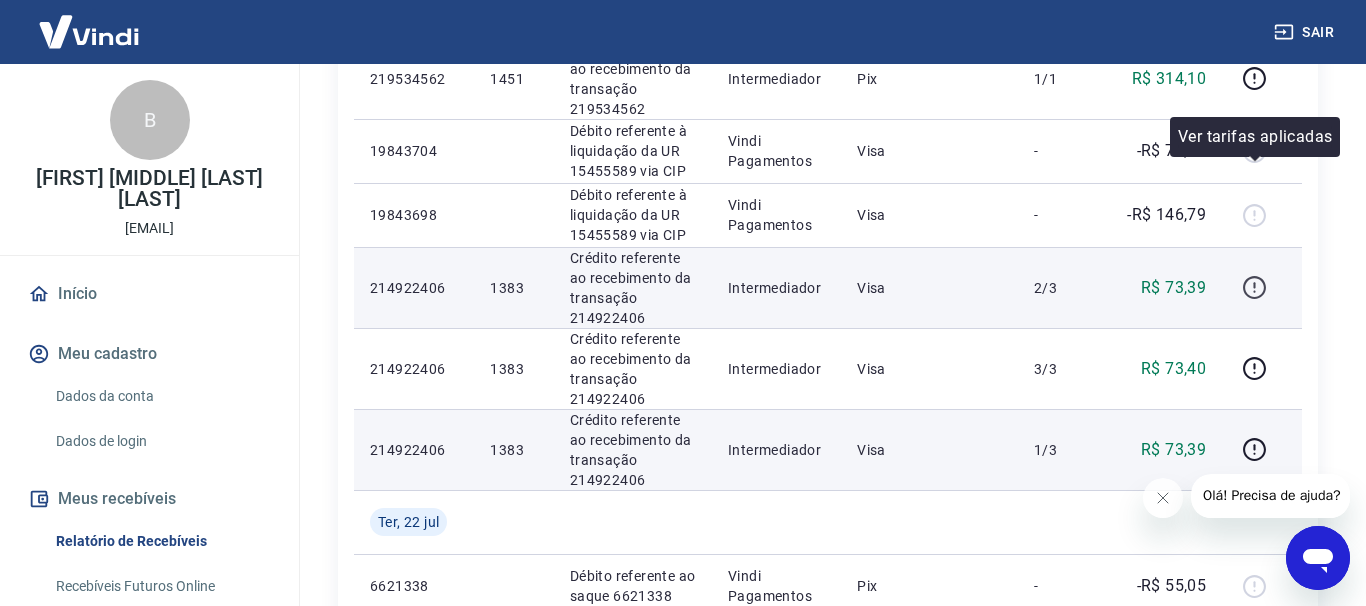 click 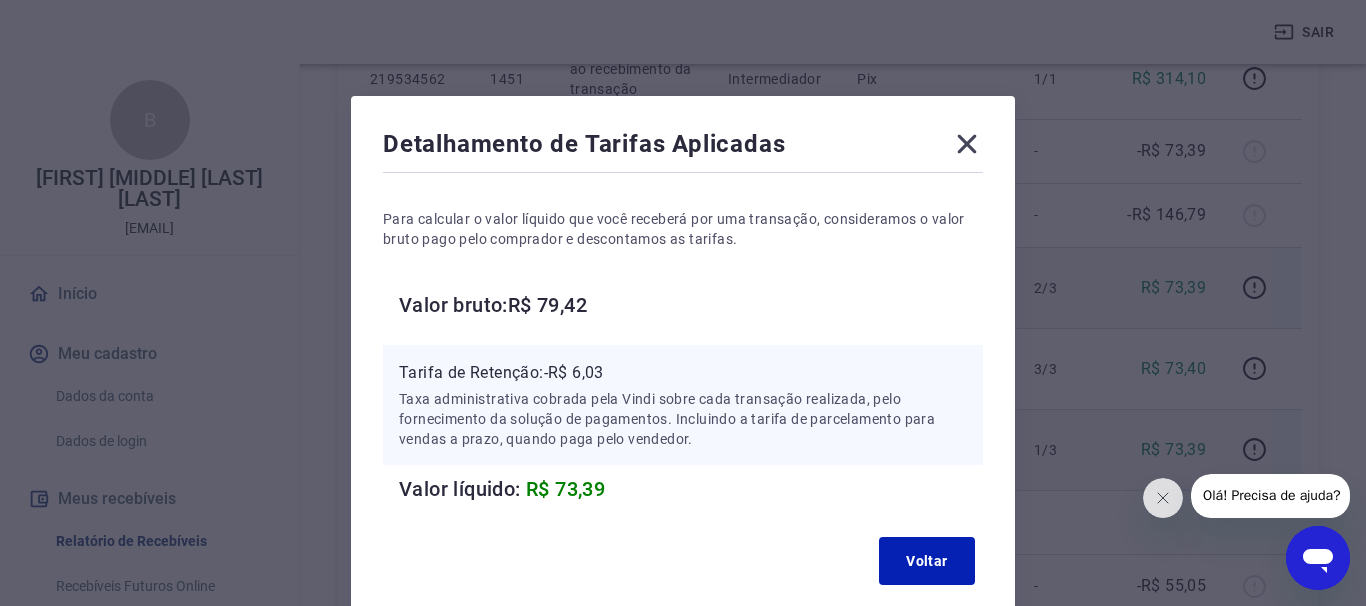 click 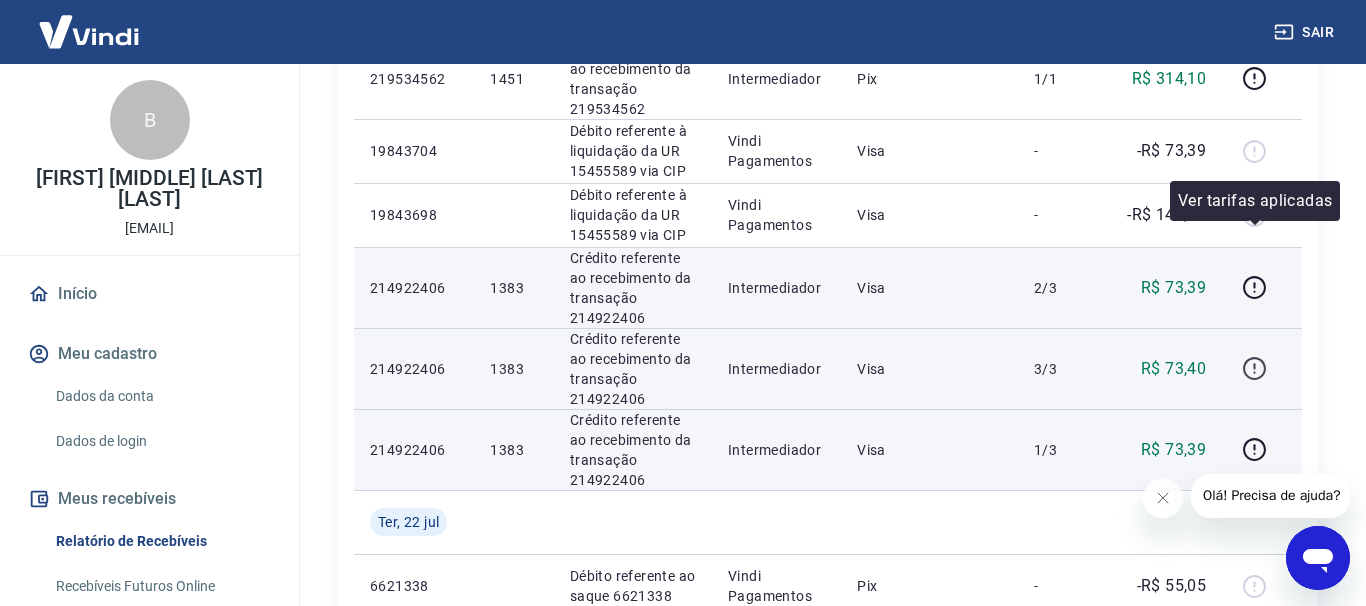 click 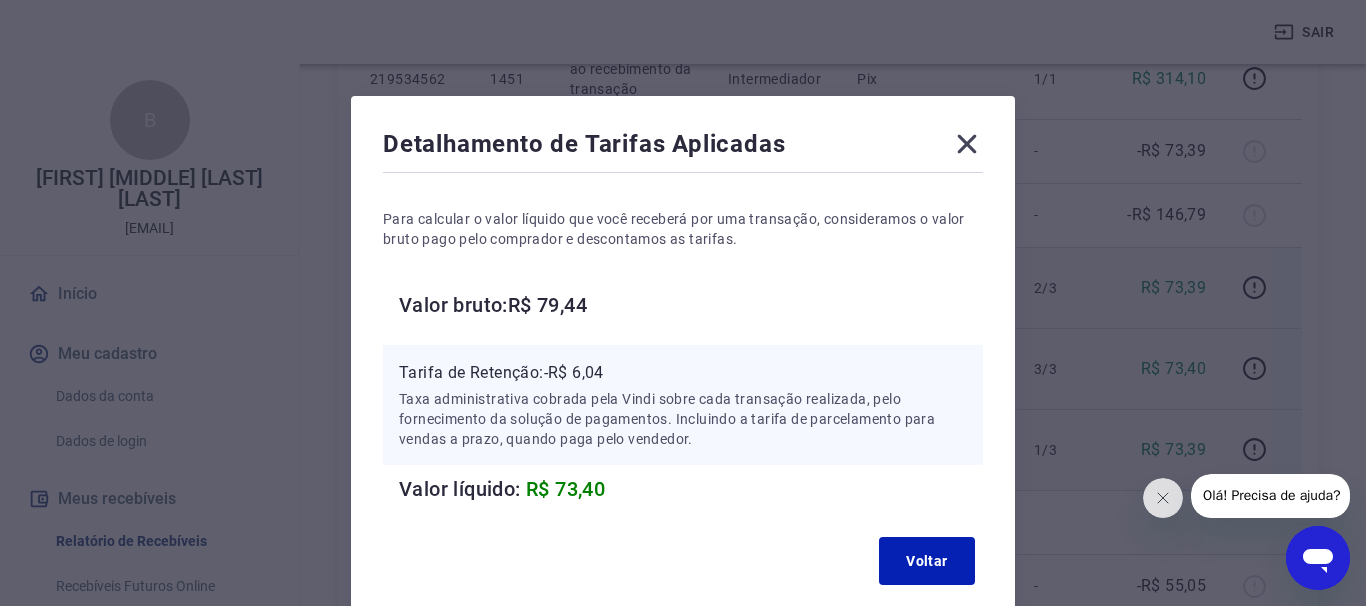 click 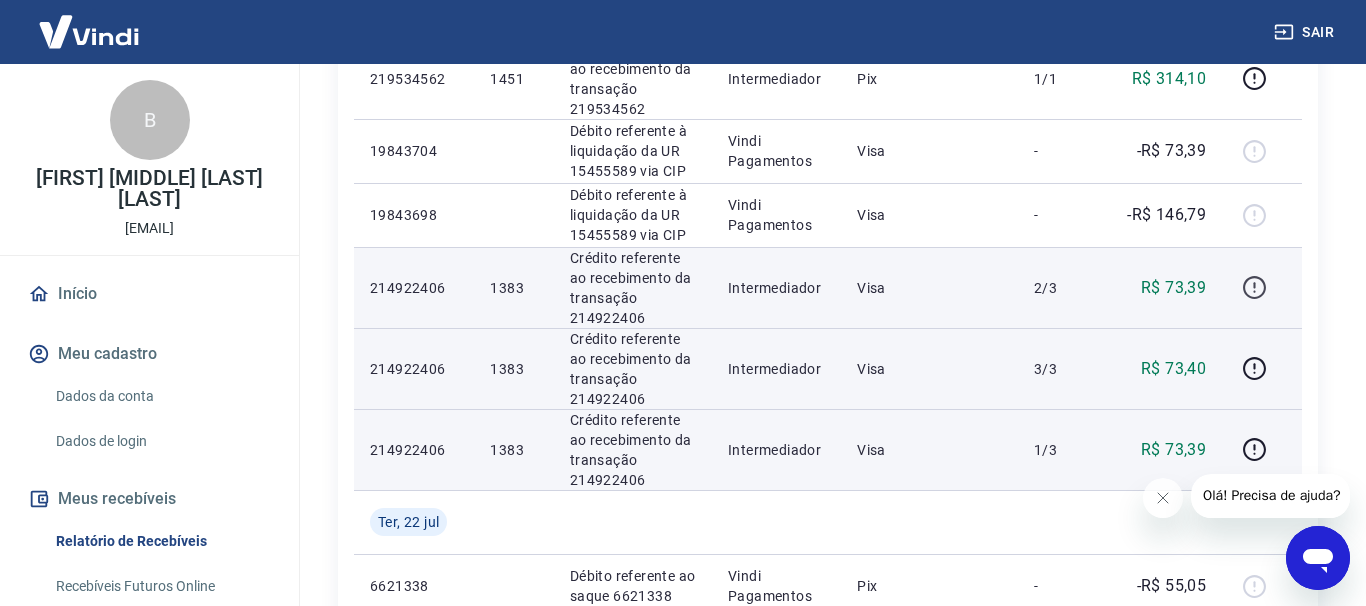 click 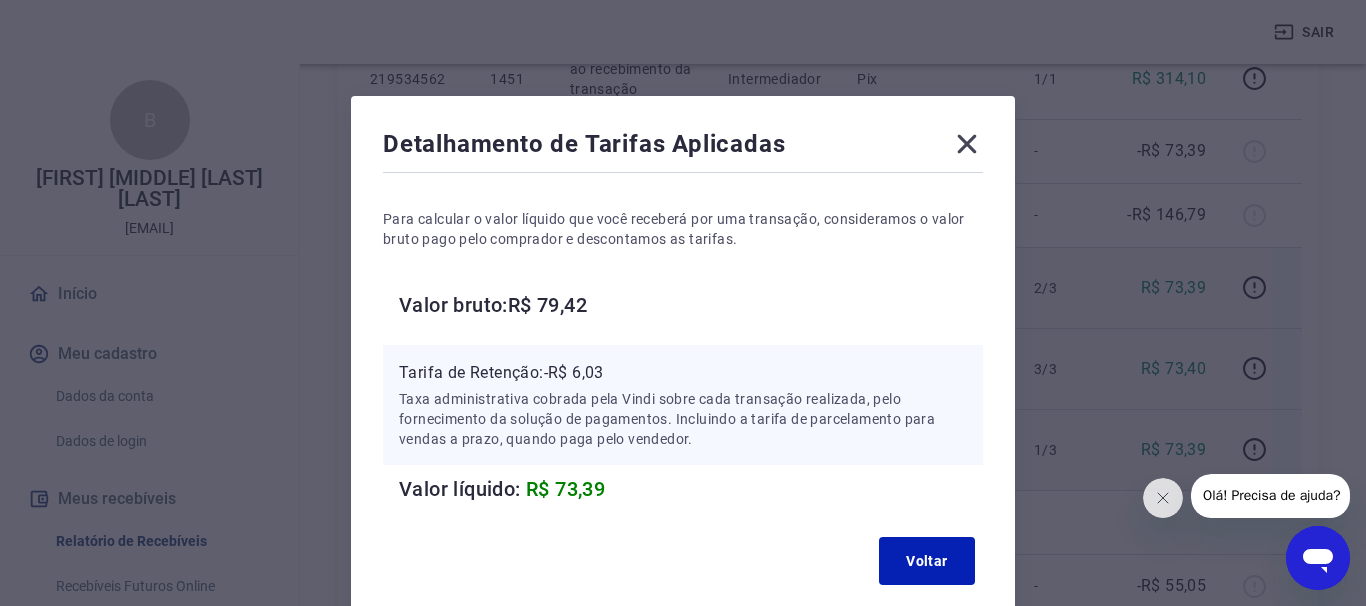 click 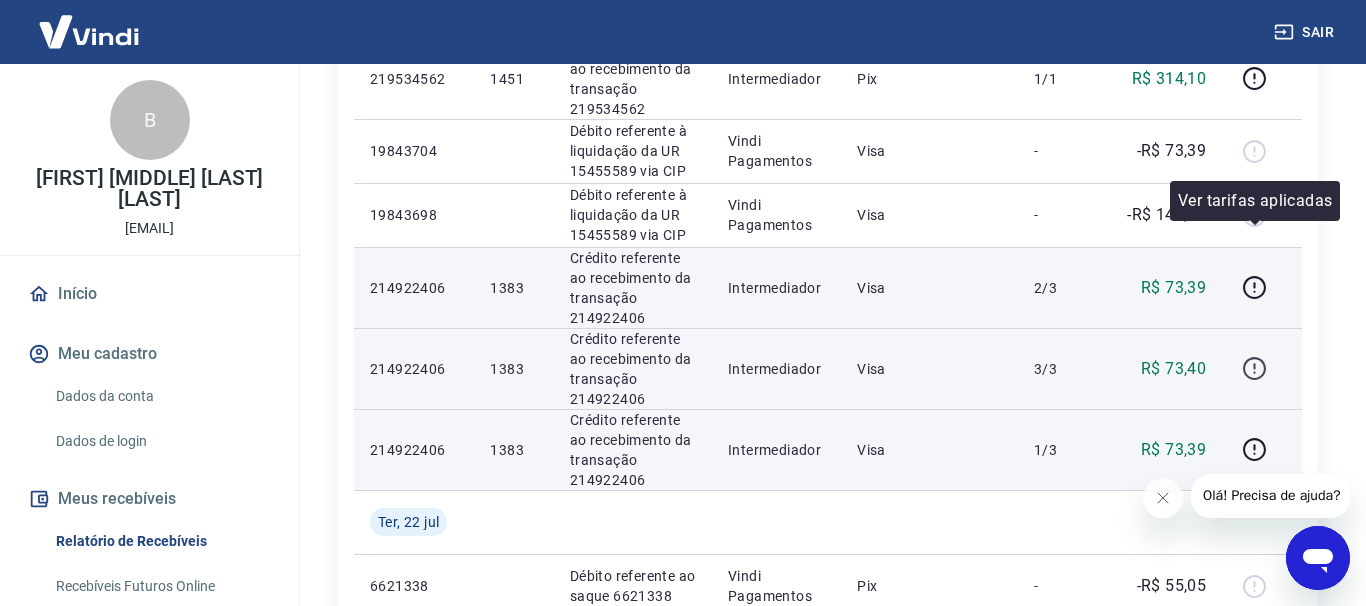 click 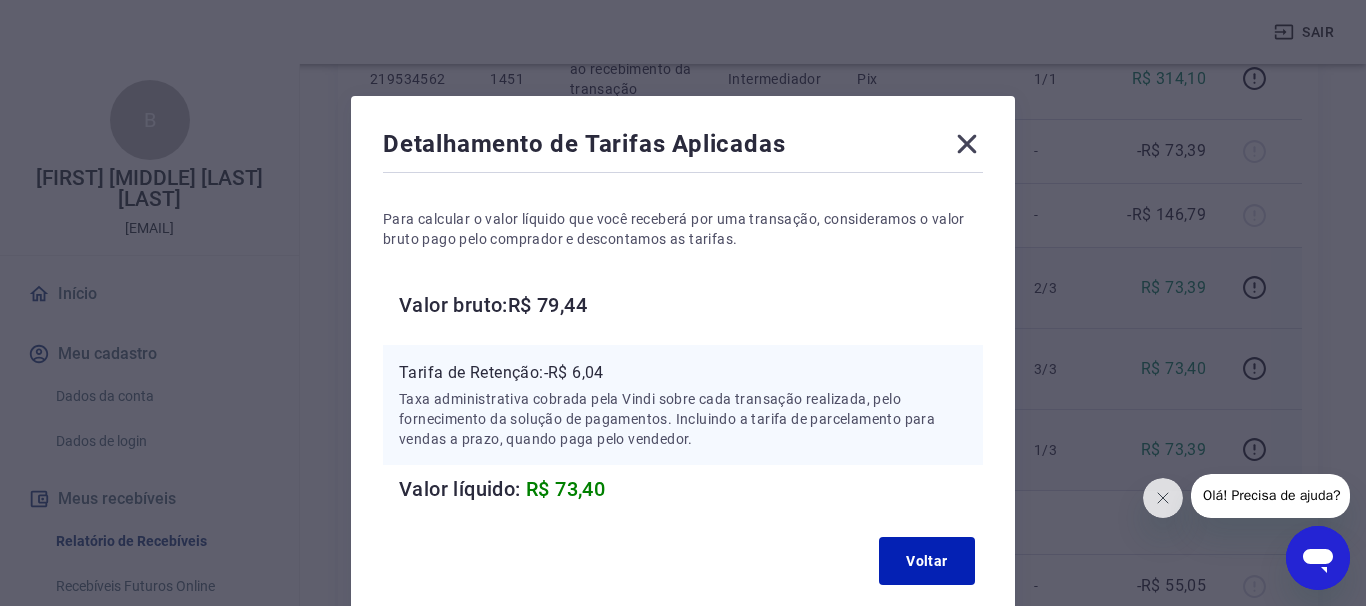 click 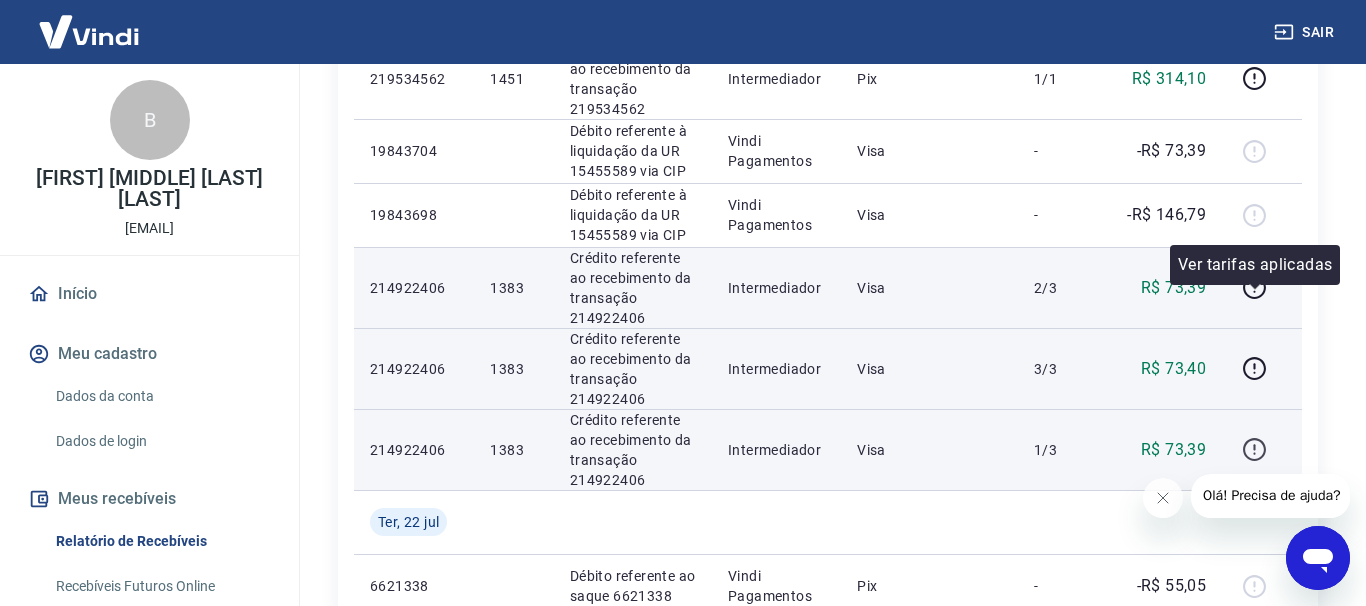click 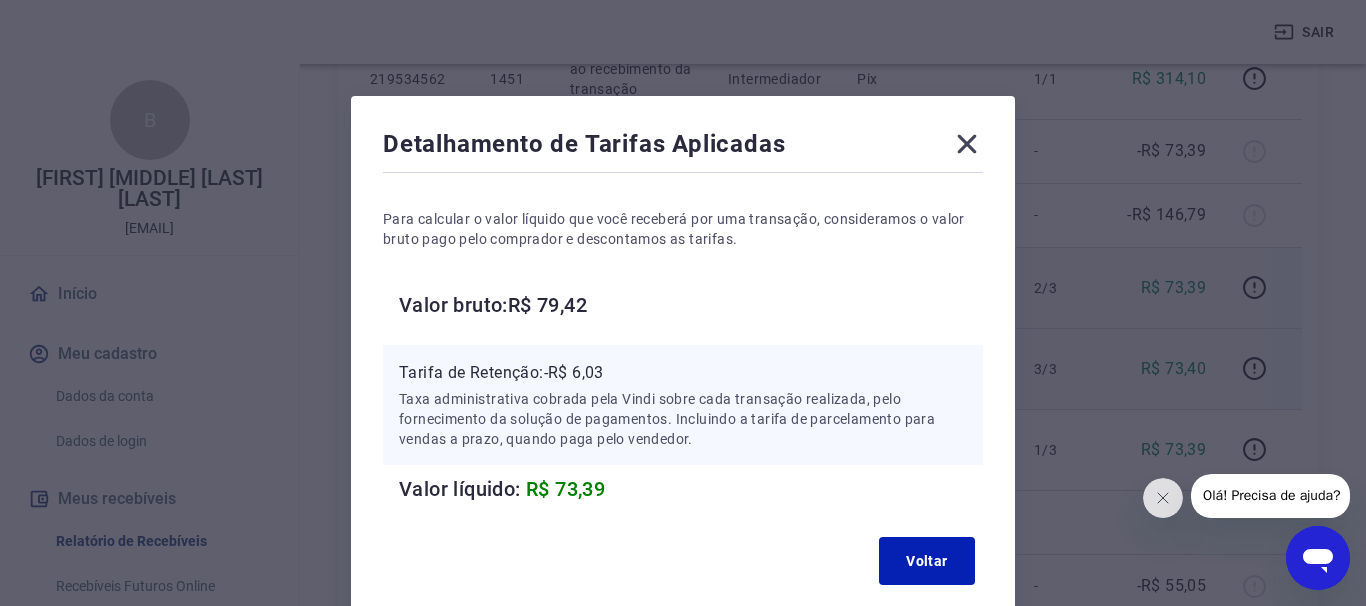 click 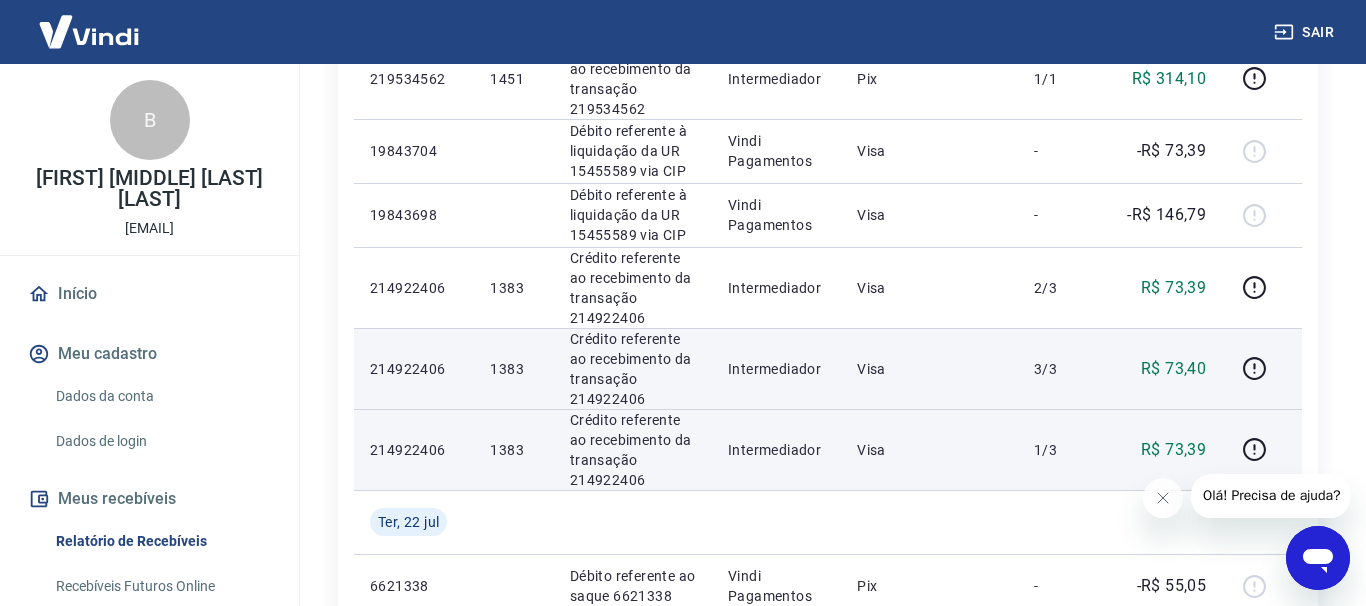 click on "214922406" at bounding box center [414, 450] 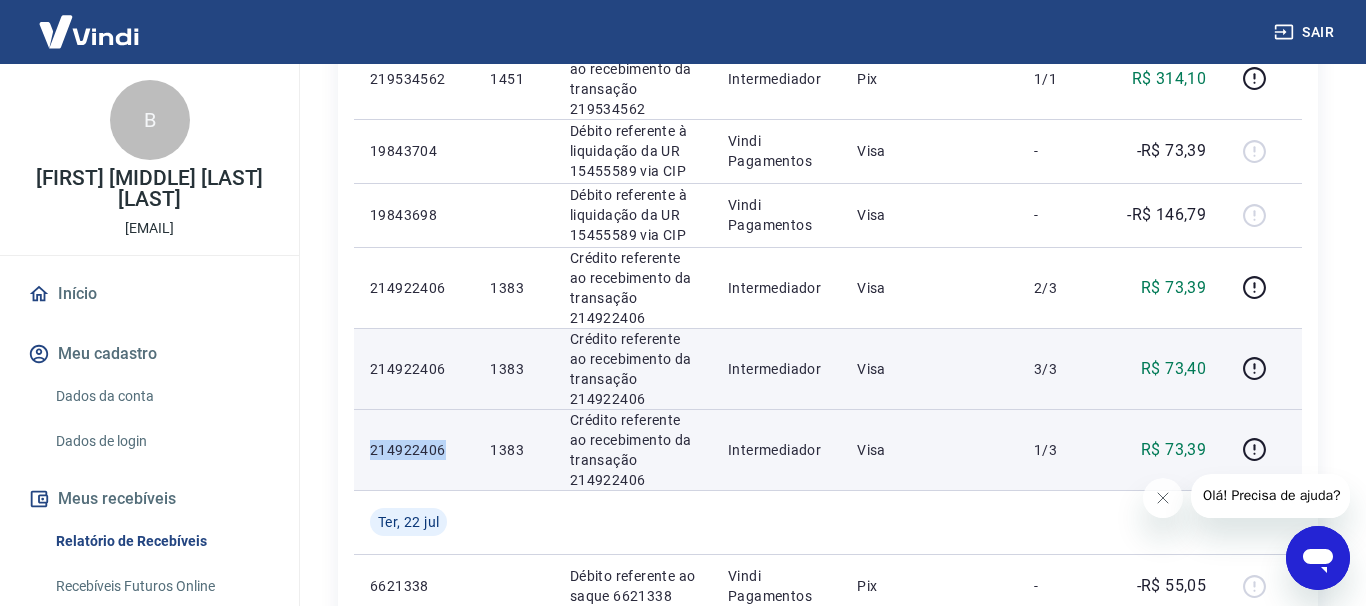 click on "214922406" at bounding box center [414, 450] 